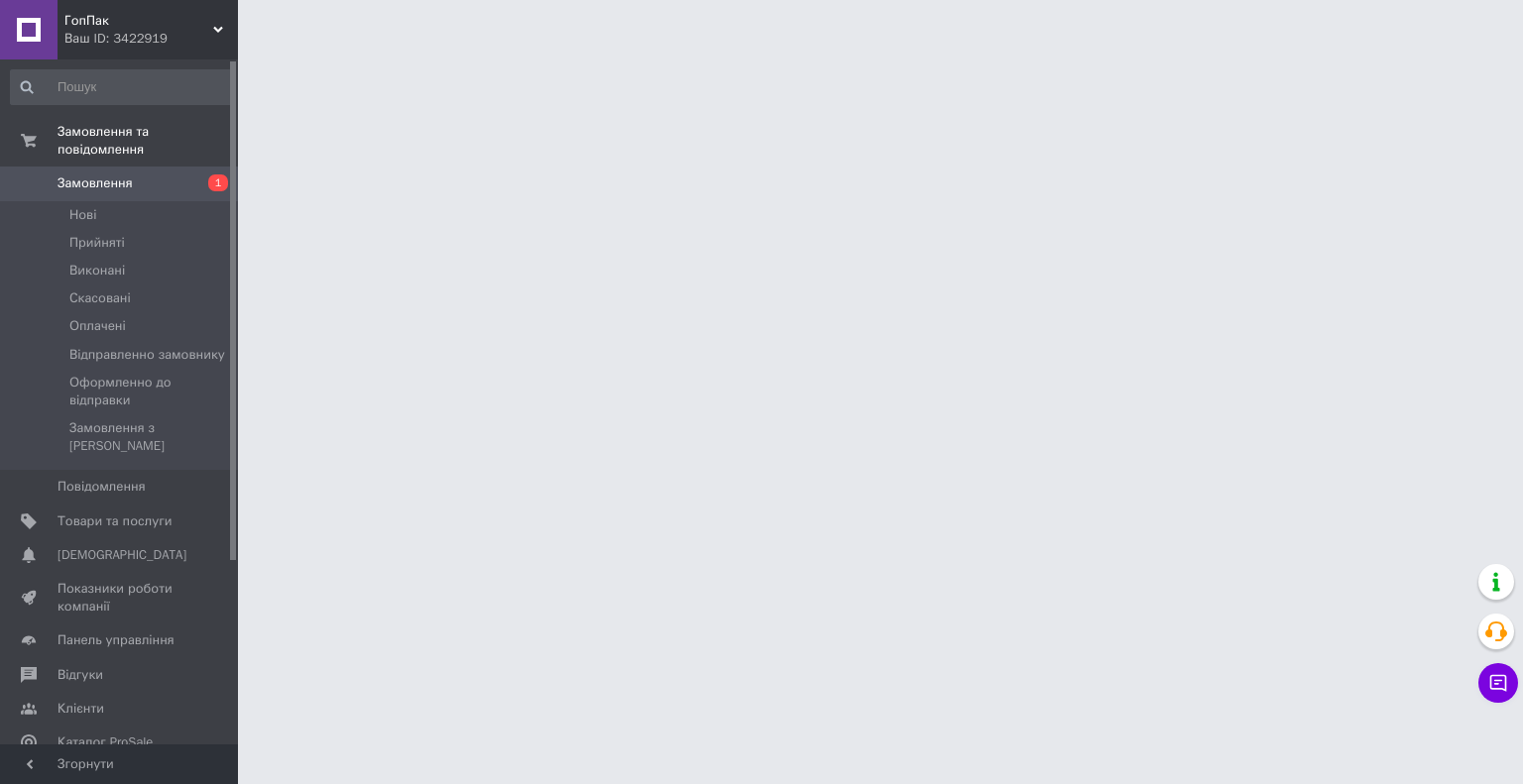 scroll, scrollTop: 0, scrollLeft: 0, axis: both 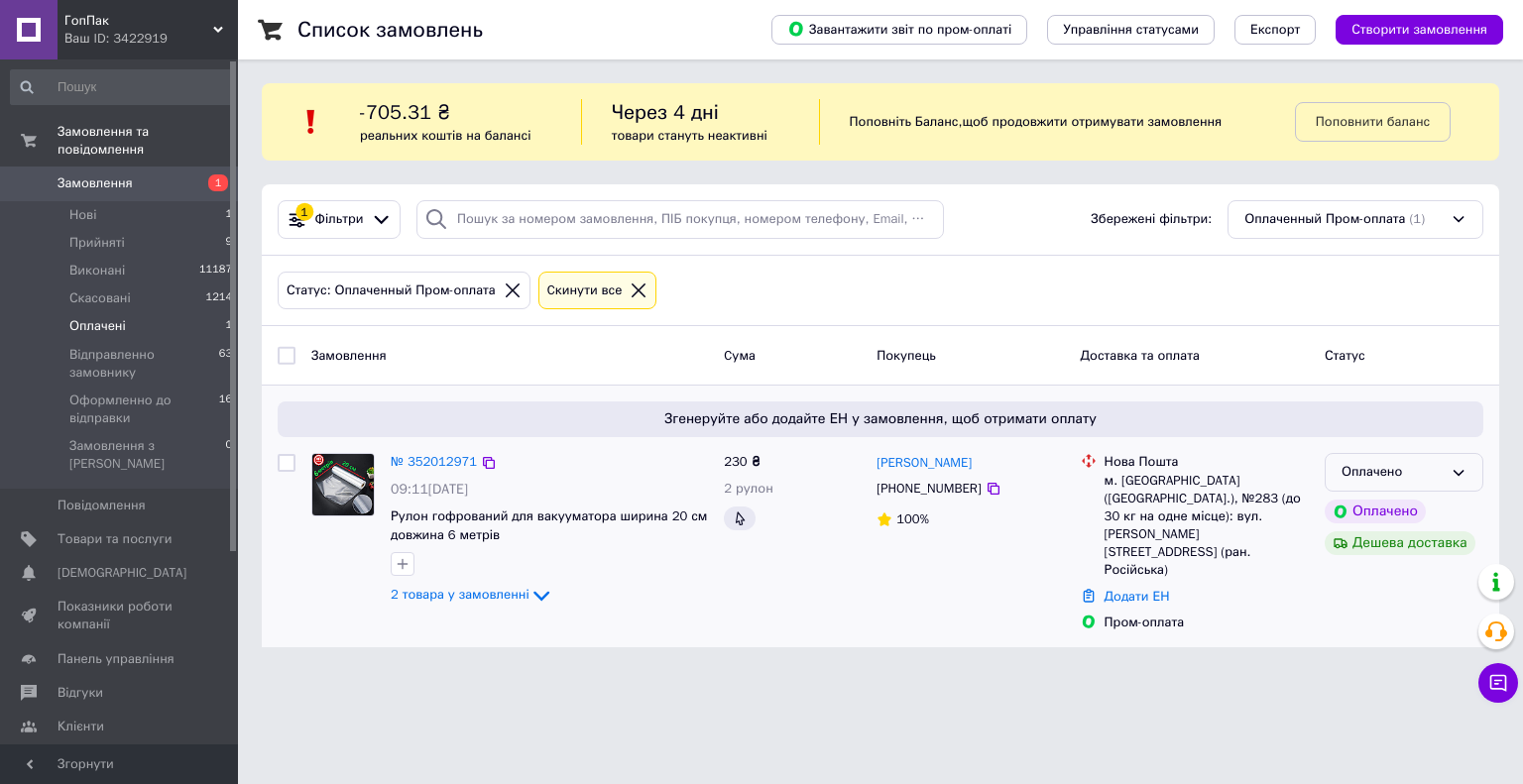 click on "Оплачено" at bounding box center (1392, 472) 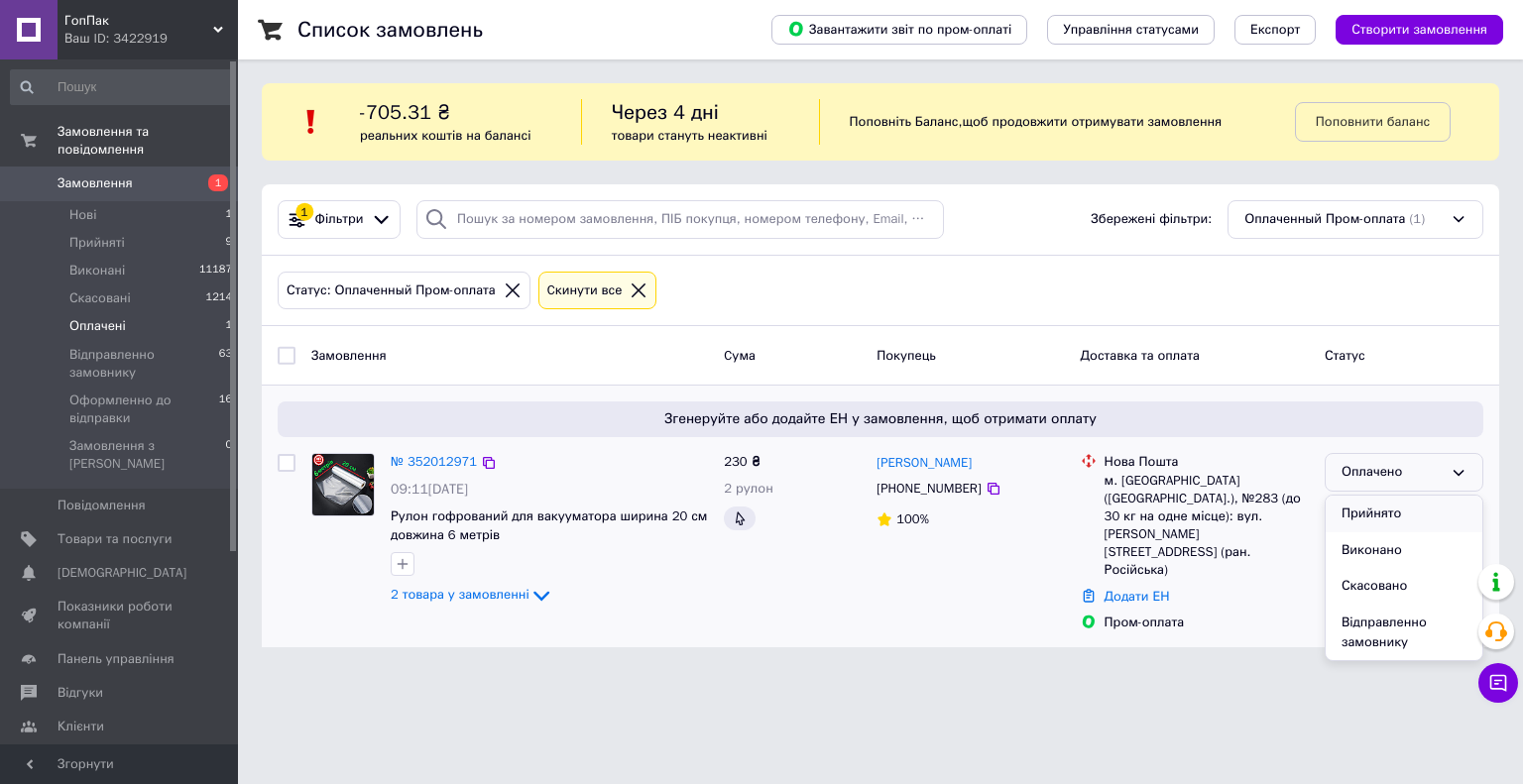 click on "Прийнято" at bounding box center (1404, 513) 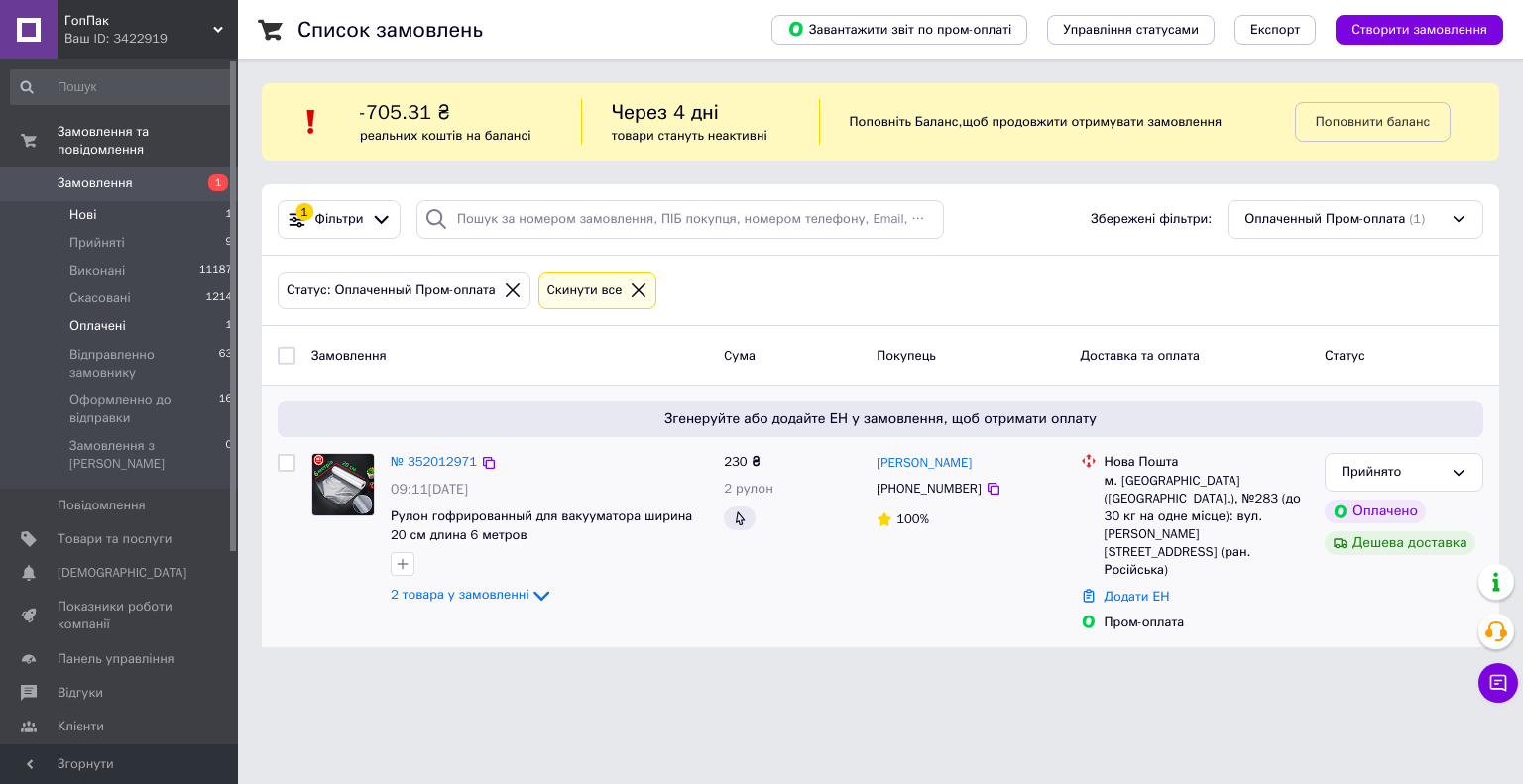 click on "Нові" at bounding box center [82, 215] 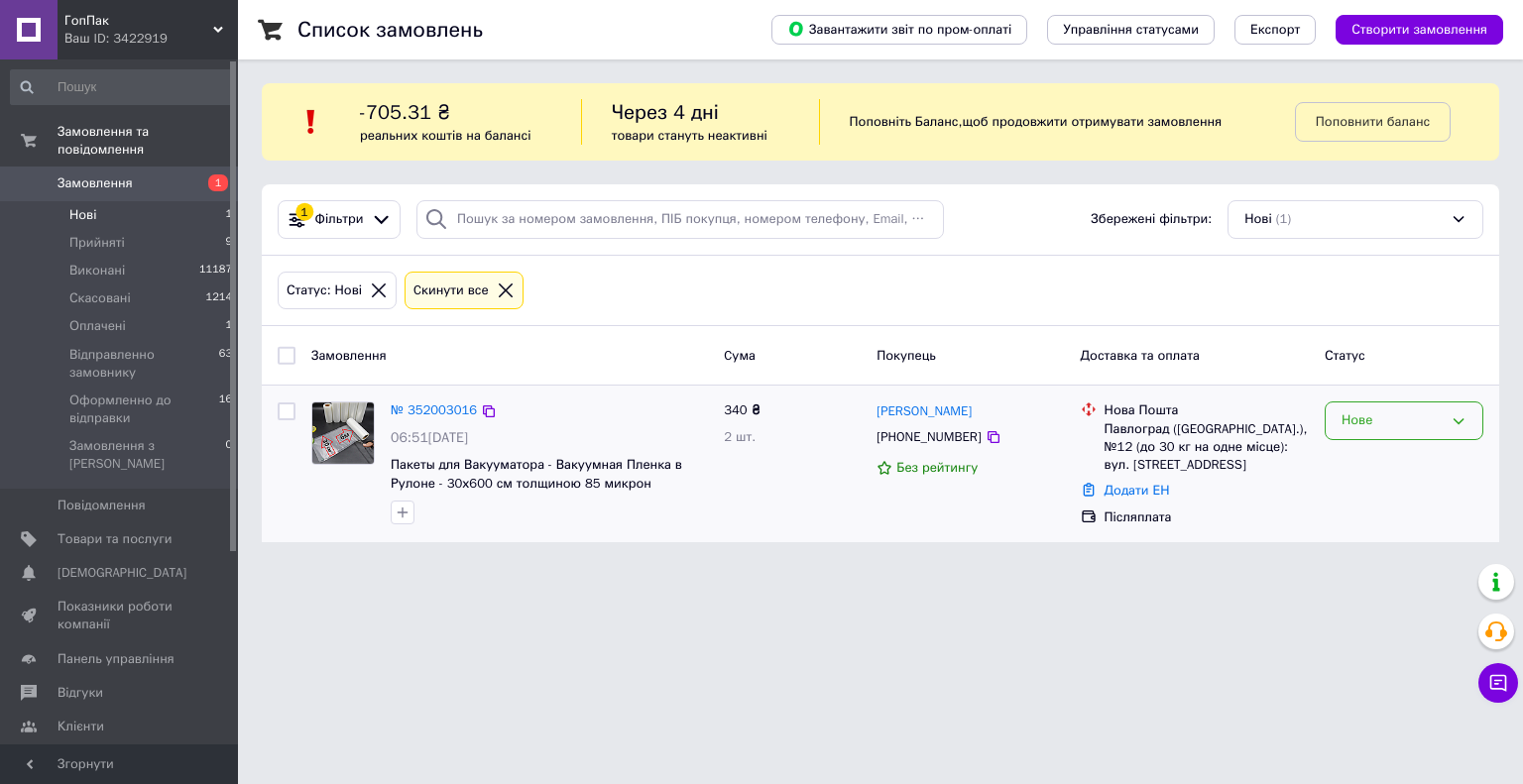 click on "Нове" at bounding box center [1392, 420] 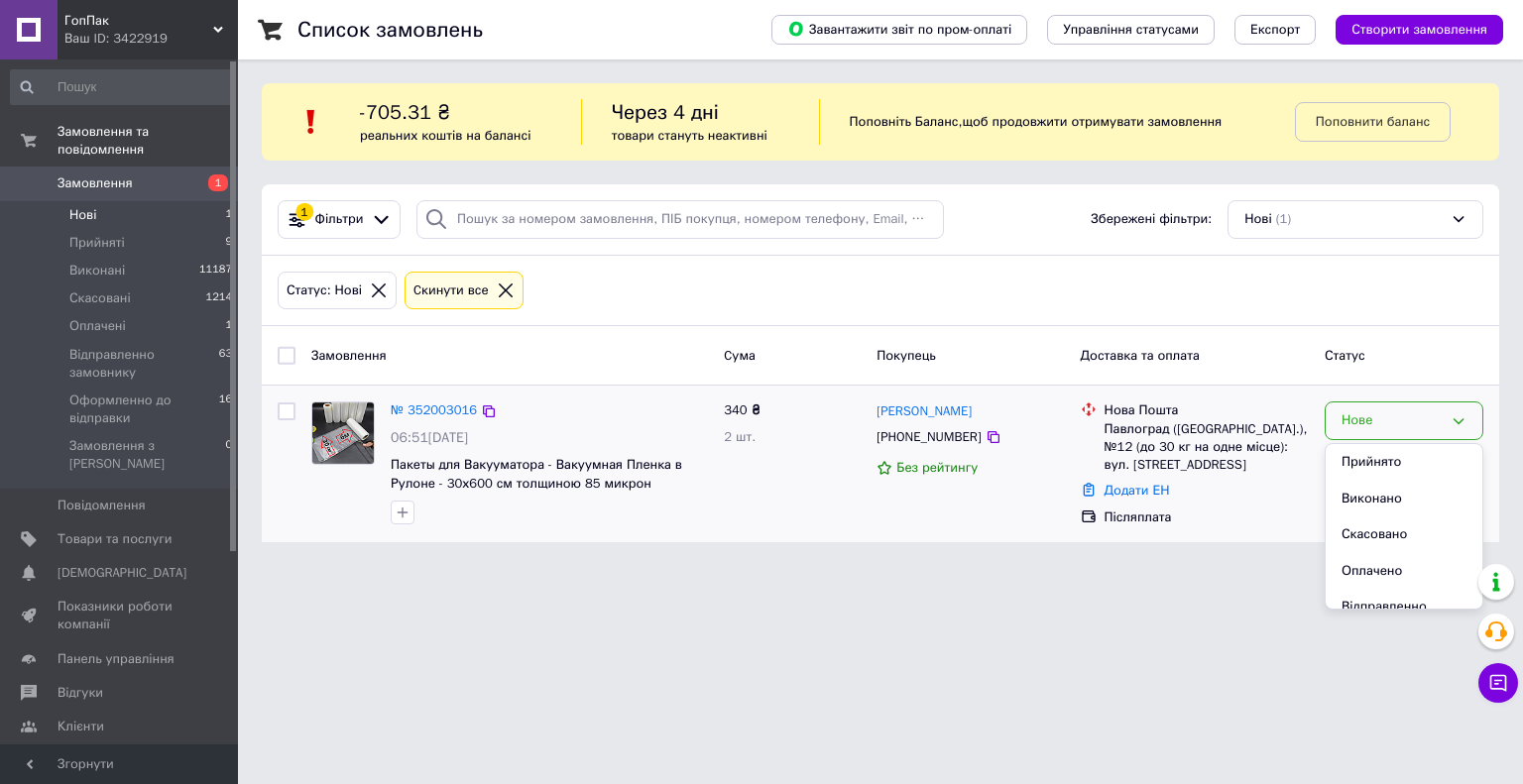 click on "Прийнято" at bounding box center (1404, 462) 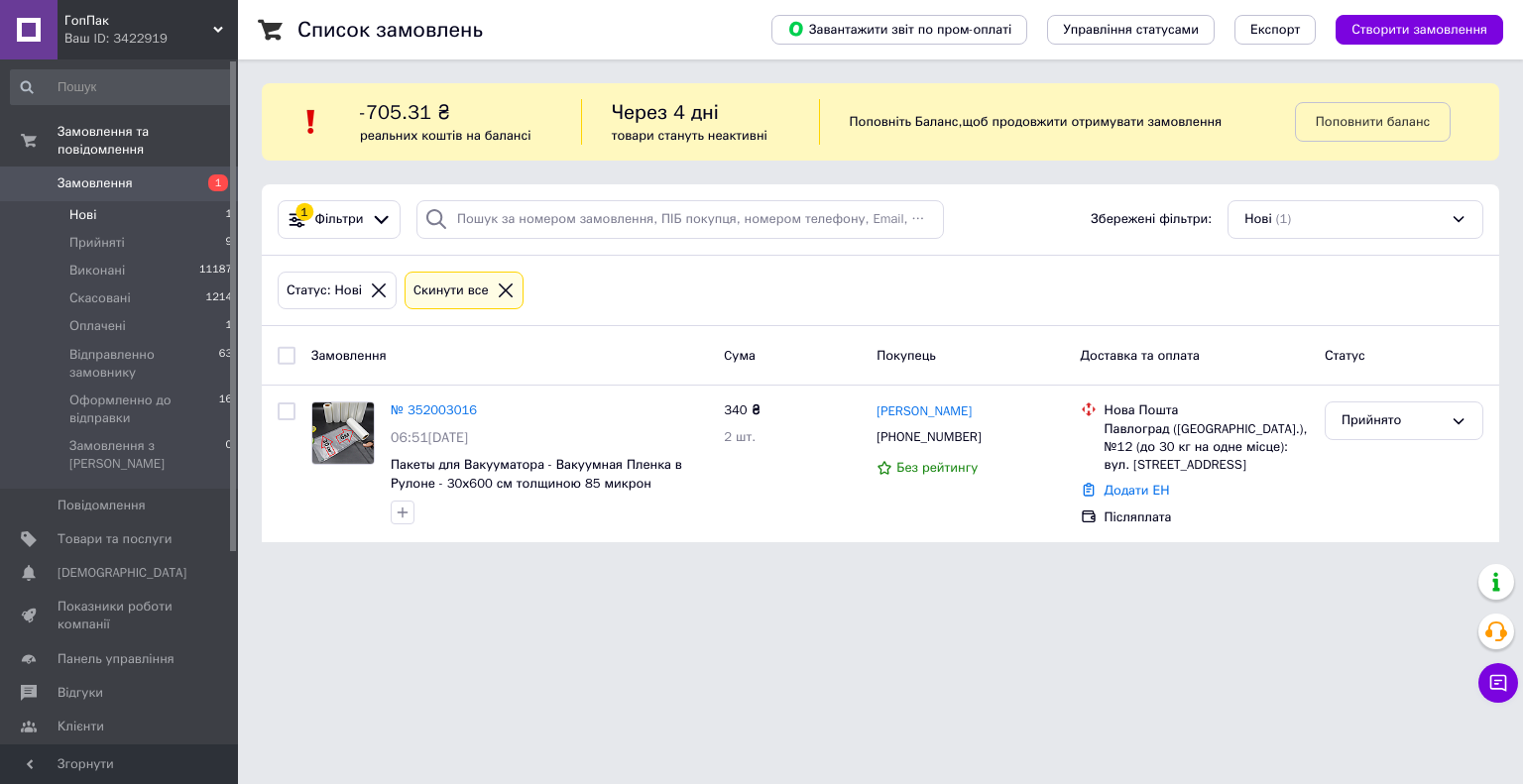 click on "Список замовлень   Завантажити звіт по пром-оплаті Управління статусами Експорт Створити замовлення -705.31 ₴ реальних коштів на балансі Через 4 дні товари стануть неактивні Поповніть Баланс ,  щоб продовжити отримувати замовлення Поповнити баланс 1 Фільтри Збережені фільтри: Нові (1) Статус: Нові Cкинути все Замовлення Cума Покупець Доставка та оплата Статус № 352003016 06:51[DATE] Пакеты для Вакууматора - Вакуумная Пленка в Рулоне - 30х600 см толщиною 85 микрон 340 ₴ 2 шт. [PERSON_NAME] [PHONE_NUMBER] Без рейтингу Нова Пошта Додати ЕН Післяплата Прийнято" at bounding box center [880, 282] 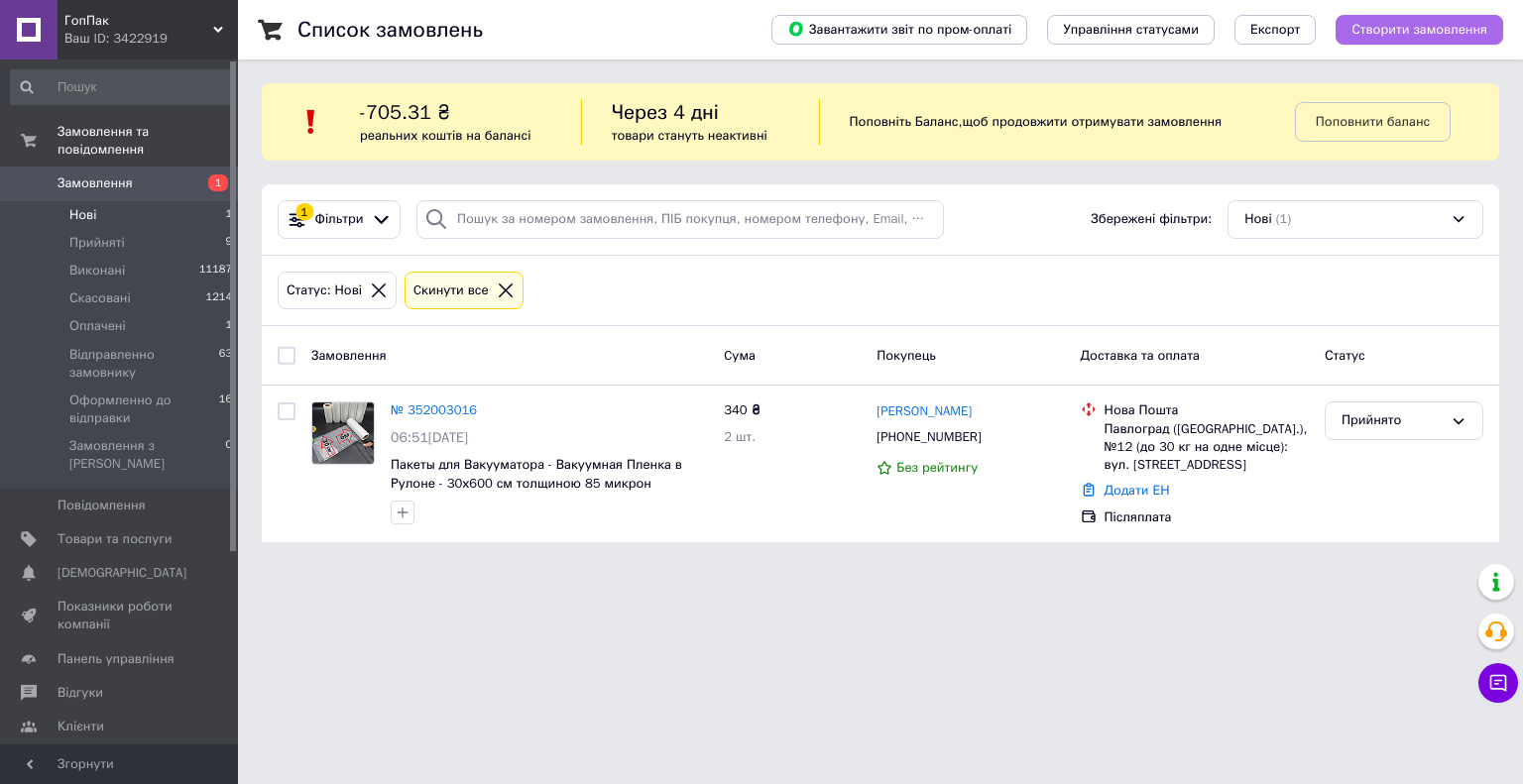 click on "Створити замовлення" at bounding box center (1419, 30) 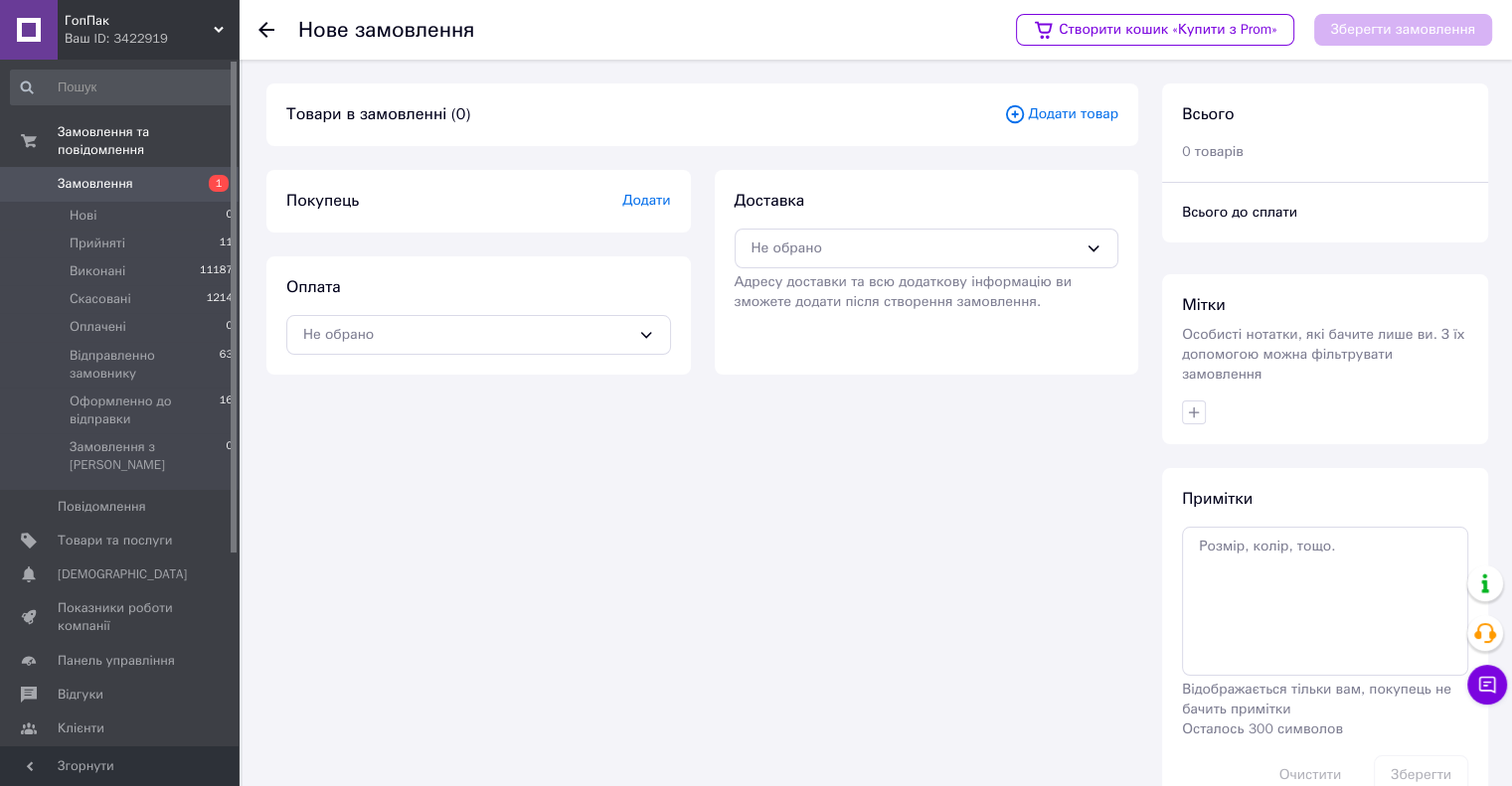 click on "Додати товар" at bounding box center (1061, 114) 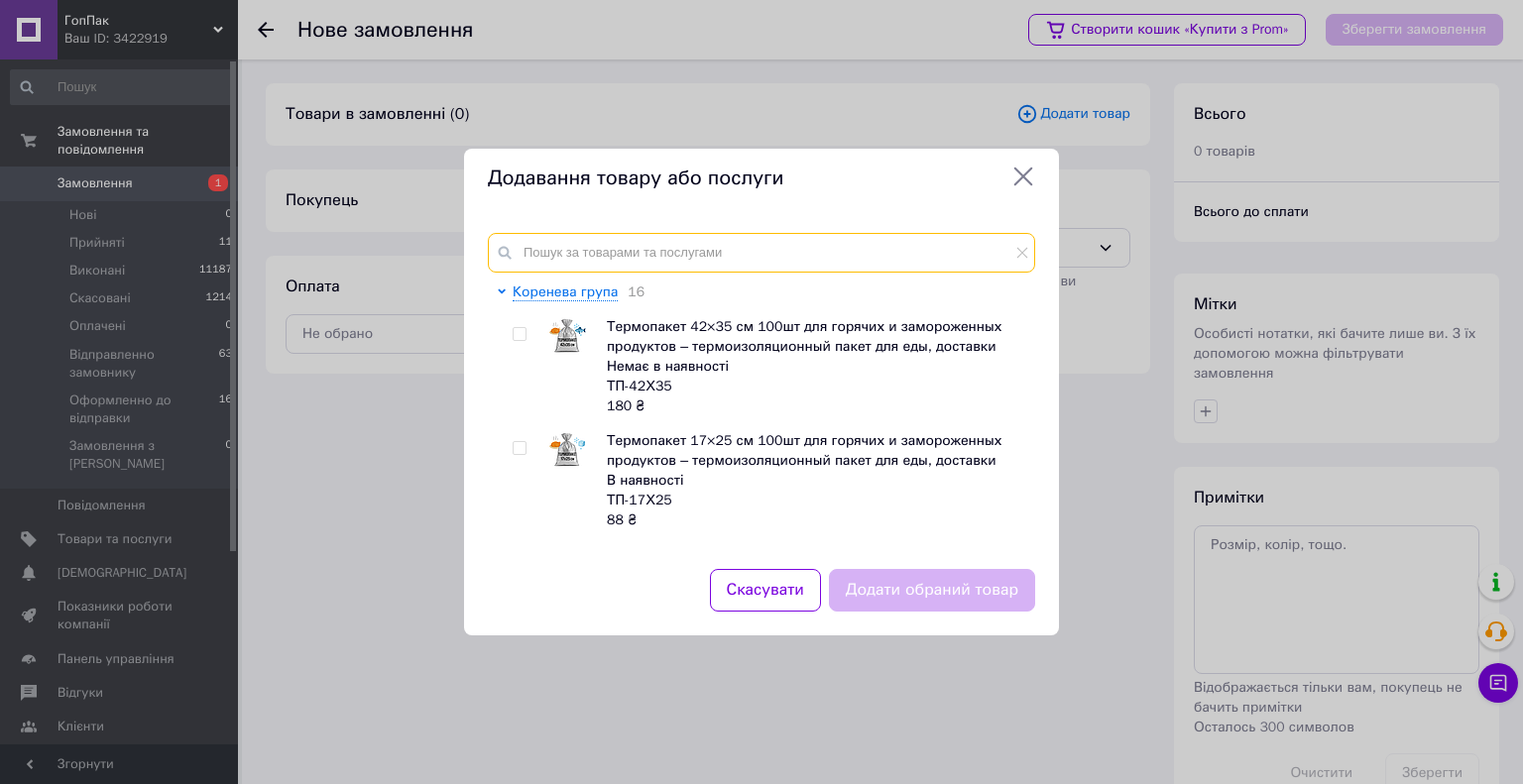 click at bounding box center (762, 253) 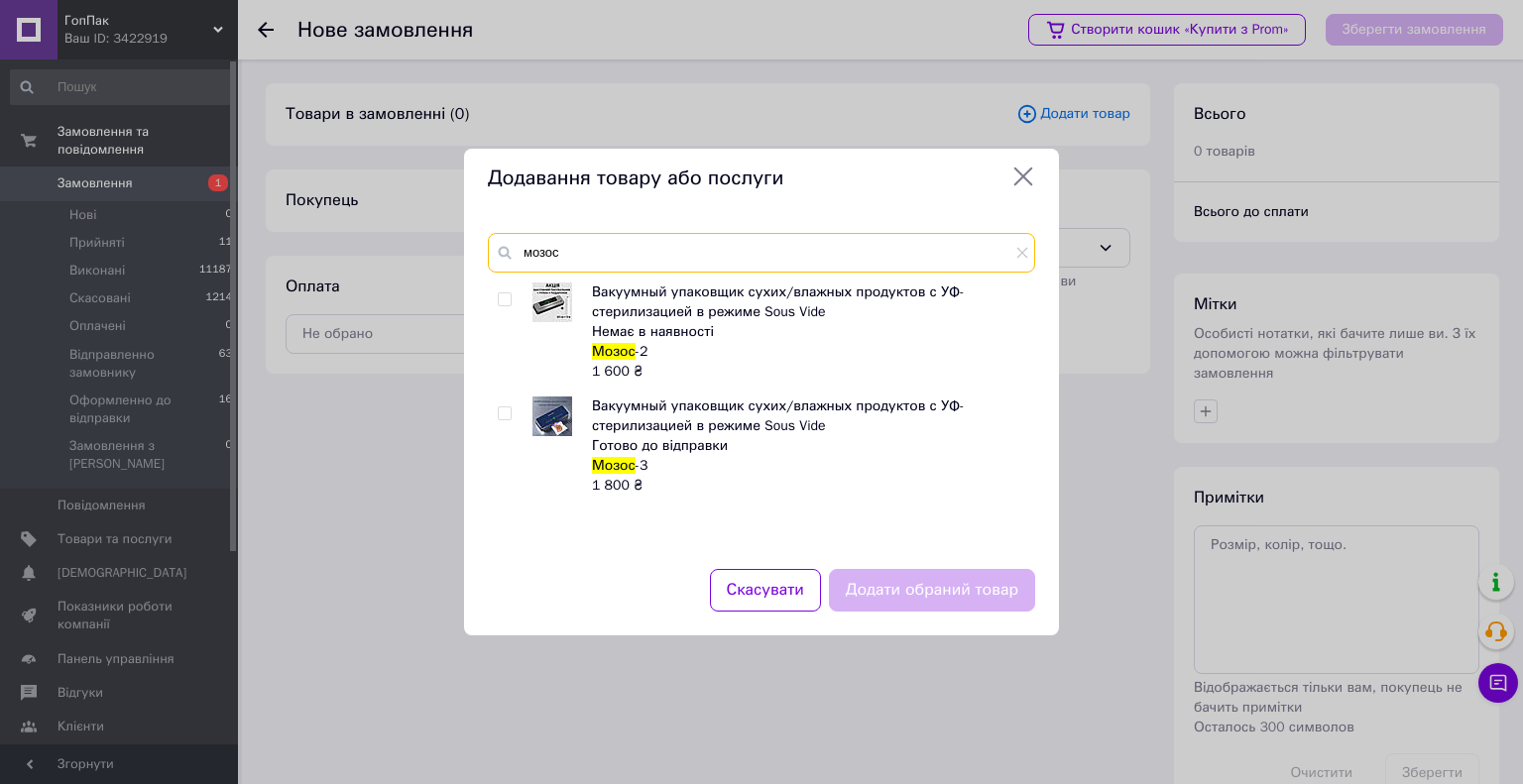 type on "мозос" 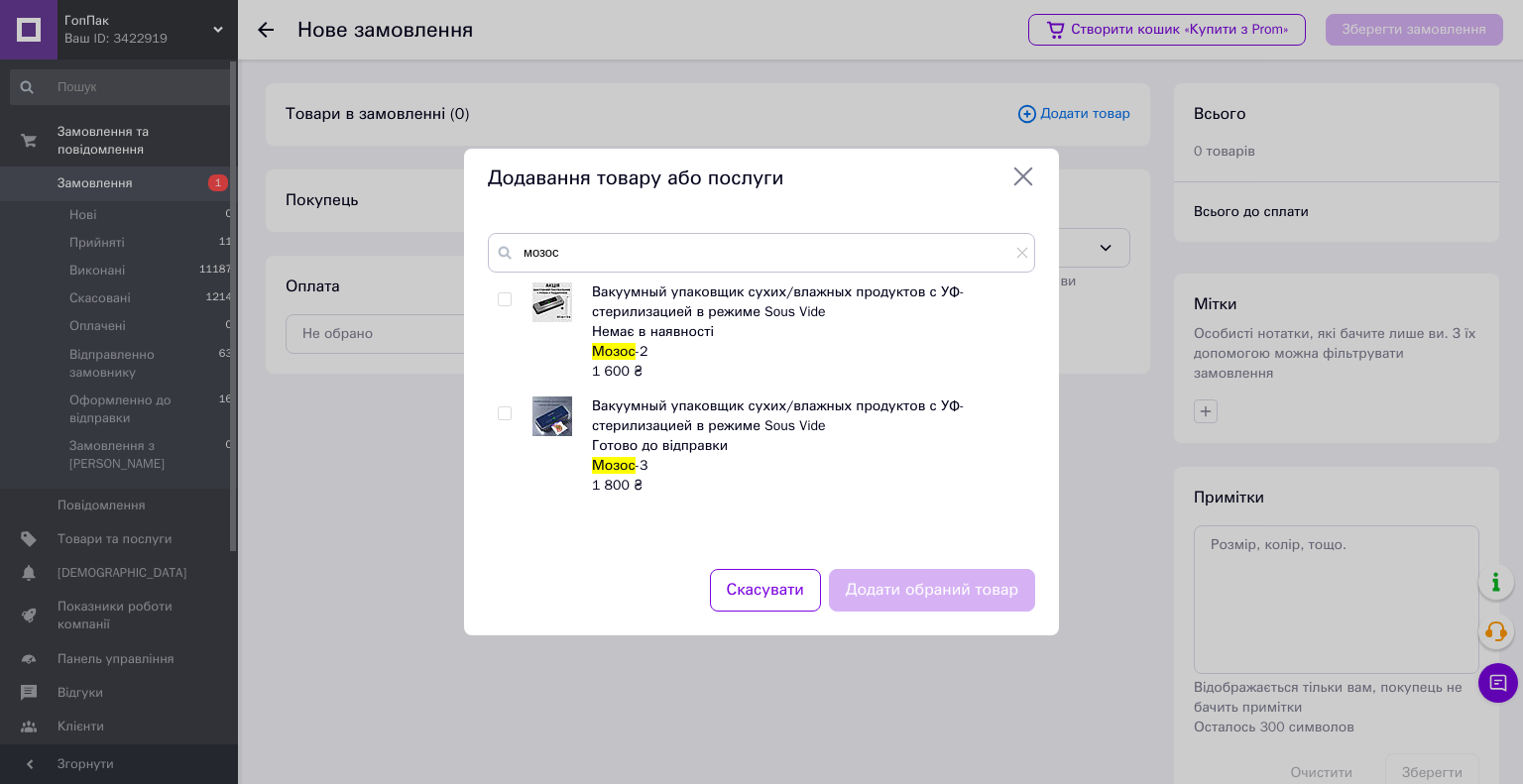 click at bounding box center [504, 299] 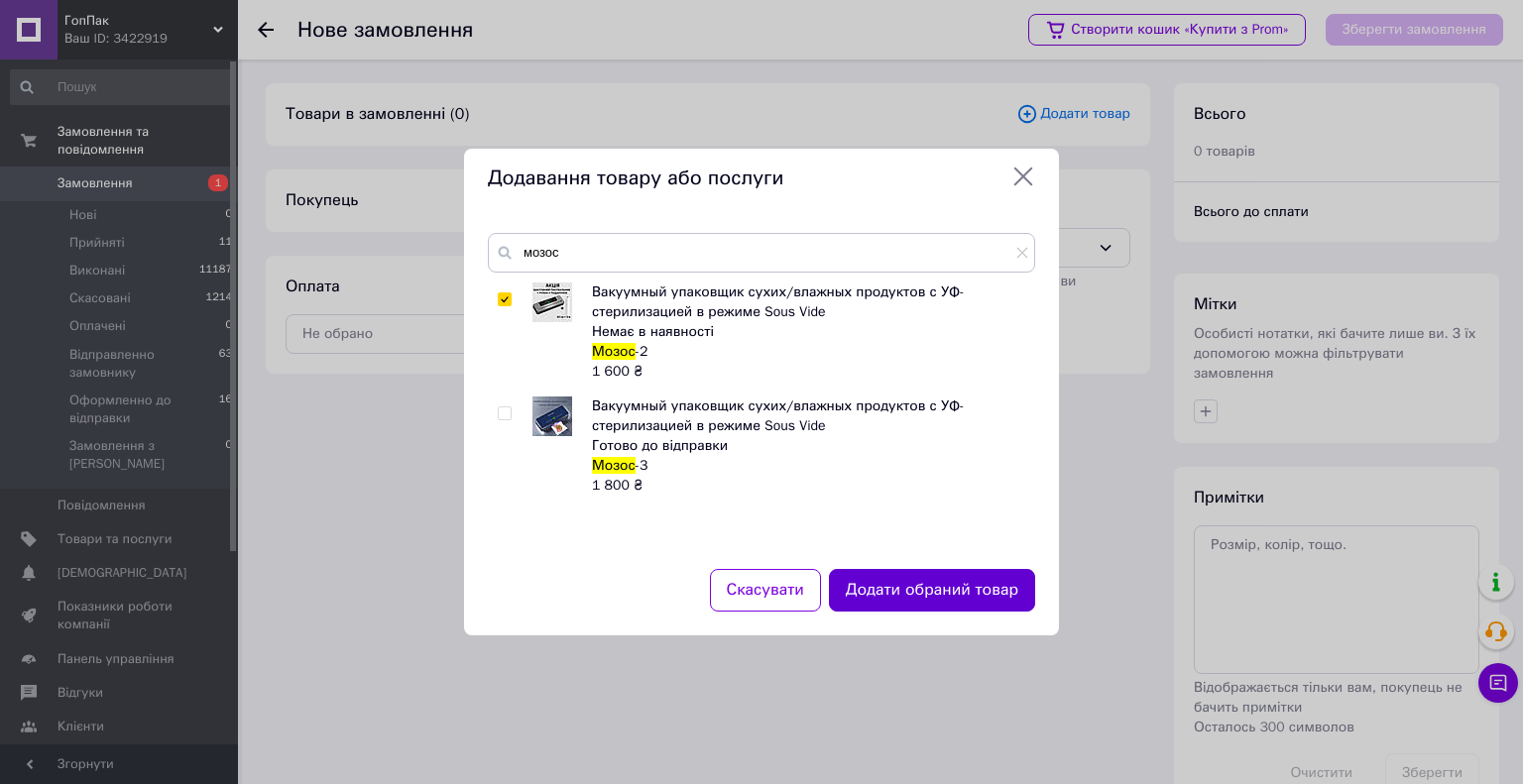 click on "Додати обраний товар" at bounding box center [932, 590] 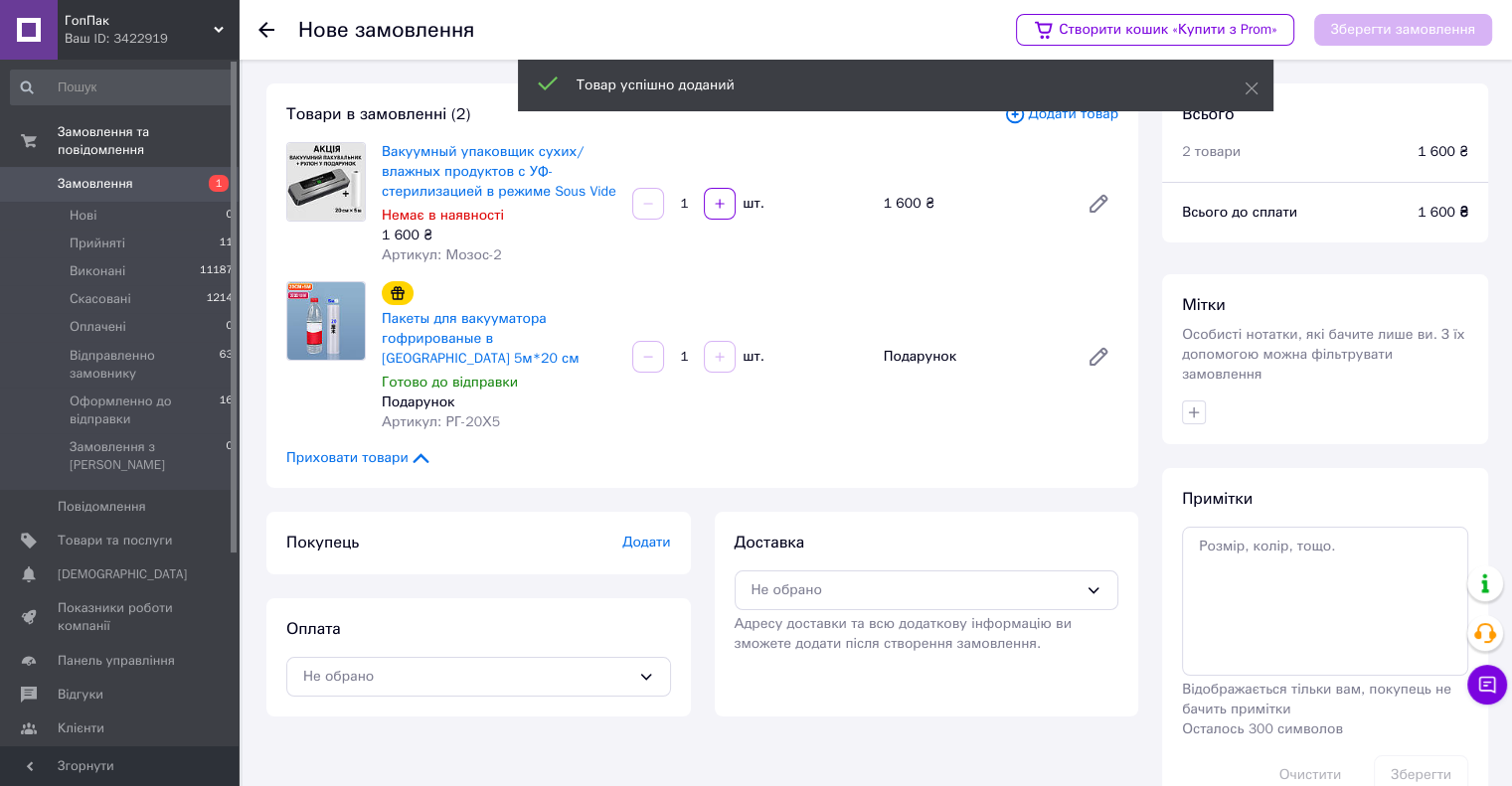 click on "Додати товар" at bounding box center (1061, 114) 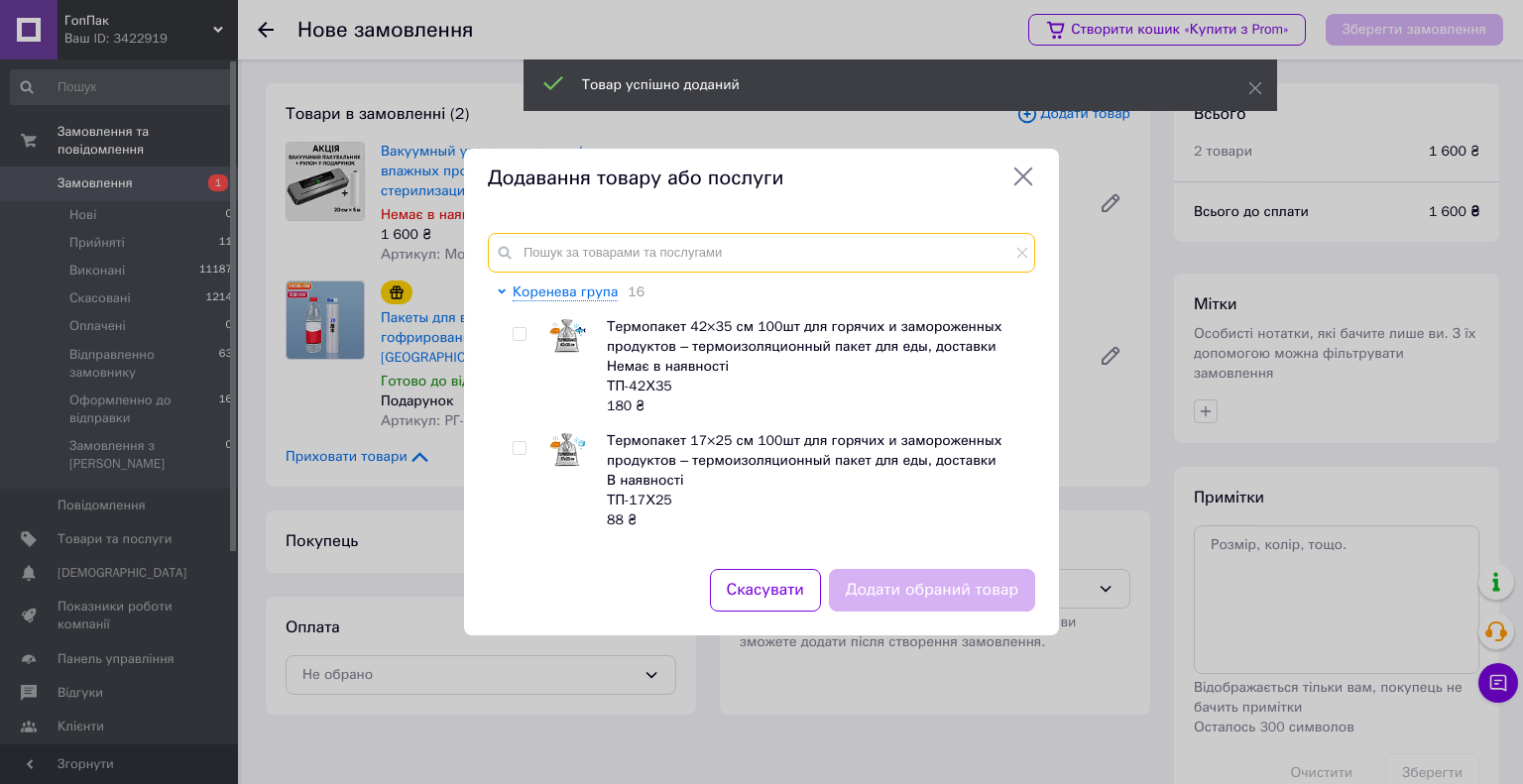 click at bounding box center [762, 253] 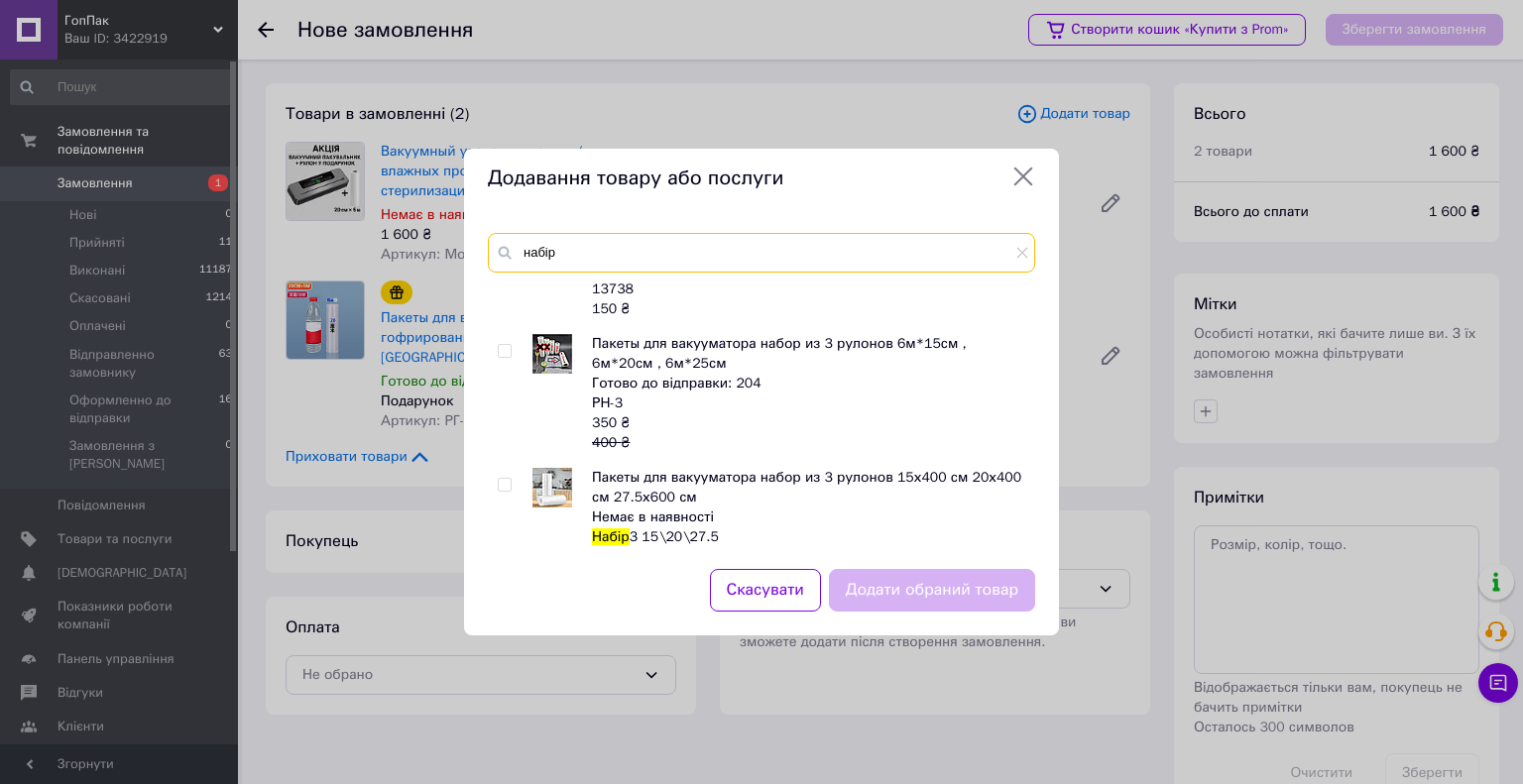 scroll, scrollTop: 496, scrollLeft: 0, axis: vertical 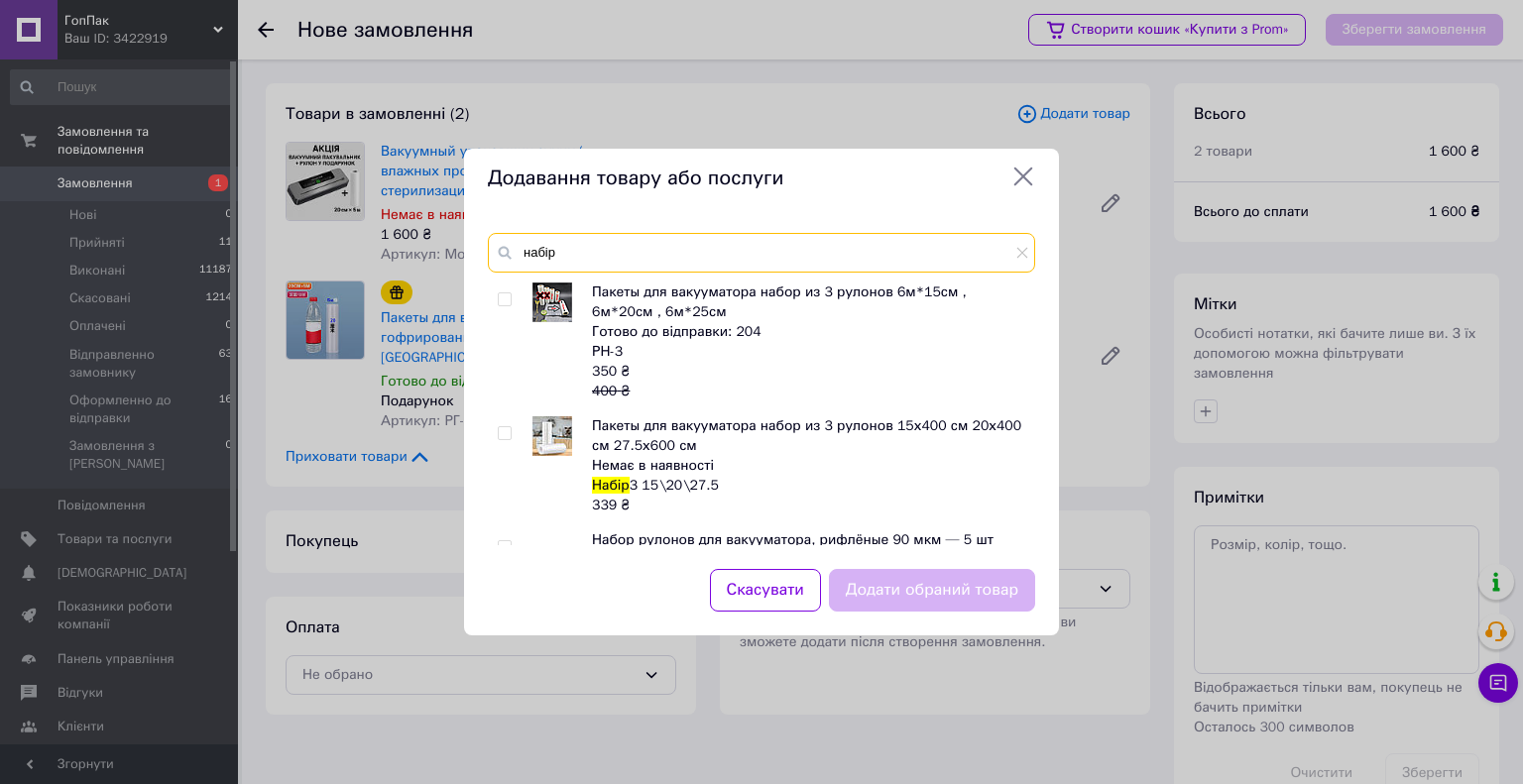 type on "набір" 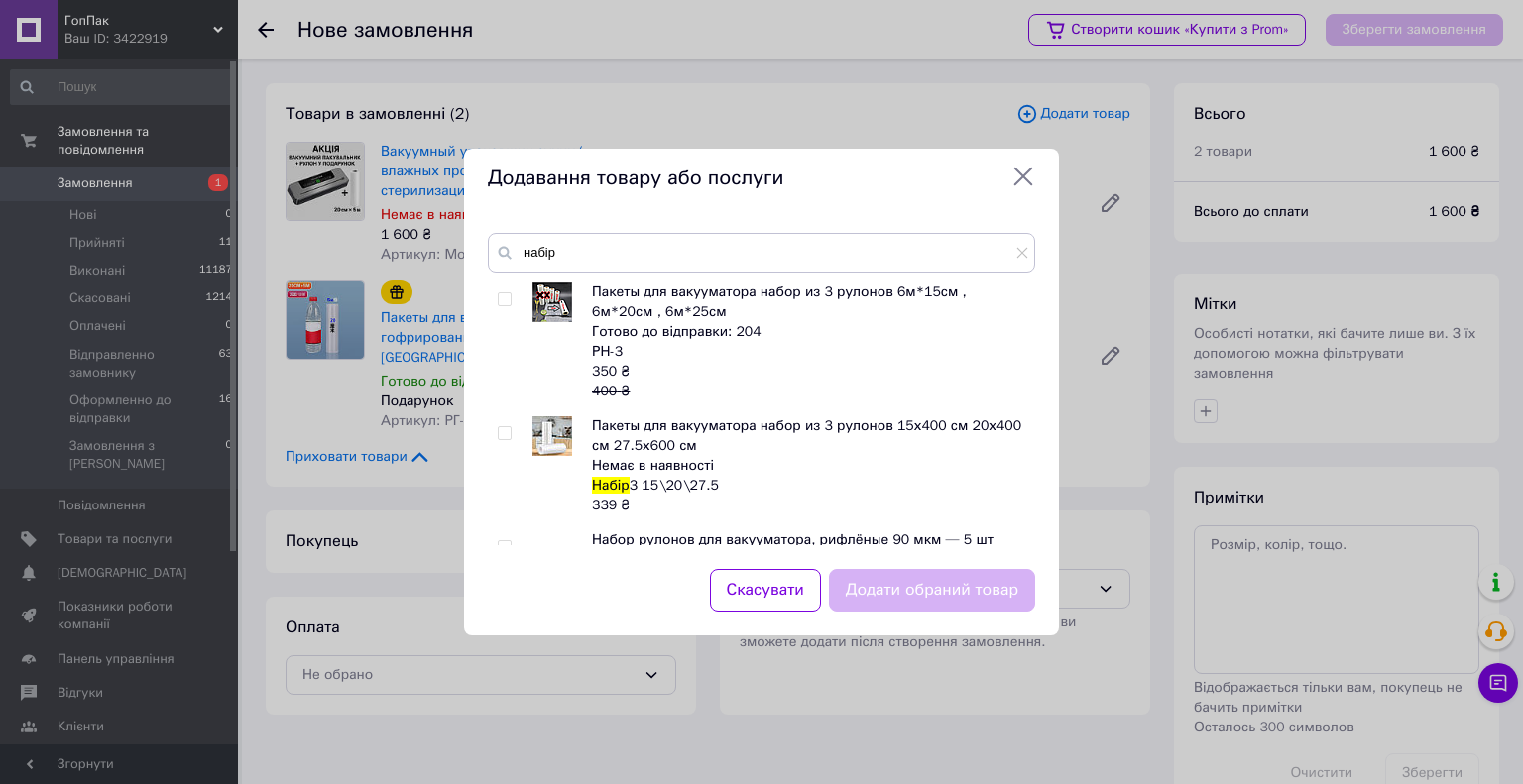 click at bounding box center (504, 299) 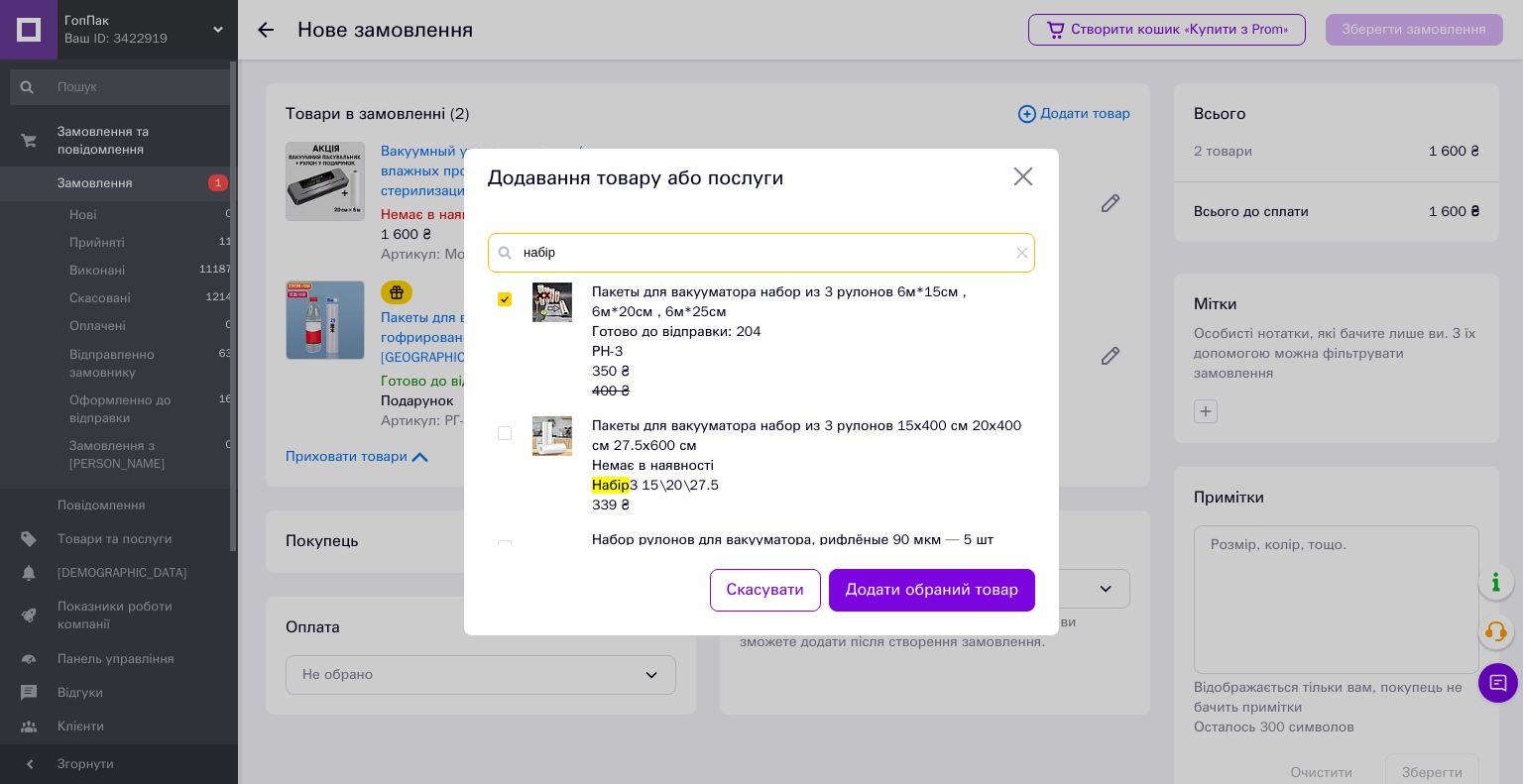click on "набір" at bounding box center (762, 253) 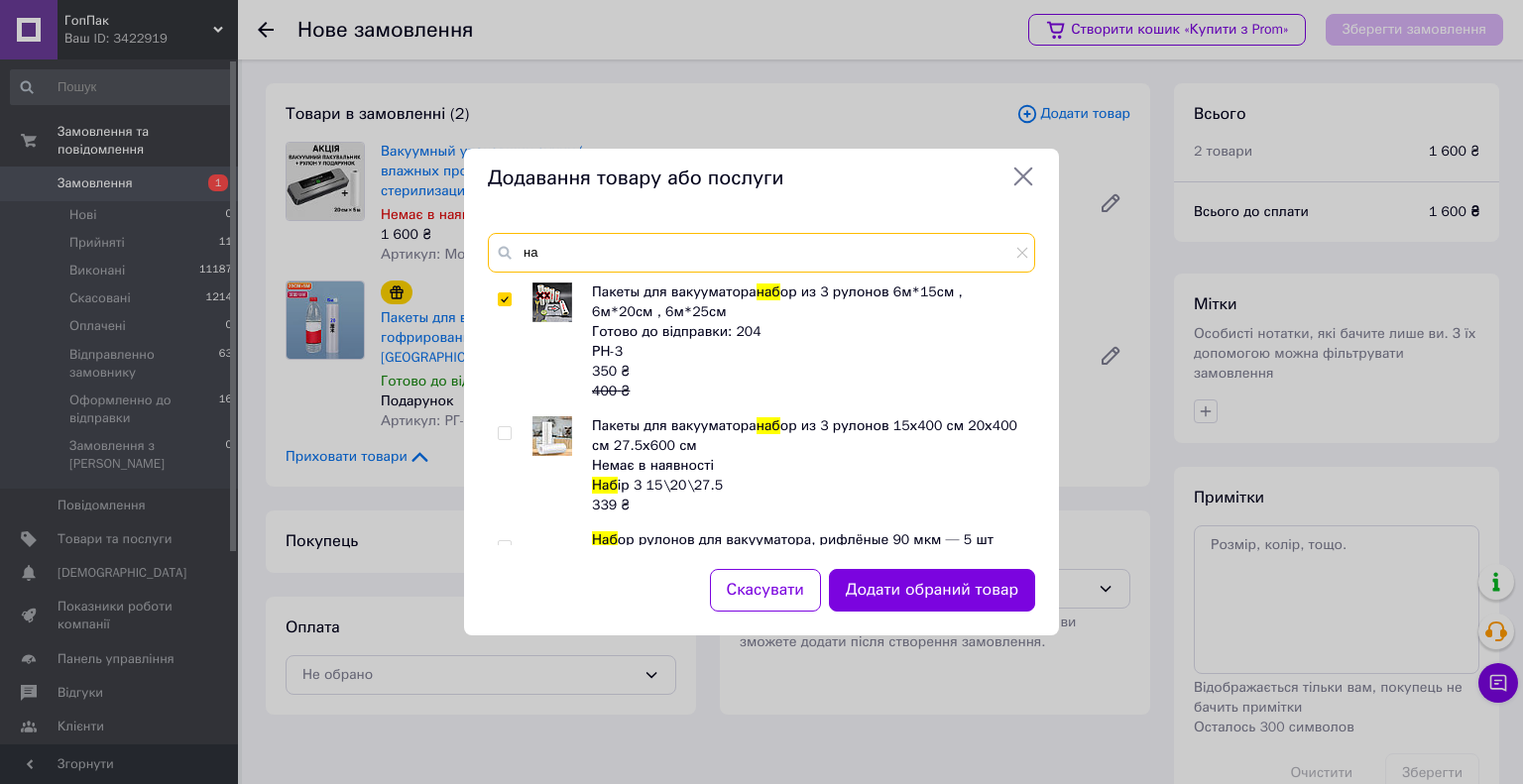 type on "н" 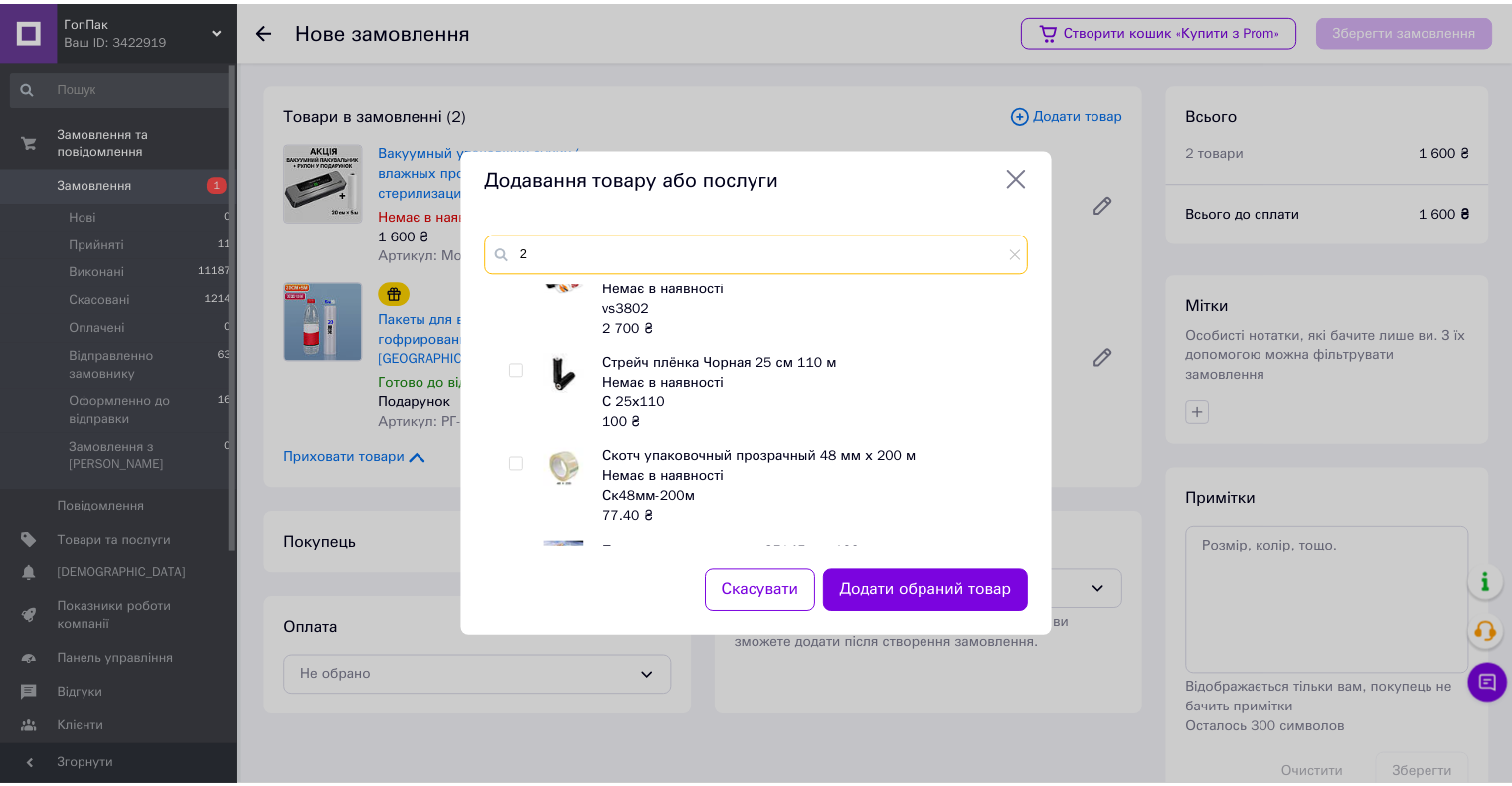 scroll, scrollTop: 0, scrollLeft: 0, axis: both 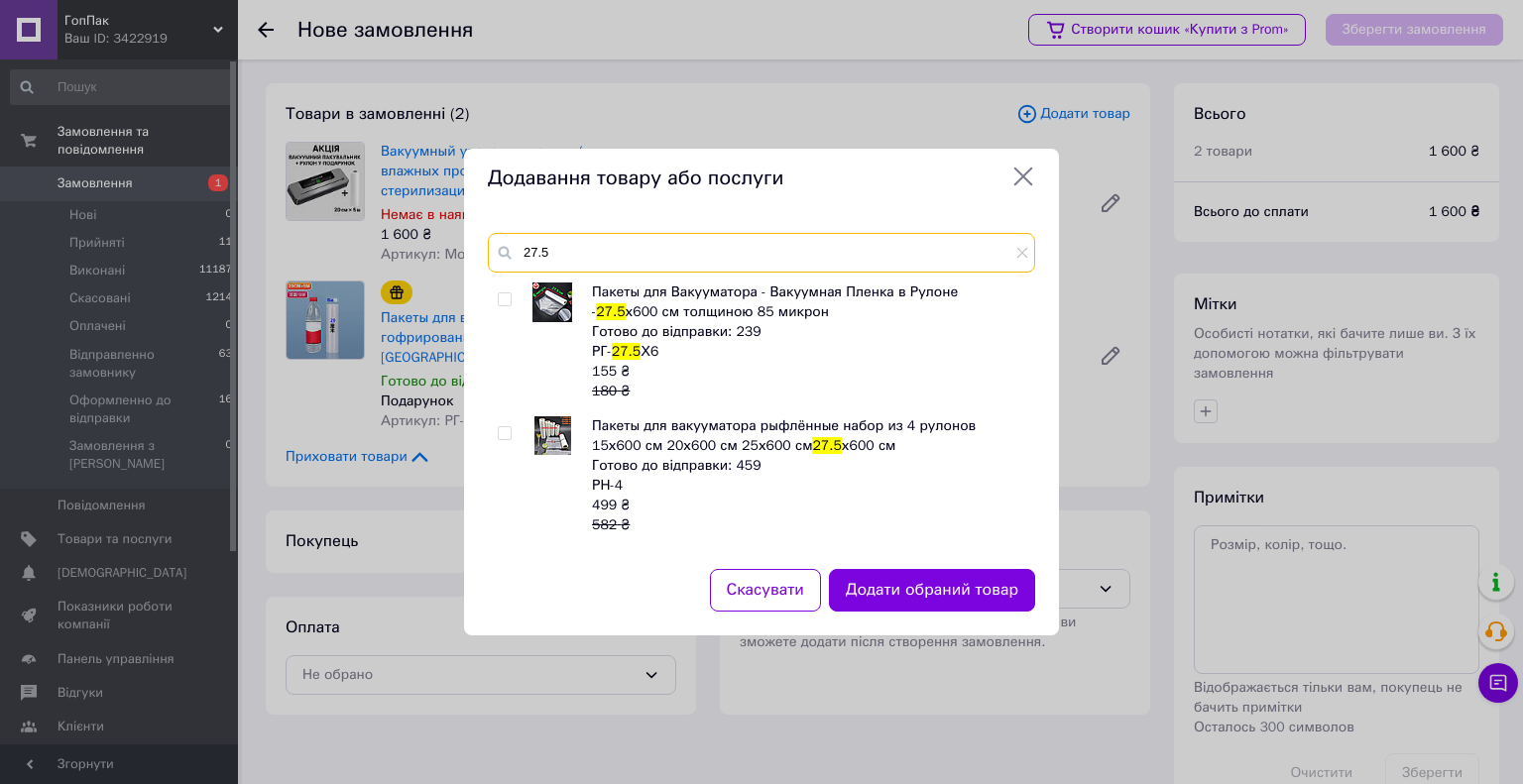 type on "27.5" 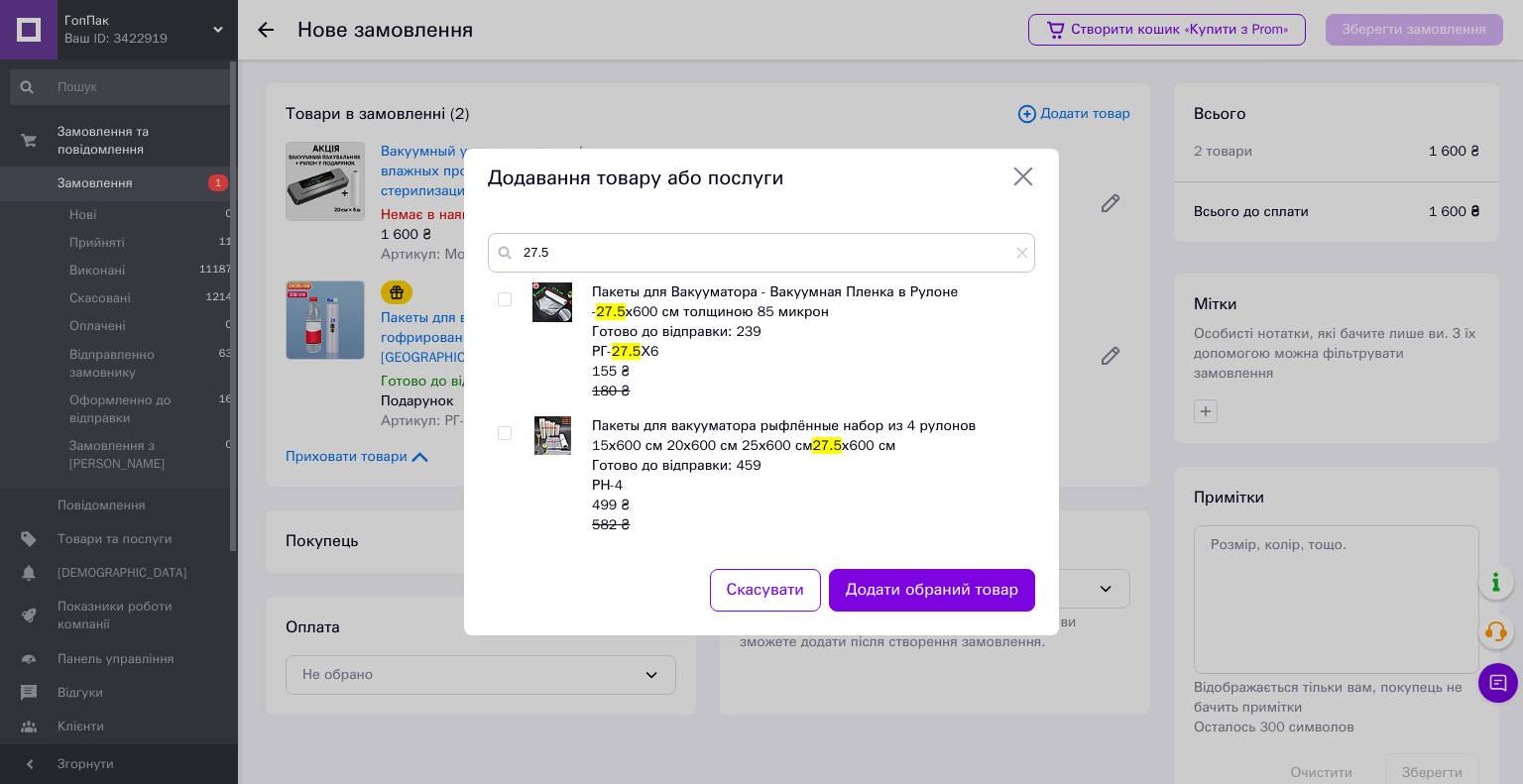 click at bounding box center (504, 299) 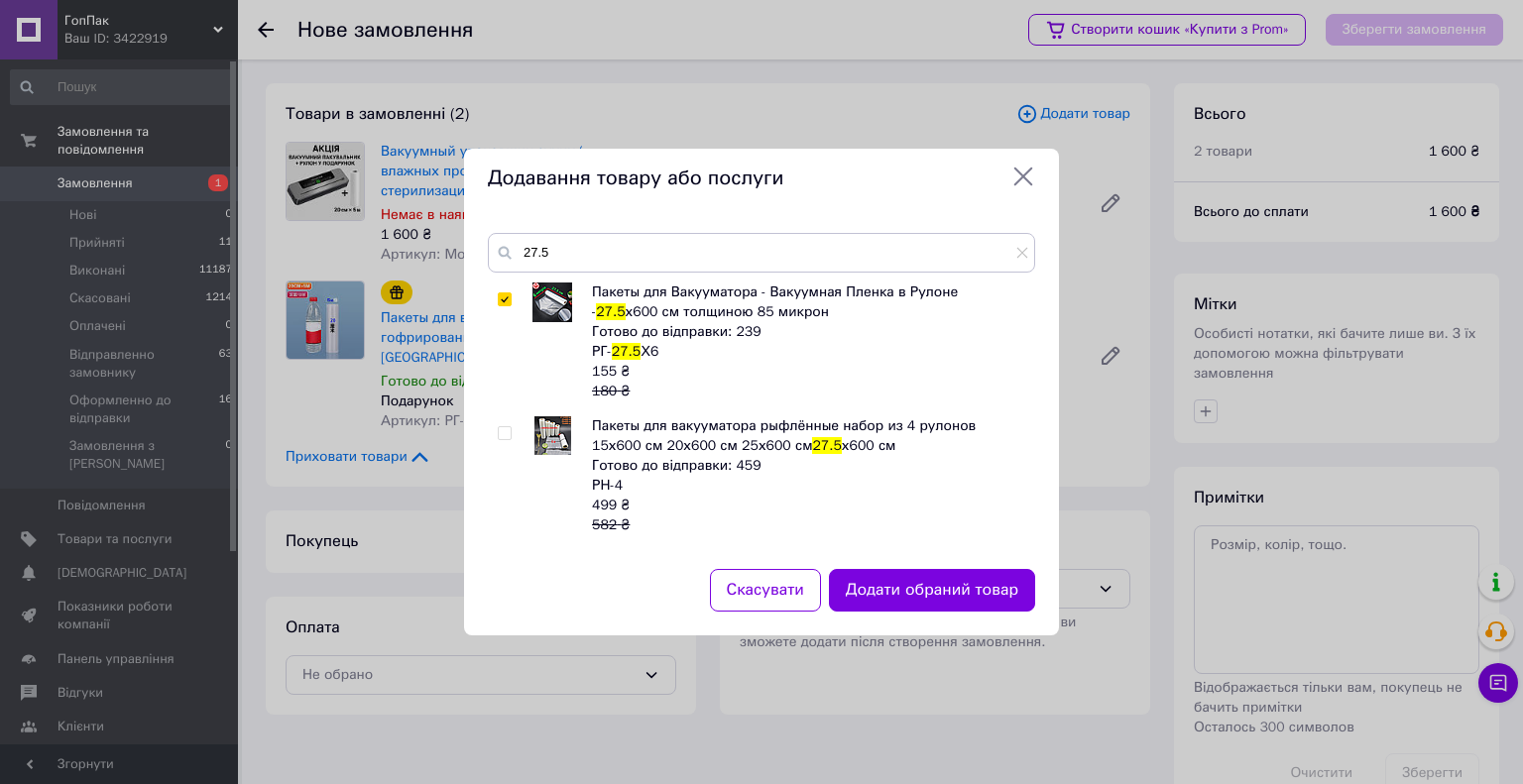 checkbox on "true" 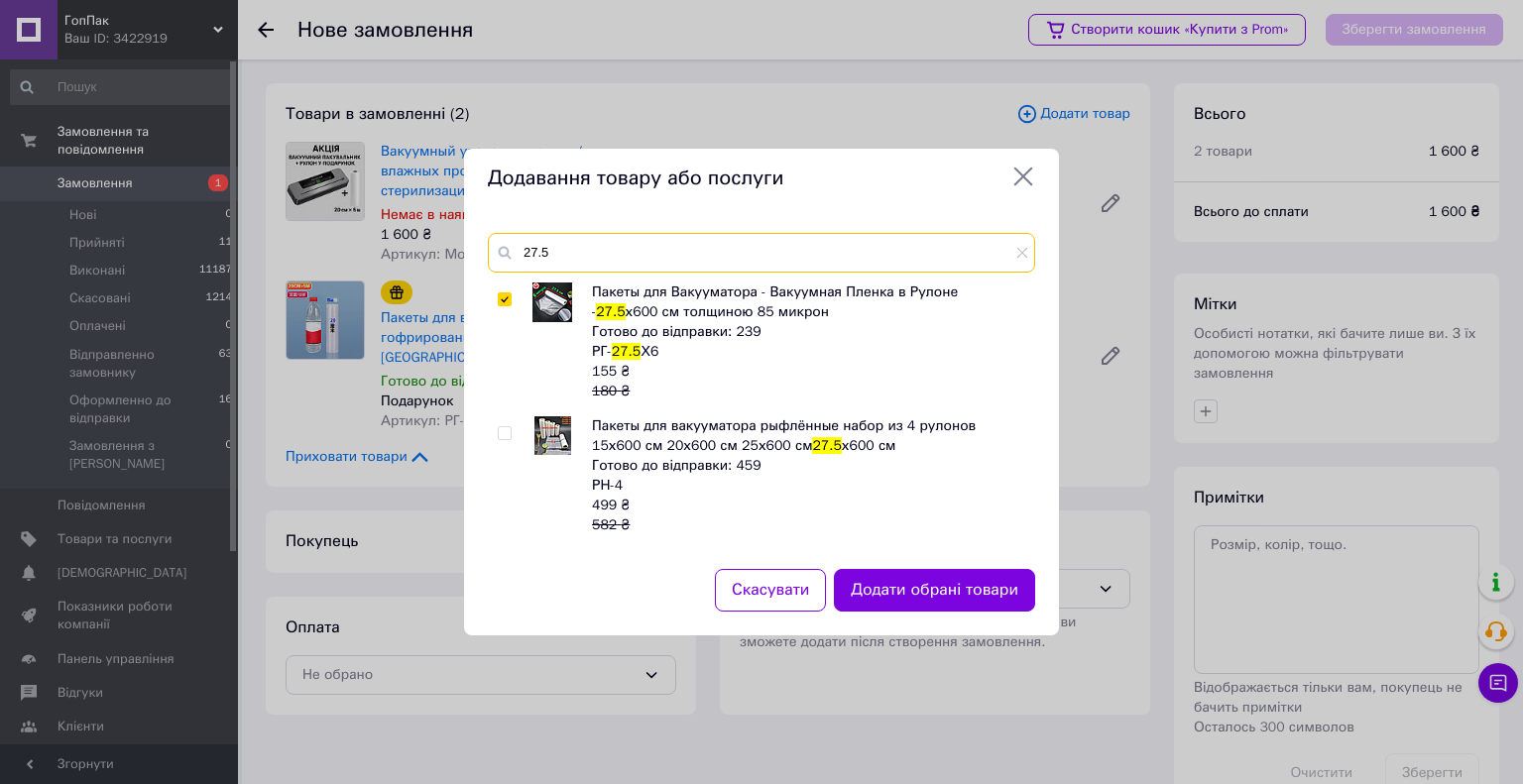 click on "27.5" at bounding box center (762, 253) 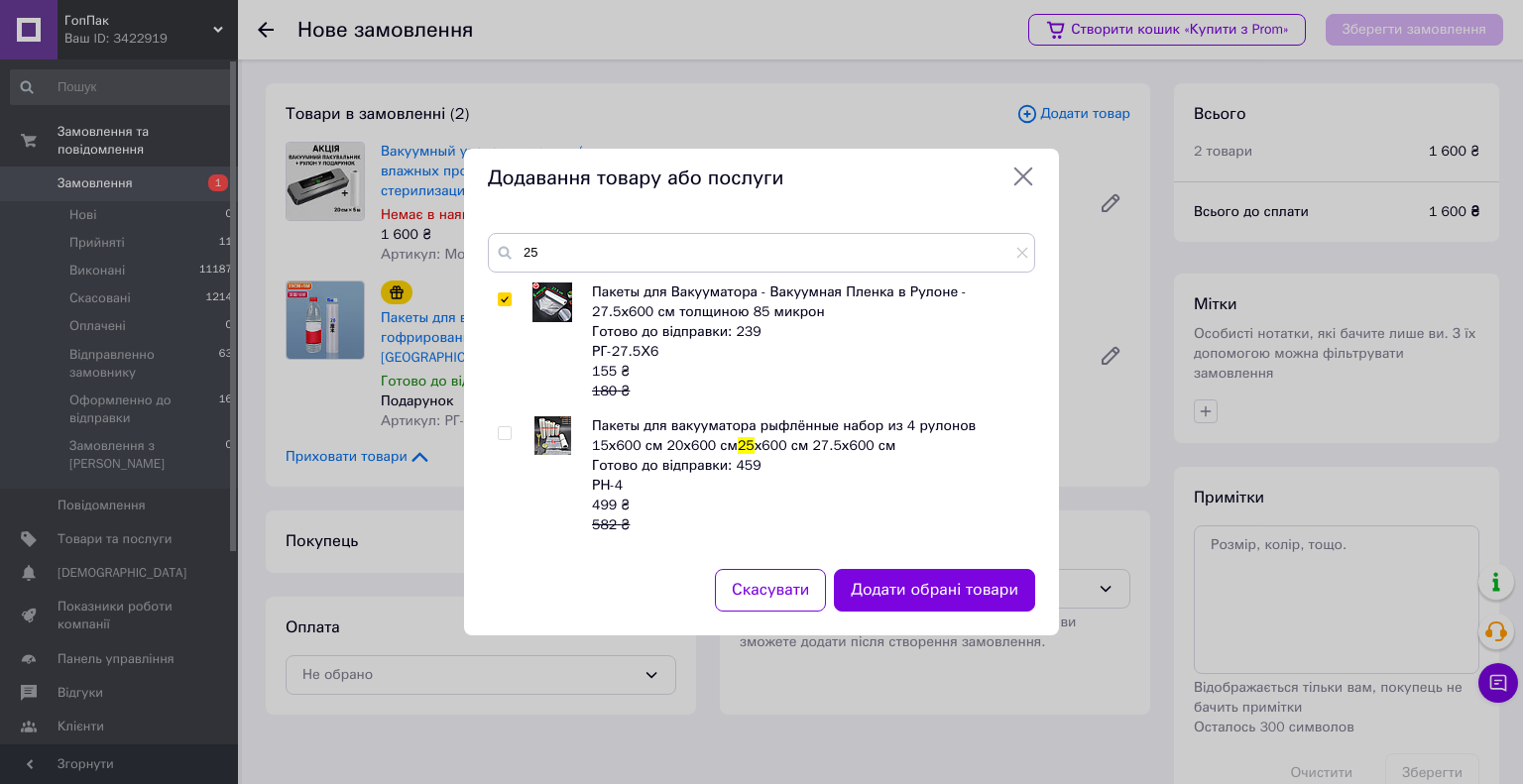 click at bounding box center [562, 342] 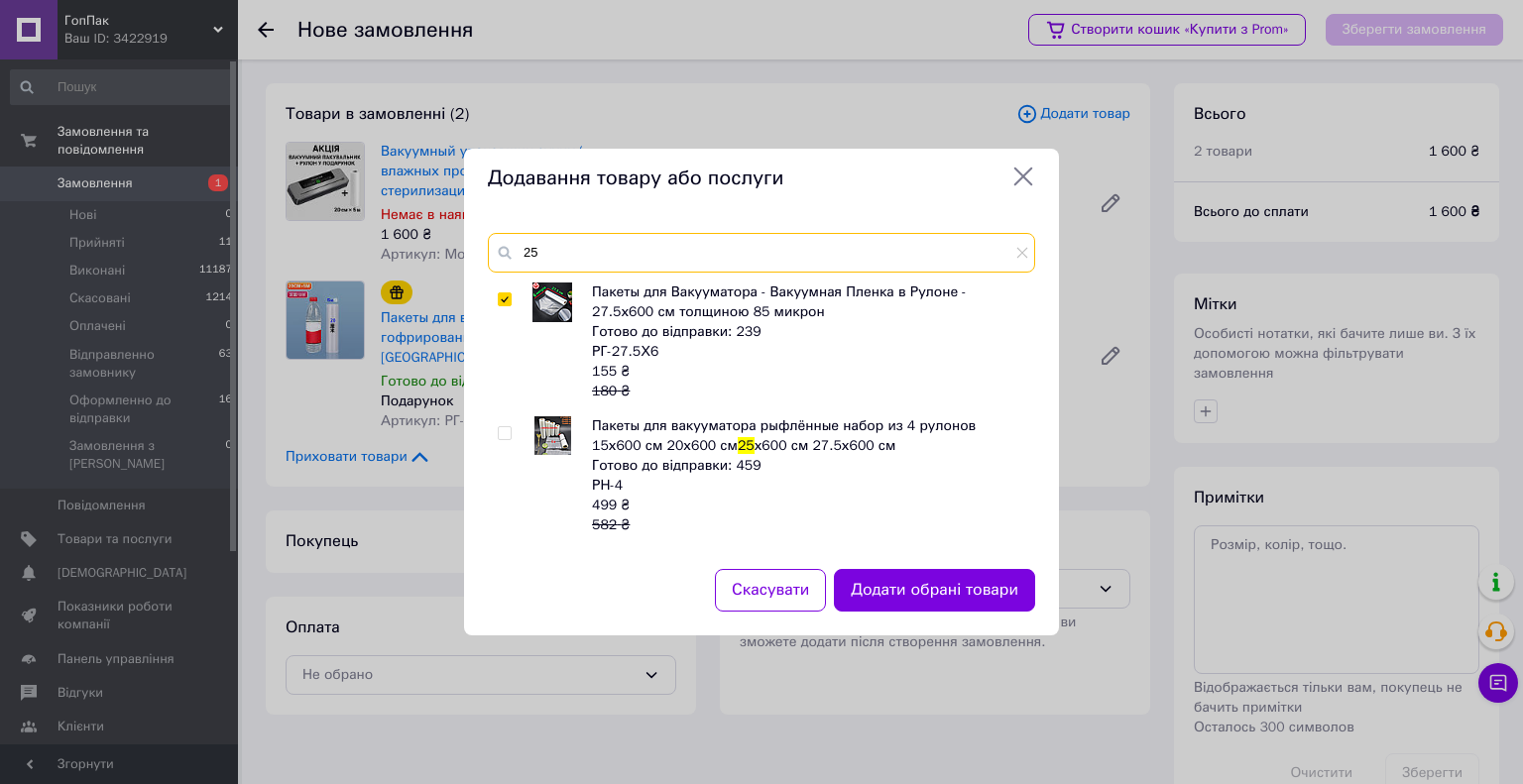 click on "25" at bounding box center (762, 253) 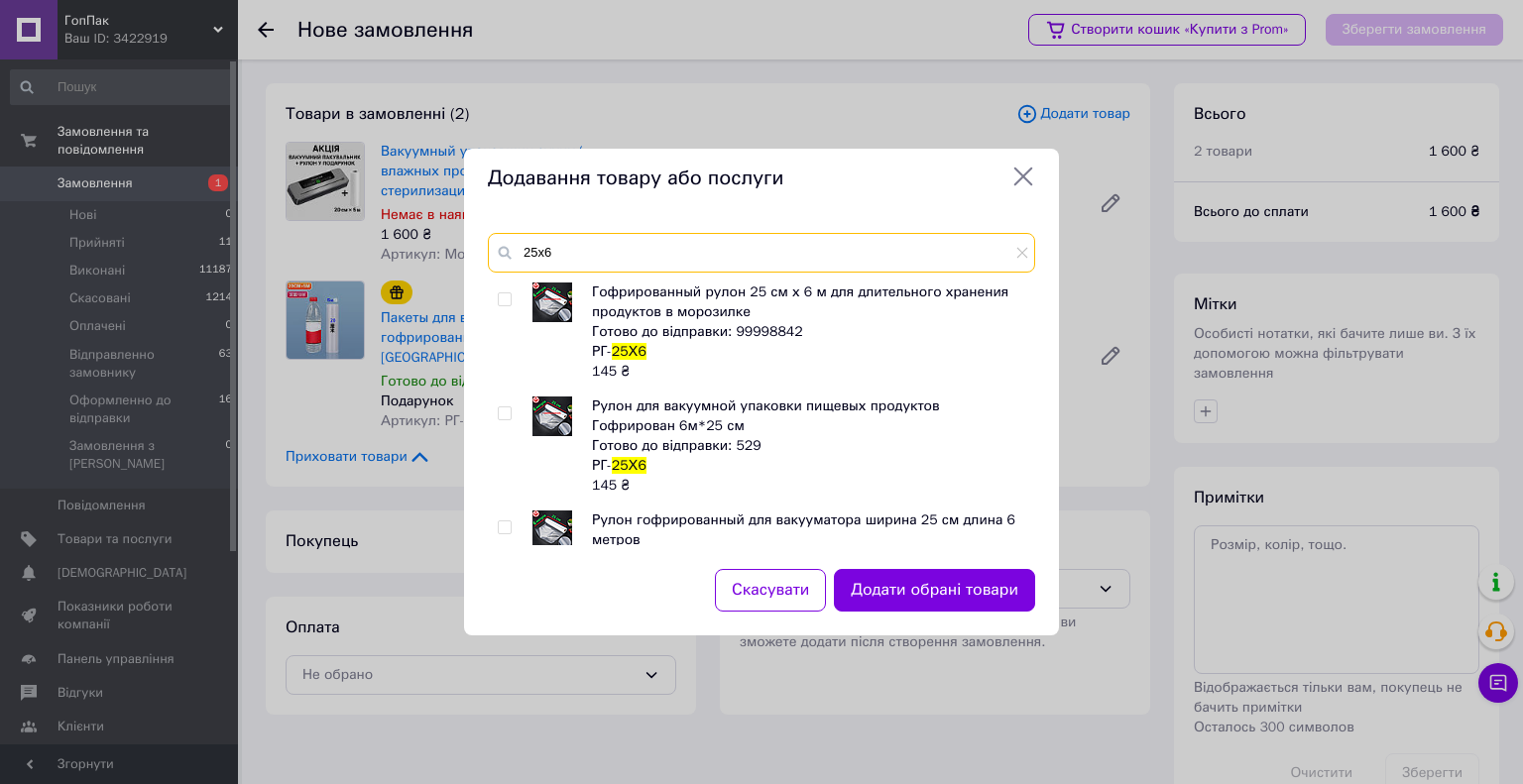 type on "25х6" 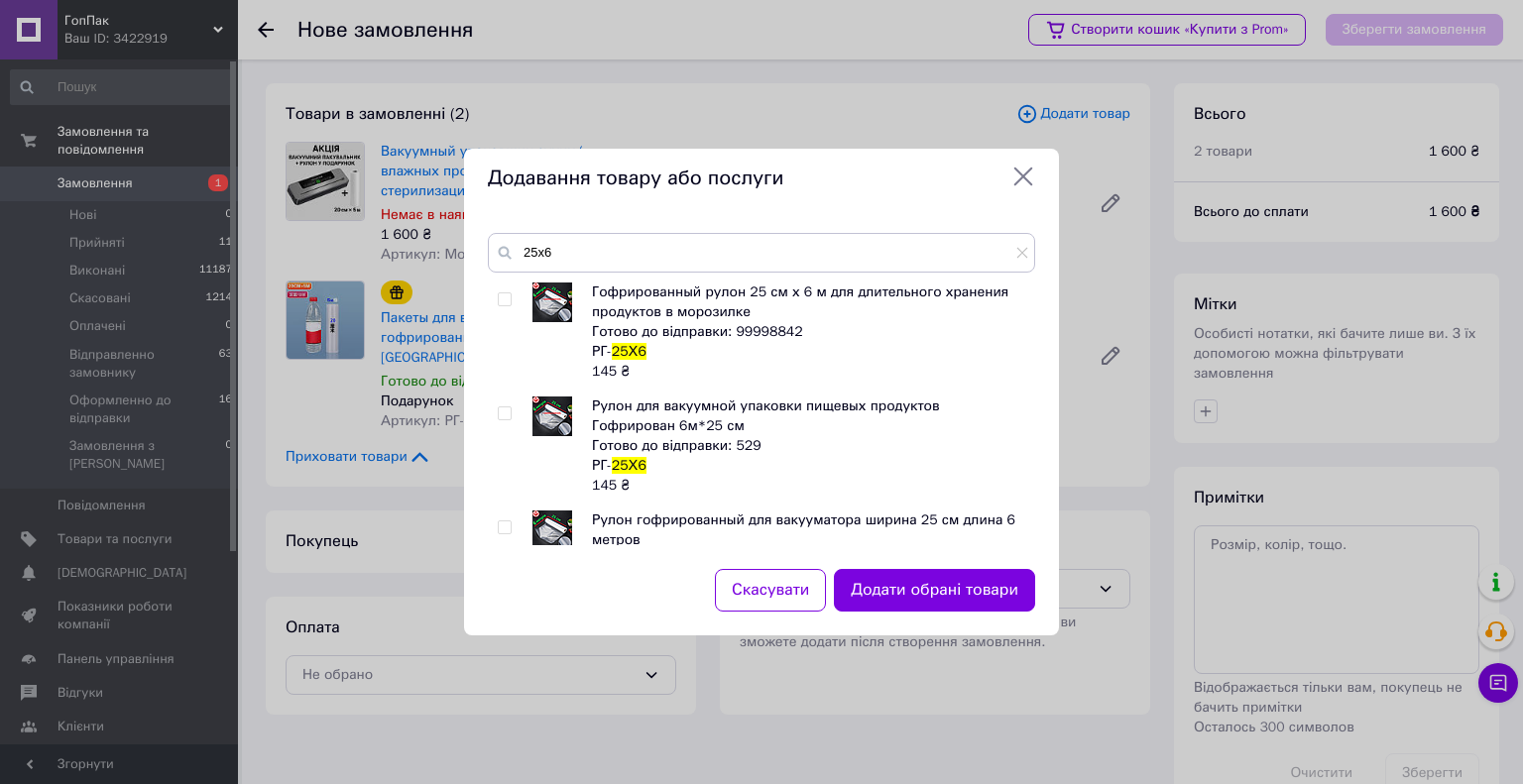 click at bounding box center [504, 299] 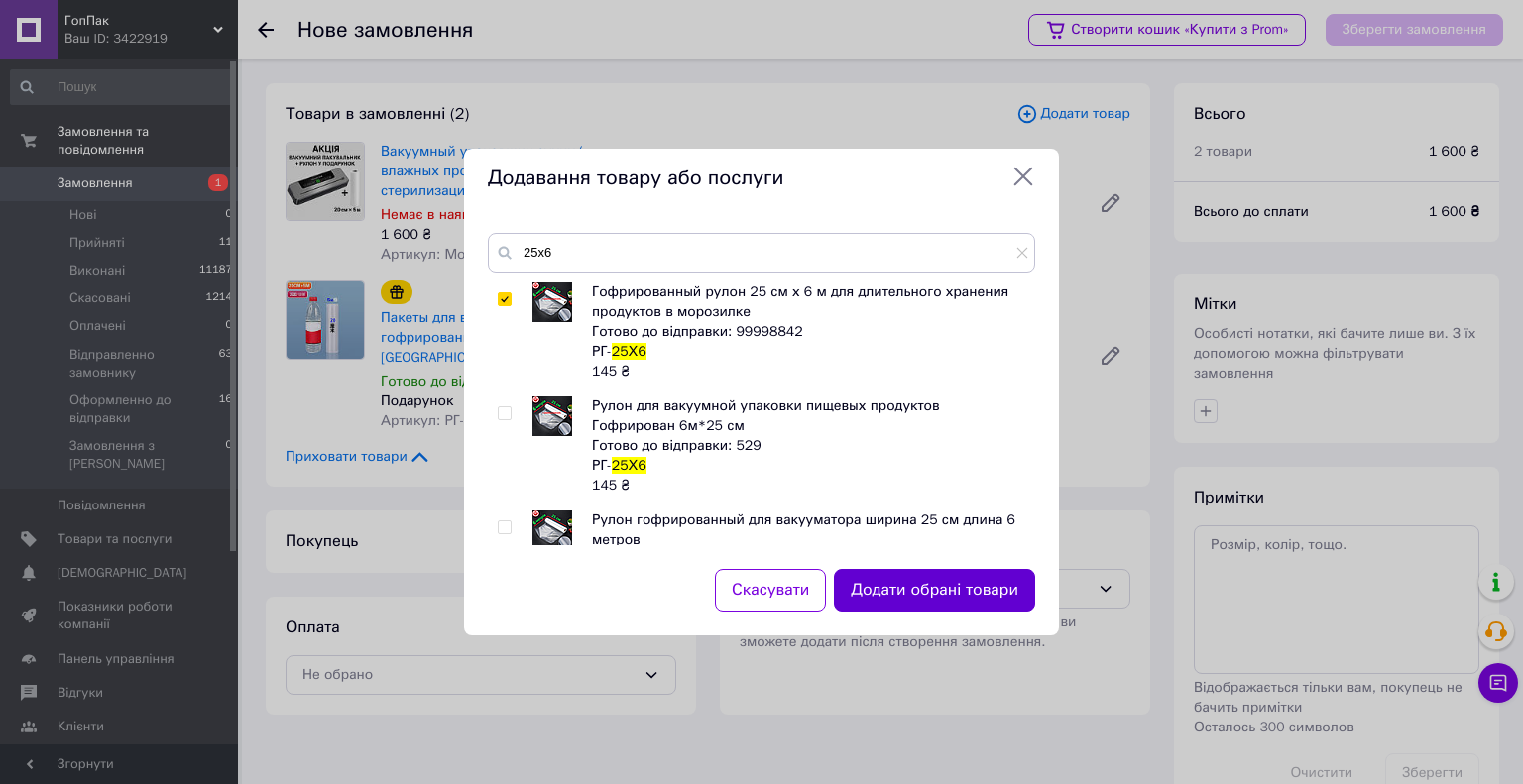 click on "Додати обрані товари" at bounding box center [934, 590] 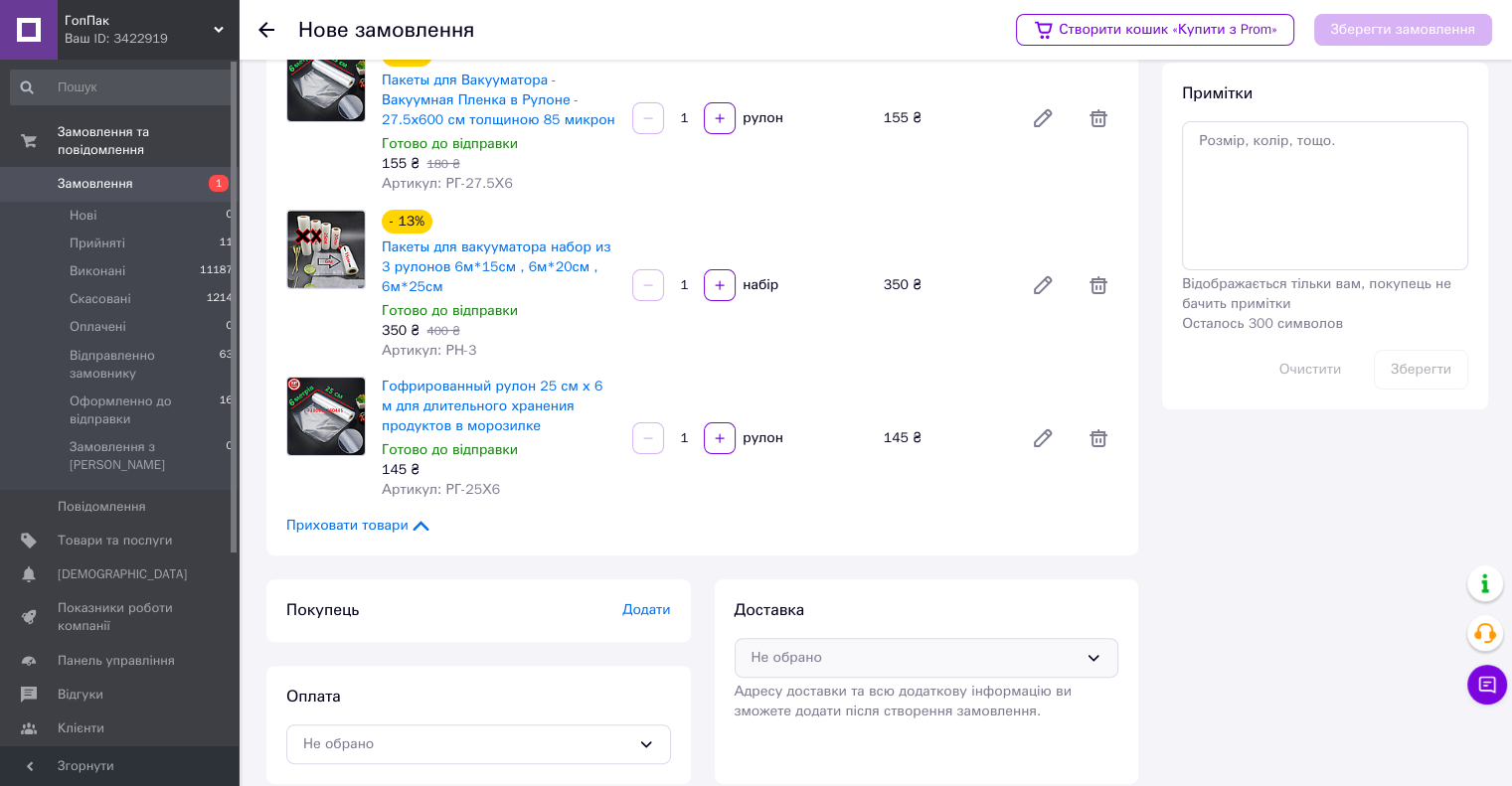 scroll, scrollTop: 408, scrollLeft: 0, axis: vertical 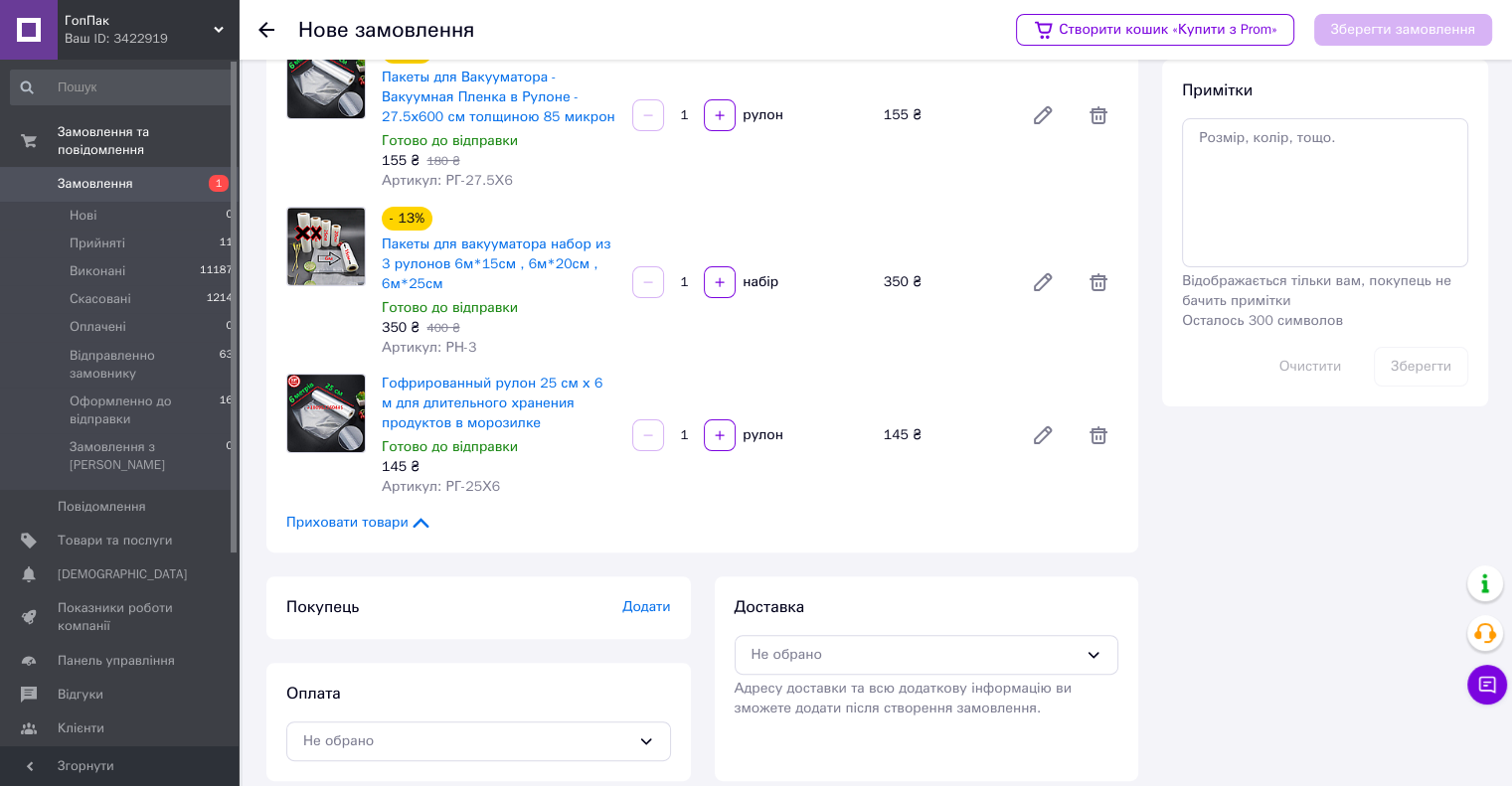 click on "Адресу доставки та всю додаткову інформацію
ви зможете додати після створення замовлення." at bounding box center (903, 698) 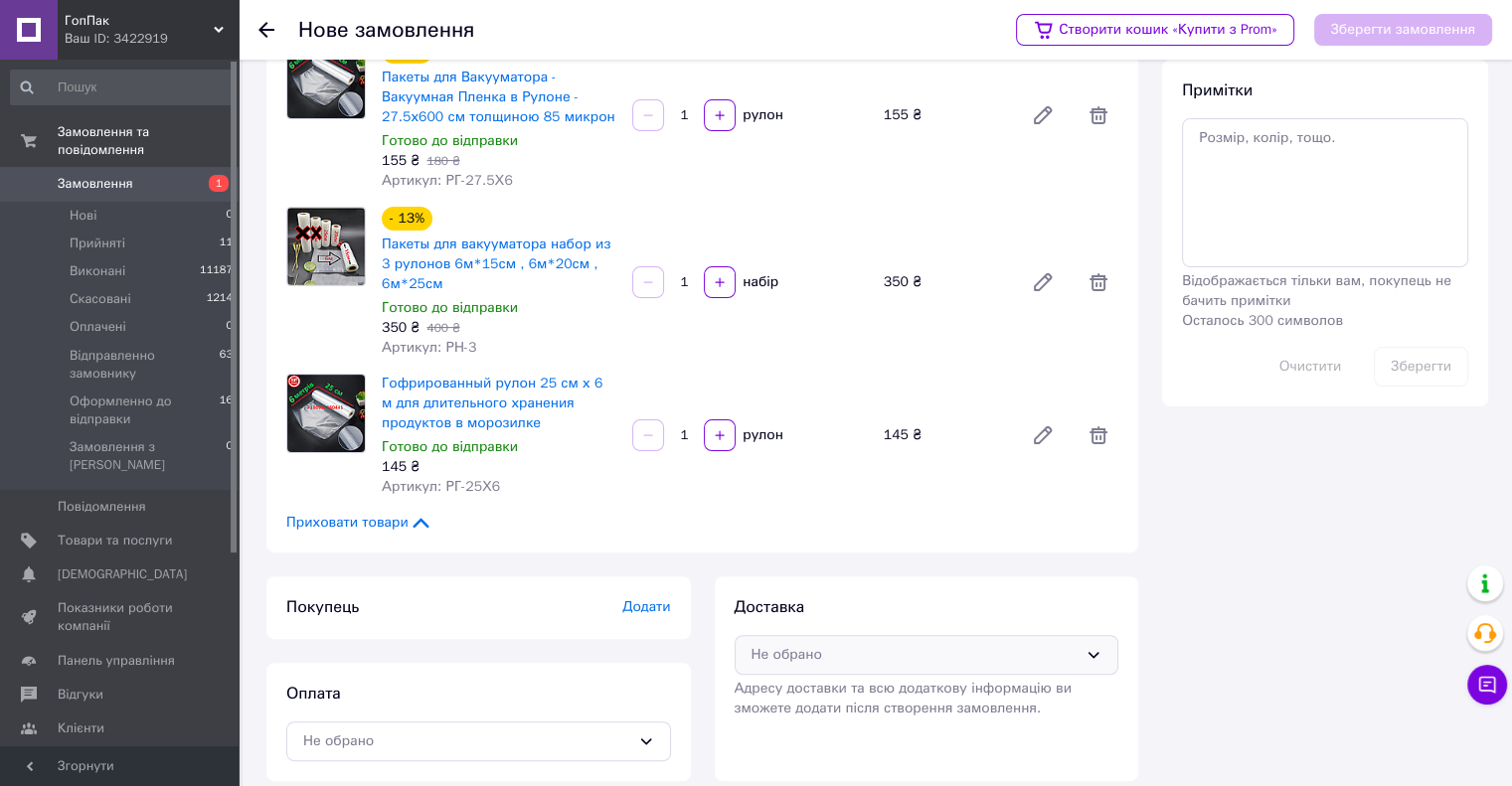 click on "Не обрано" at bounding box center (915, 655) 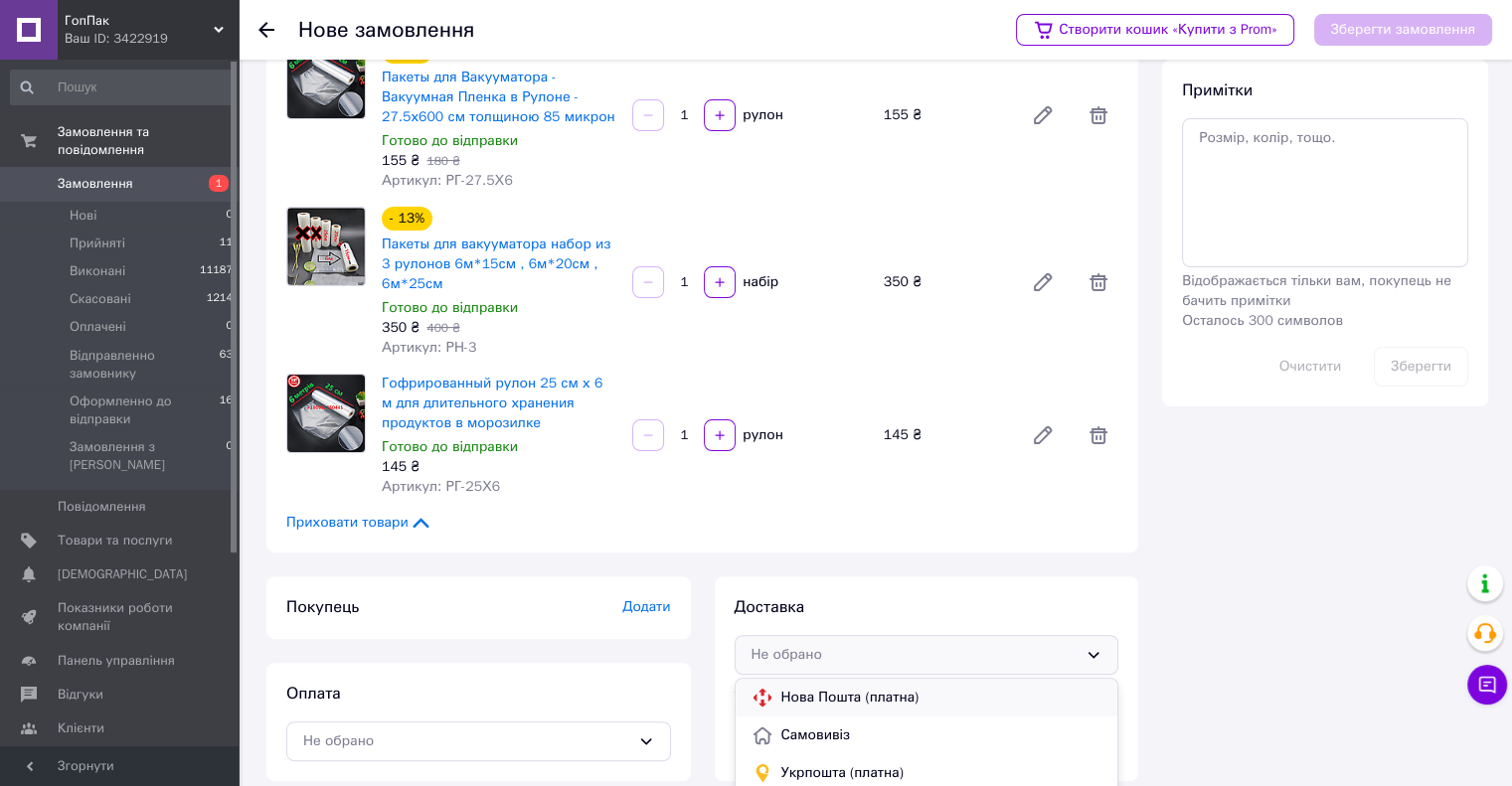 click on "Нова Пошта (платна)" at bounding box center [941, 698] 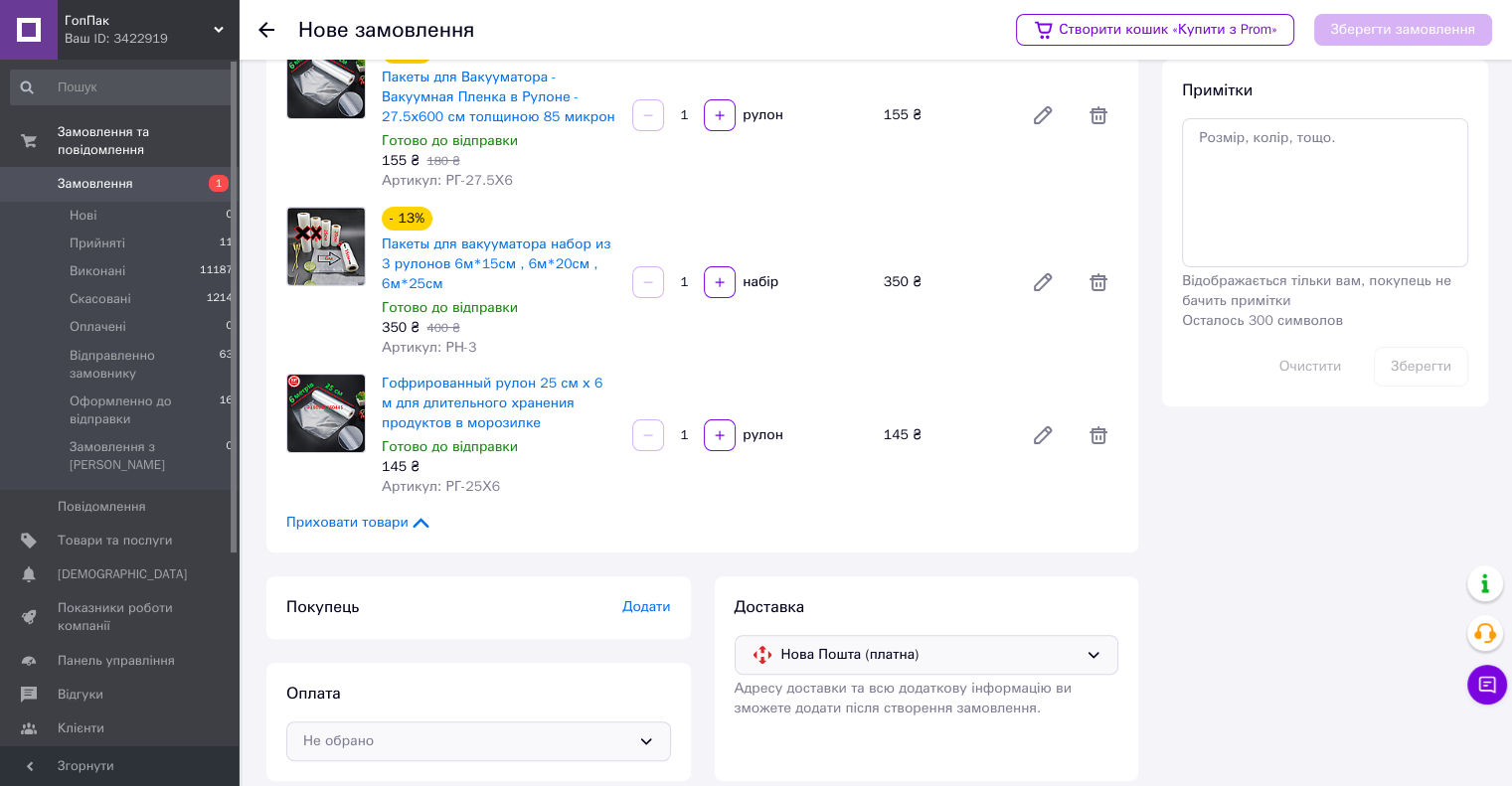 click on "Не обрано" at bounding box center (466, 741) 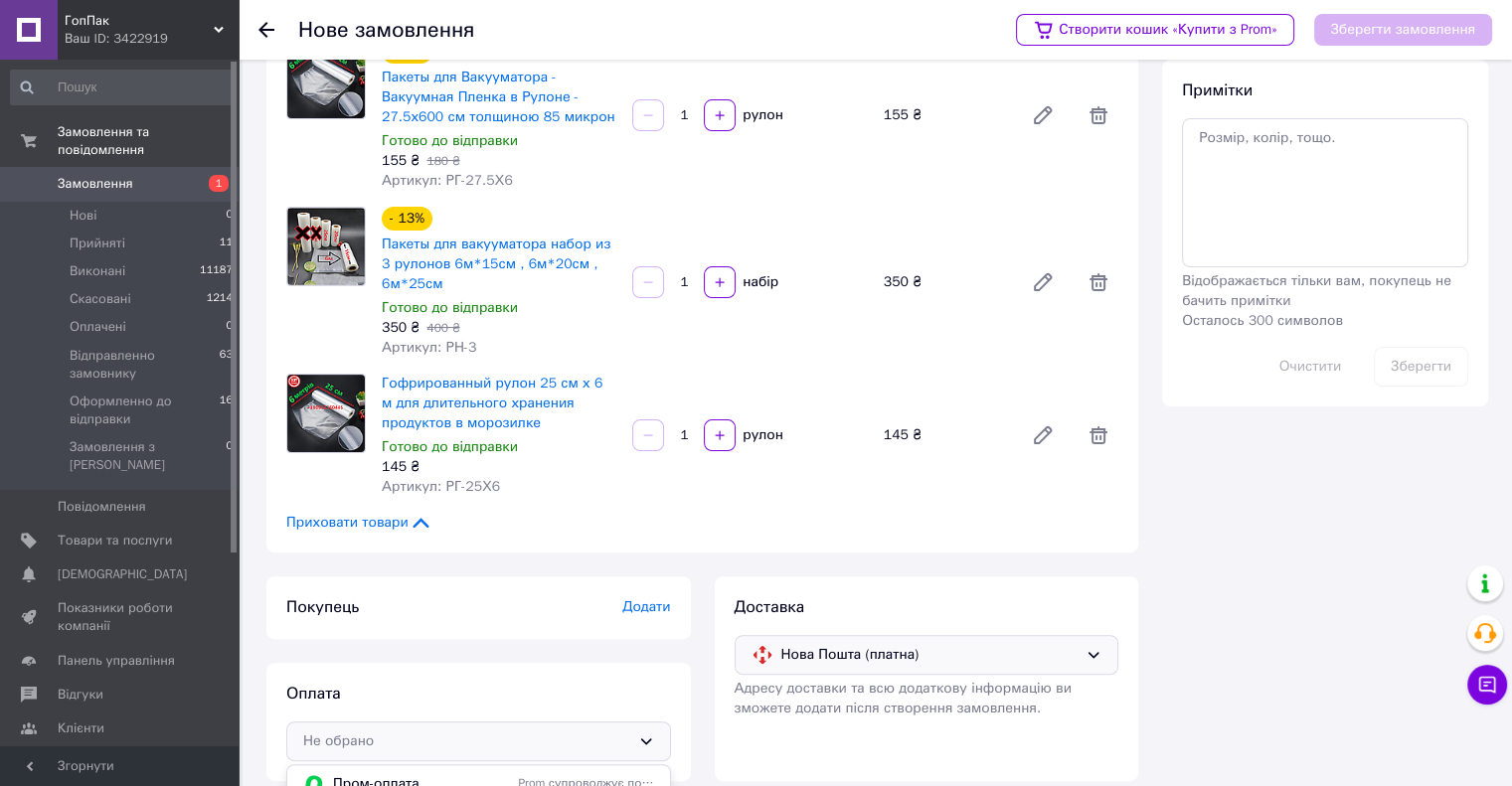 scroll, scrollTop: 541, scrollLeft: 0, axis: vertical 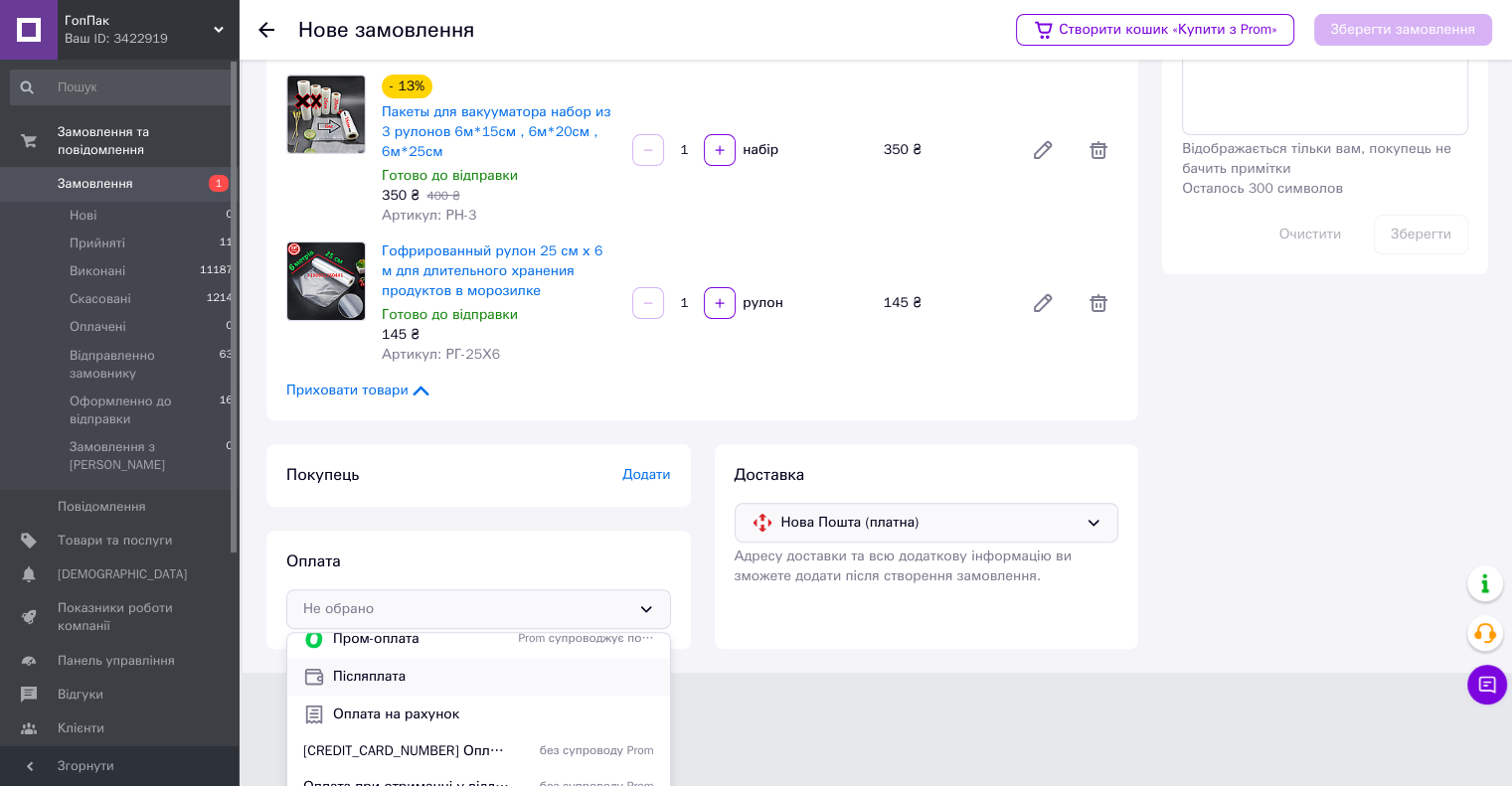 click on "Післяплата" at bounding box center (493, 677) 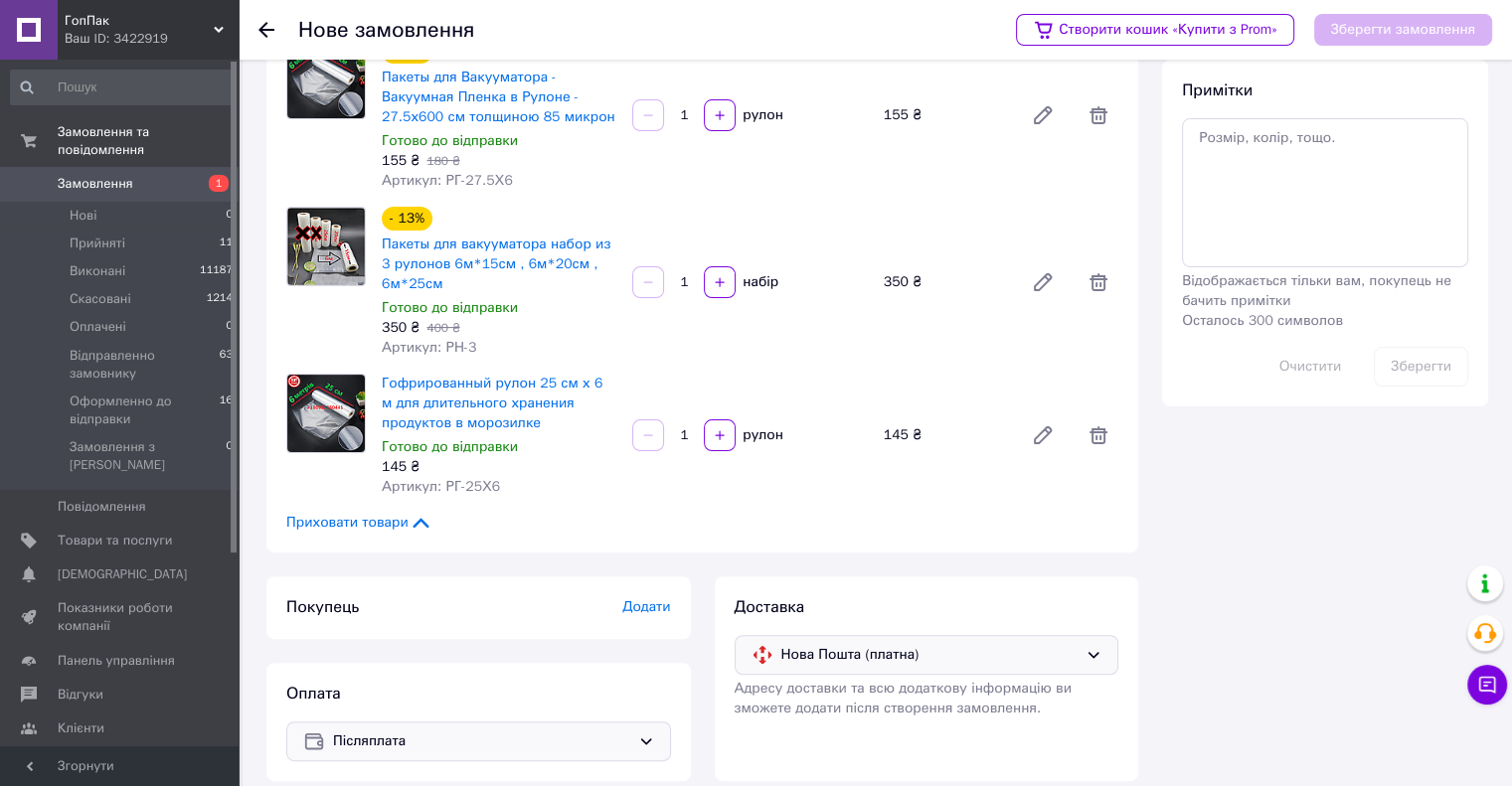 click on "Додати" at bounding box center [646, 606] 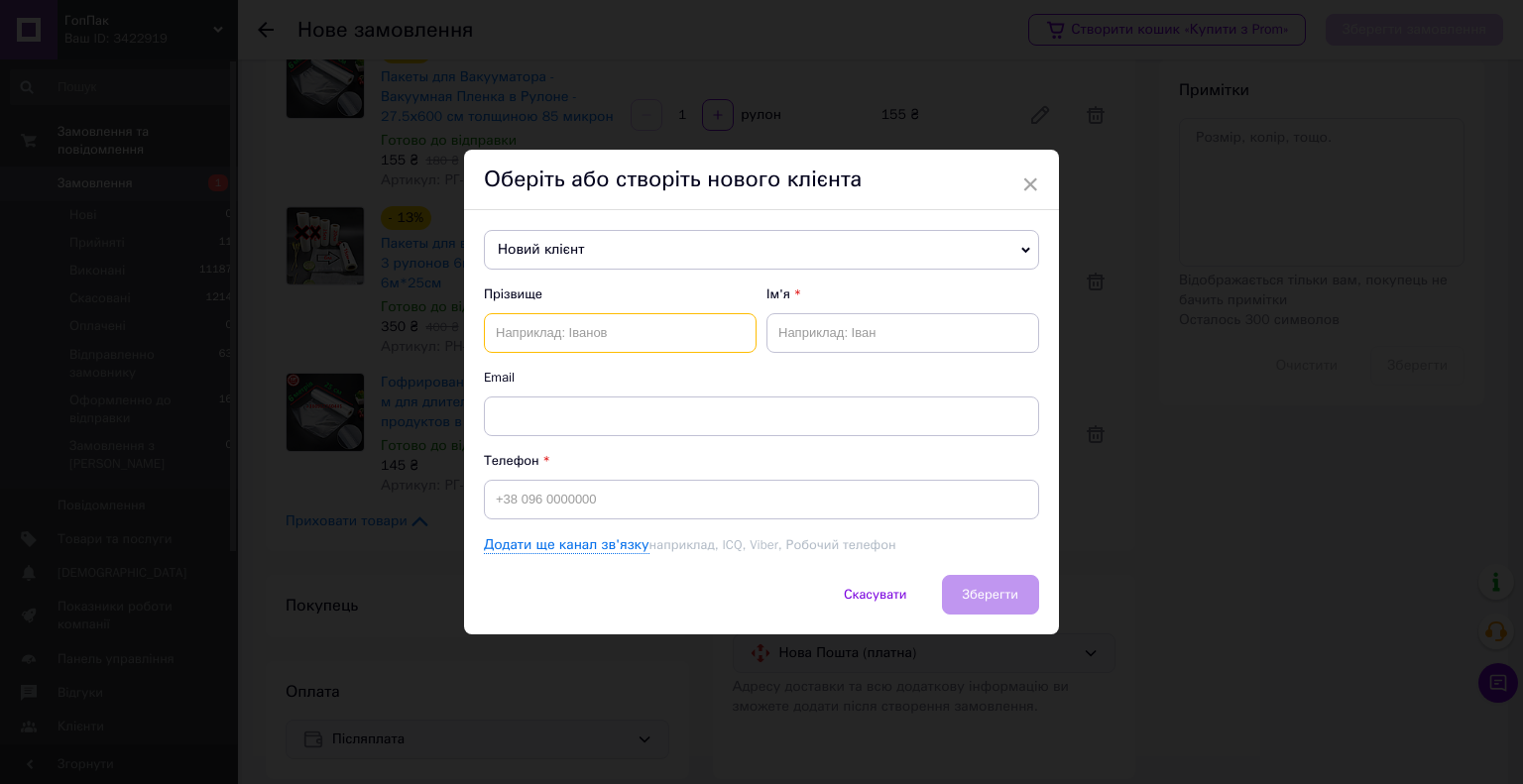 click at bounding box center (620, 333) 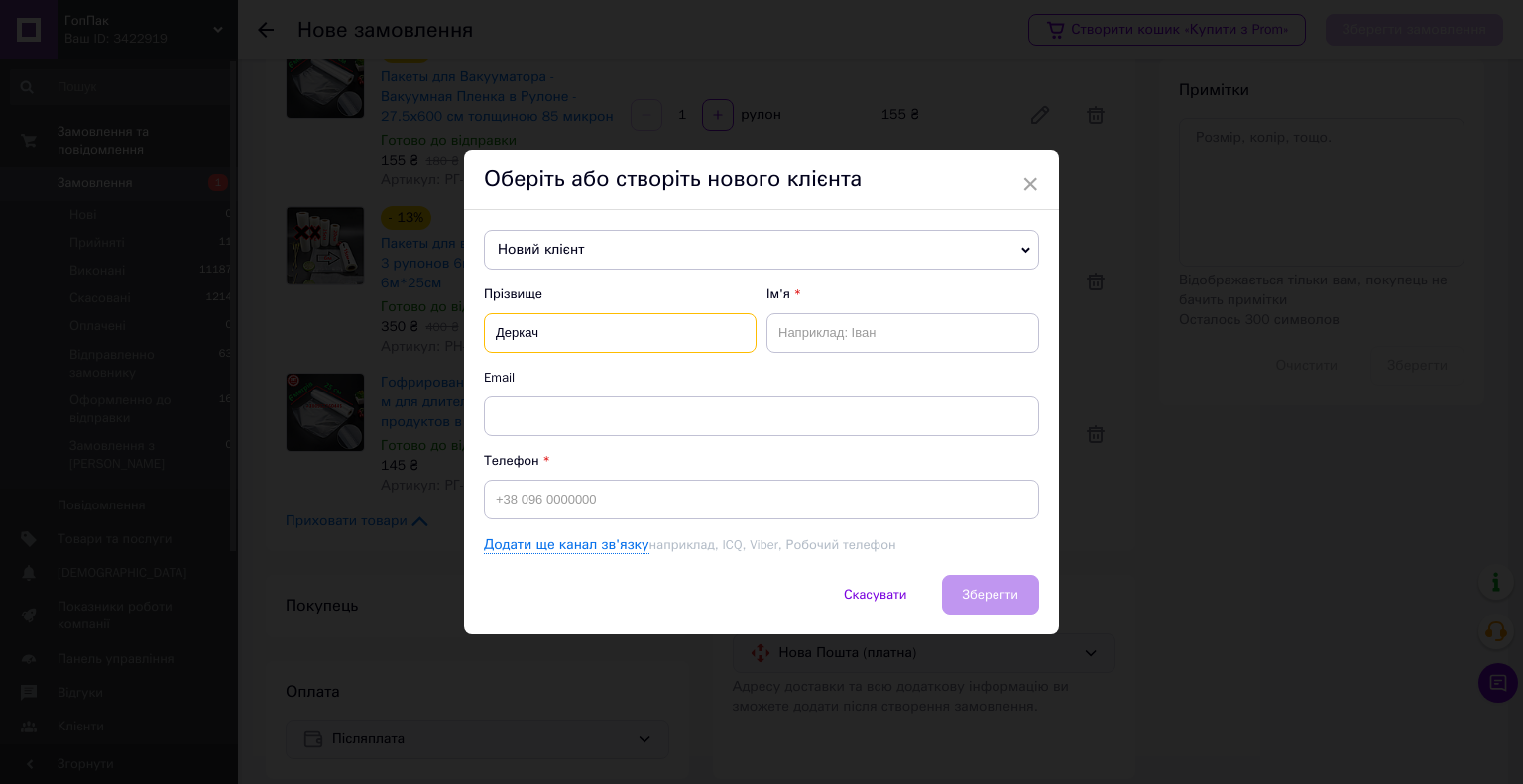 type on "Деркач" 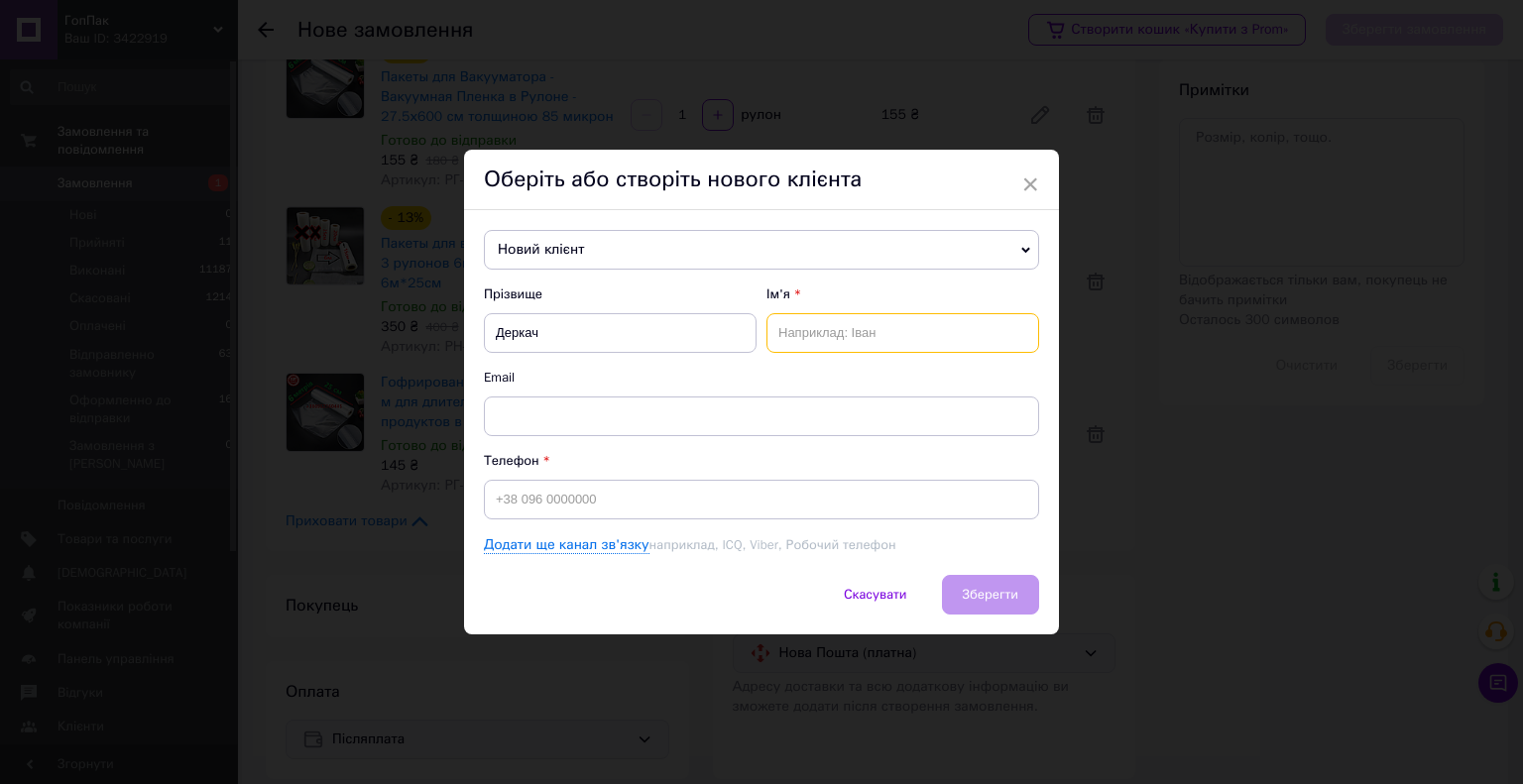 click at bounding box center (902, 333) 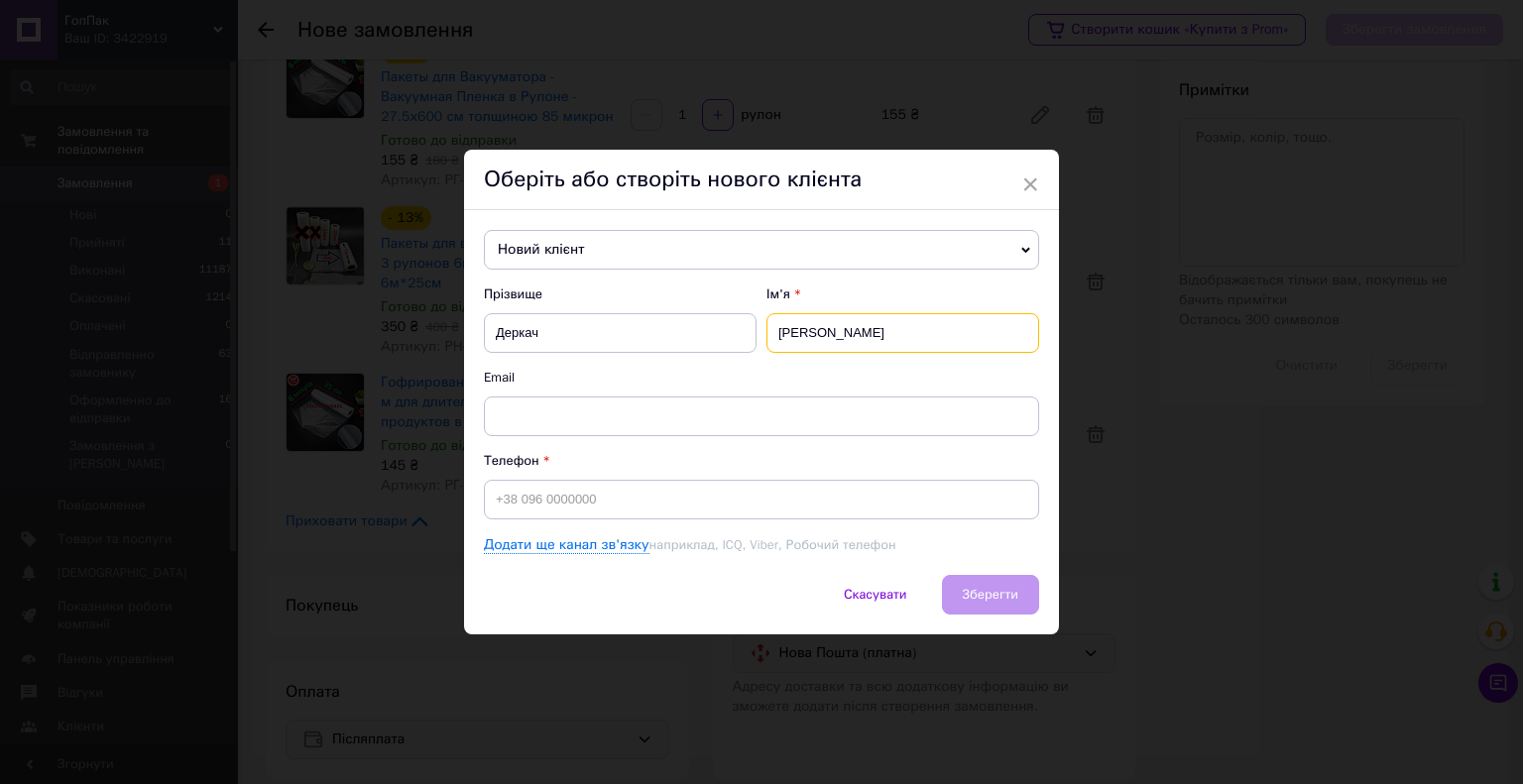 type on "[PERSON_NAME]" 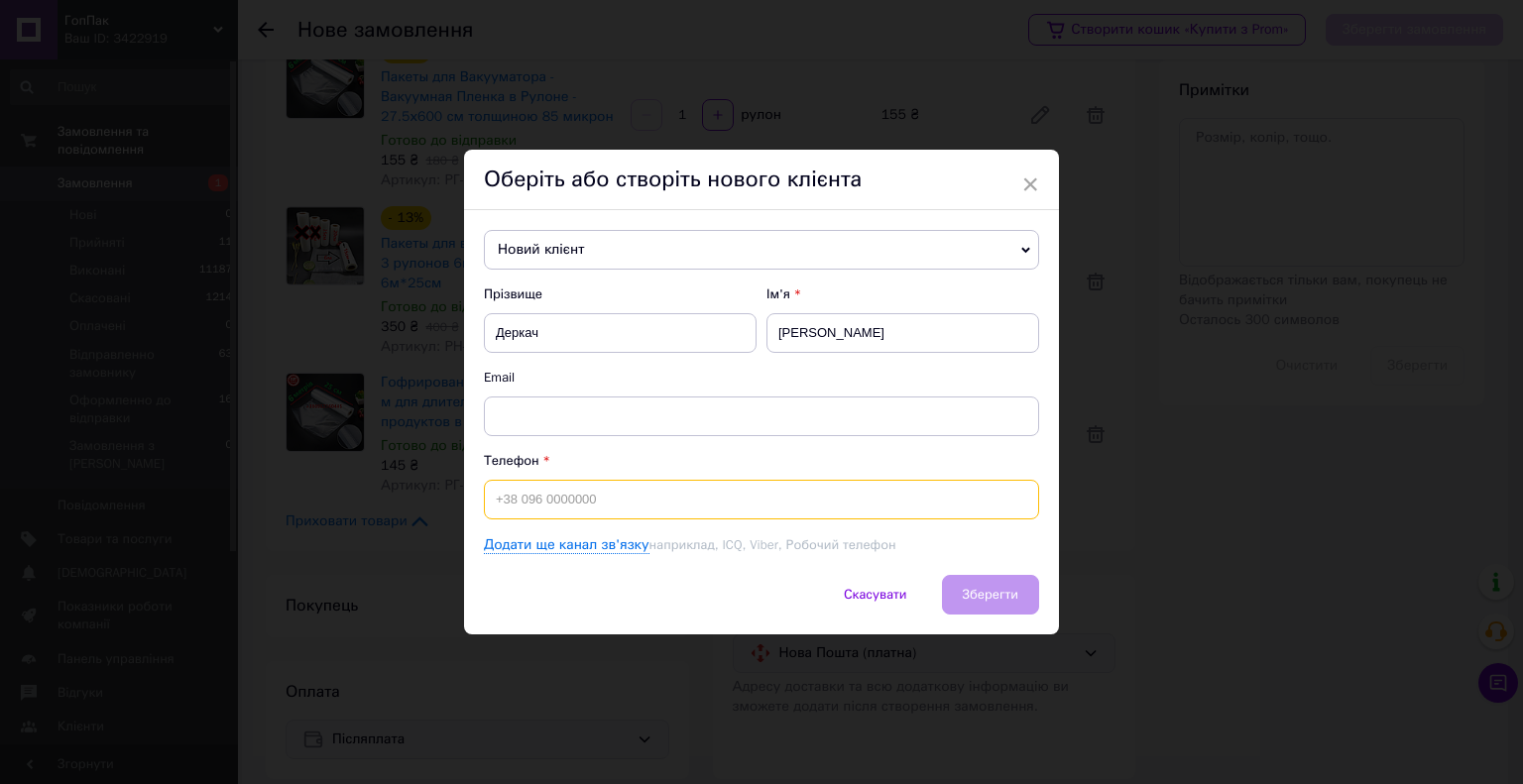 click at bounding box center [762, 500] 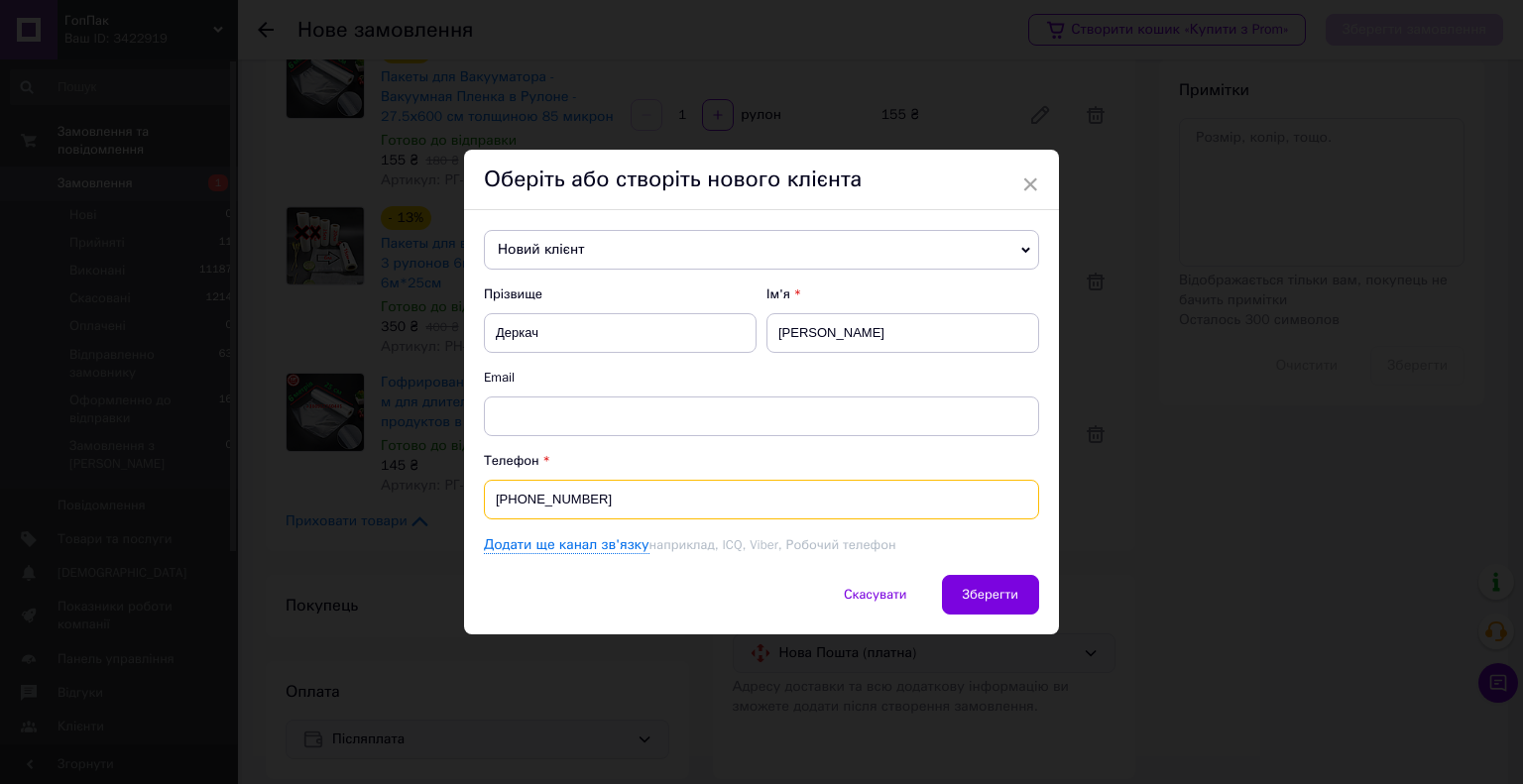 type on "[PHONE_NUMBER]" 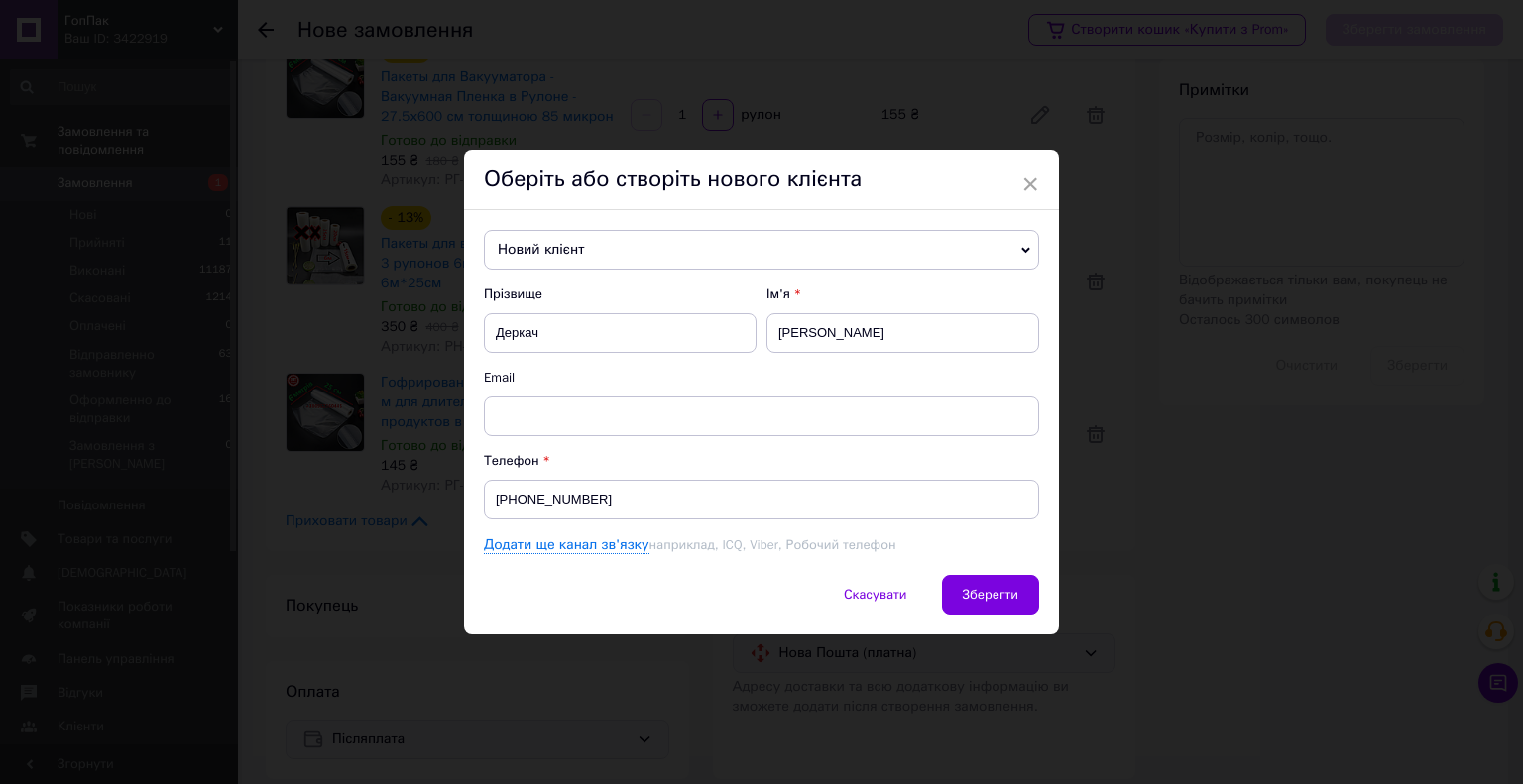 click on "Новий клієнт [PERSON_NAME]   [PHONE_NUMBER] [PERSON_NAME]   [PHONE_NUMBER] [PERSON_NAME]   [PHONE_NUMBER] [PERSON_NAME]   [PHONE_NUMBER] Дядюшка [PERSON_NAME]   [PHONE_NUMBER] [PERSON_NAME]   [PHONE_NUMBER] [PERSON_NAME]   [PHONE_NUMBER] [PERSON_NAME]   [PHONE_NUMBER] [PERSON_NAME]   [PHONE_NUMBER] [PERSON_NAME]   [PHONE_NUMBER] Марунетчин [PERSON_NAME]   [PHONE_NUMBER] [PERSON_NAME]   [PHONE_NUMBER] [PERSON_NAME]   [PHONE_NUMBER] Мусяловськый [PERSON_NAME]   [PHONE_NUMBER] [PERSON_NAME]   [PHONE_NUMBER] Новий клієнт   [PERSON_NAME]   [PHONE_NUMBER] [PERSON_NAME]   [PHONE_NUMBER] [PERSON_NAME]   [PHONE_NUMBER] [PERSON_NAME] Надежда   [PHONE_NUMBER] [PERSON_NAME]   [PHONE_NUMBER] [PERSON_NAME]" at bounding box center [762, 392] 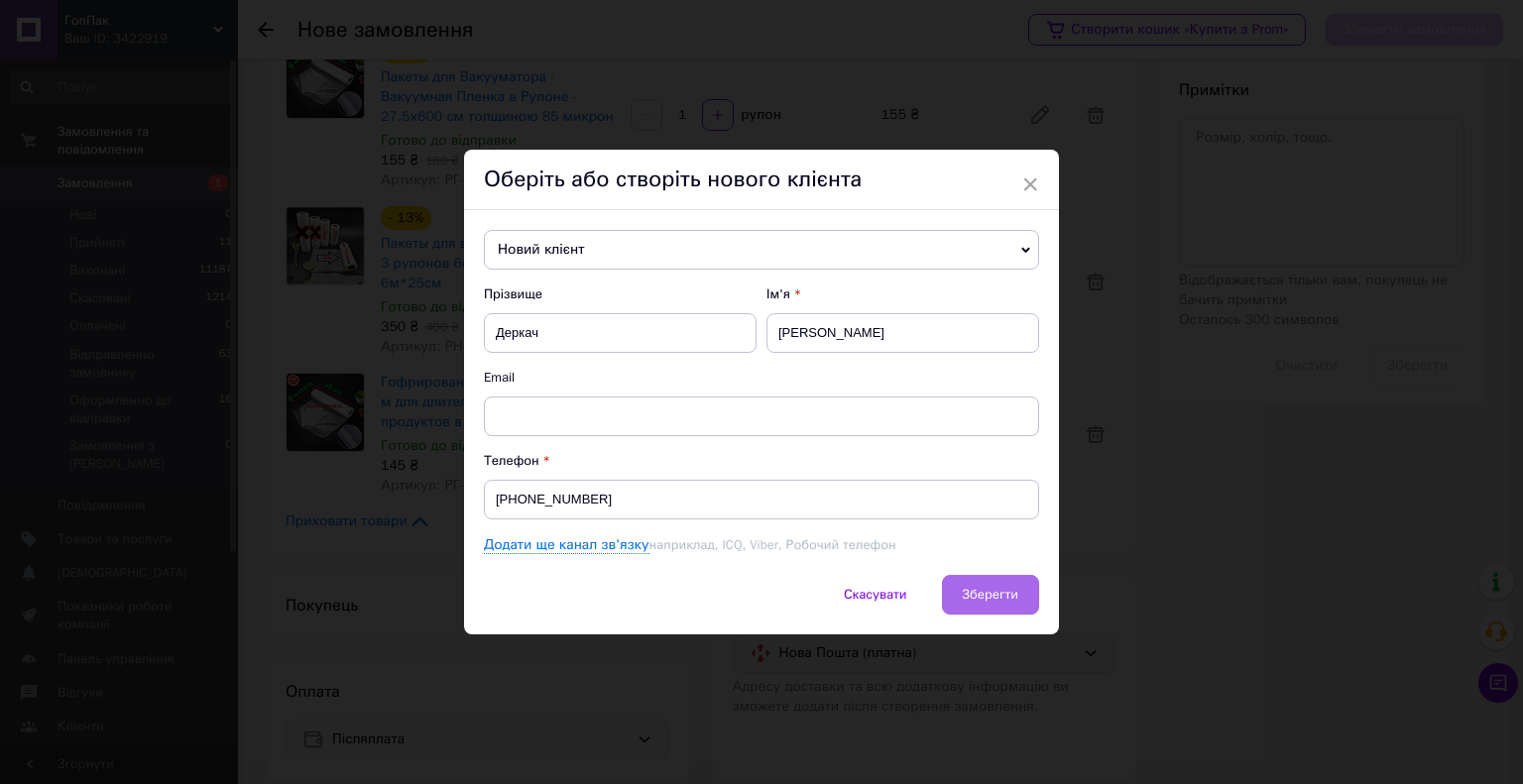 click on "Зберегти" at bounding box center [991, 594] 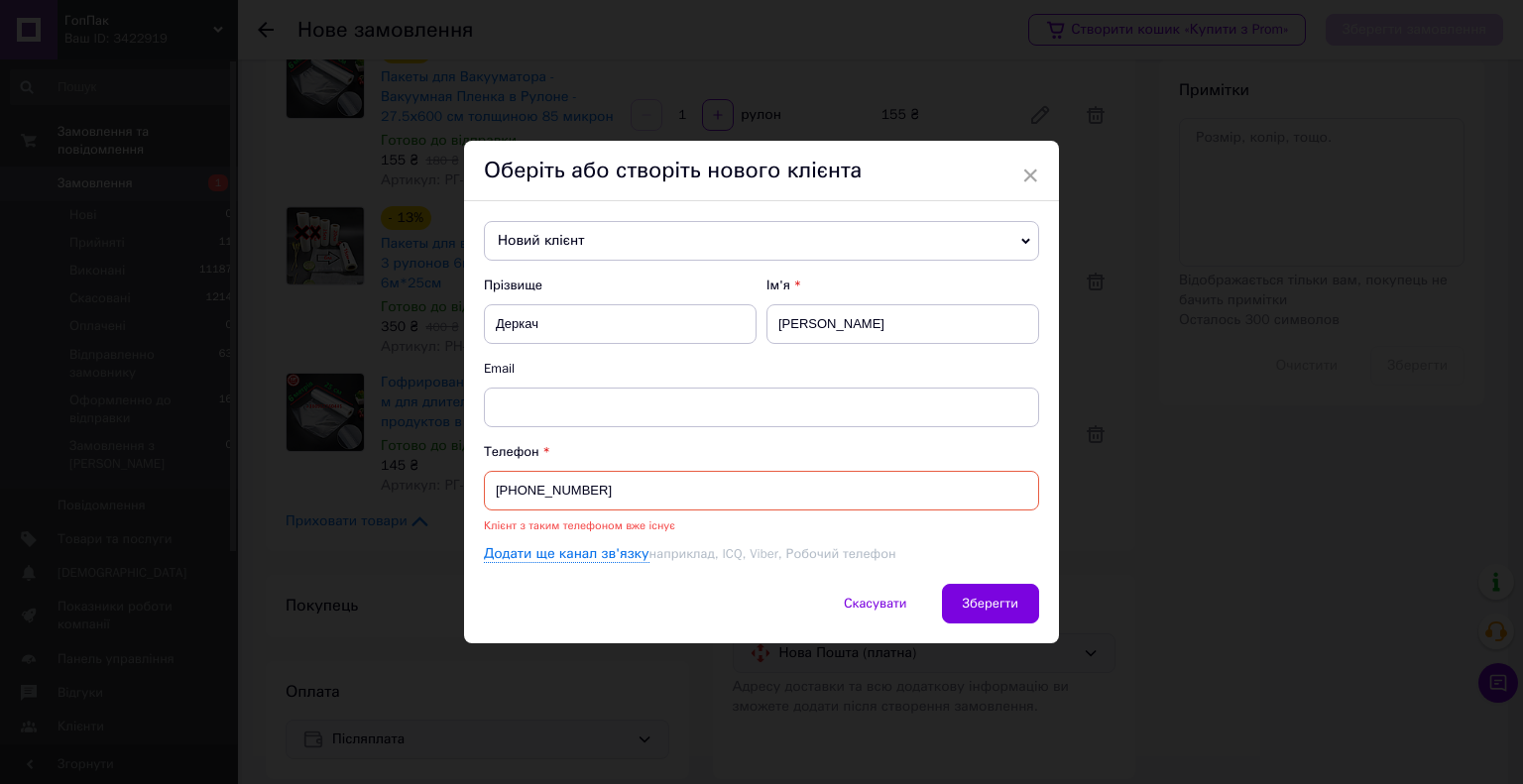 drag, startPoint x: 631, startPoint y: 479, endPoint x: 494, endPoint y: 477, distance: 137.0146 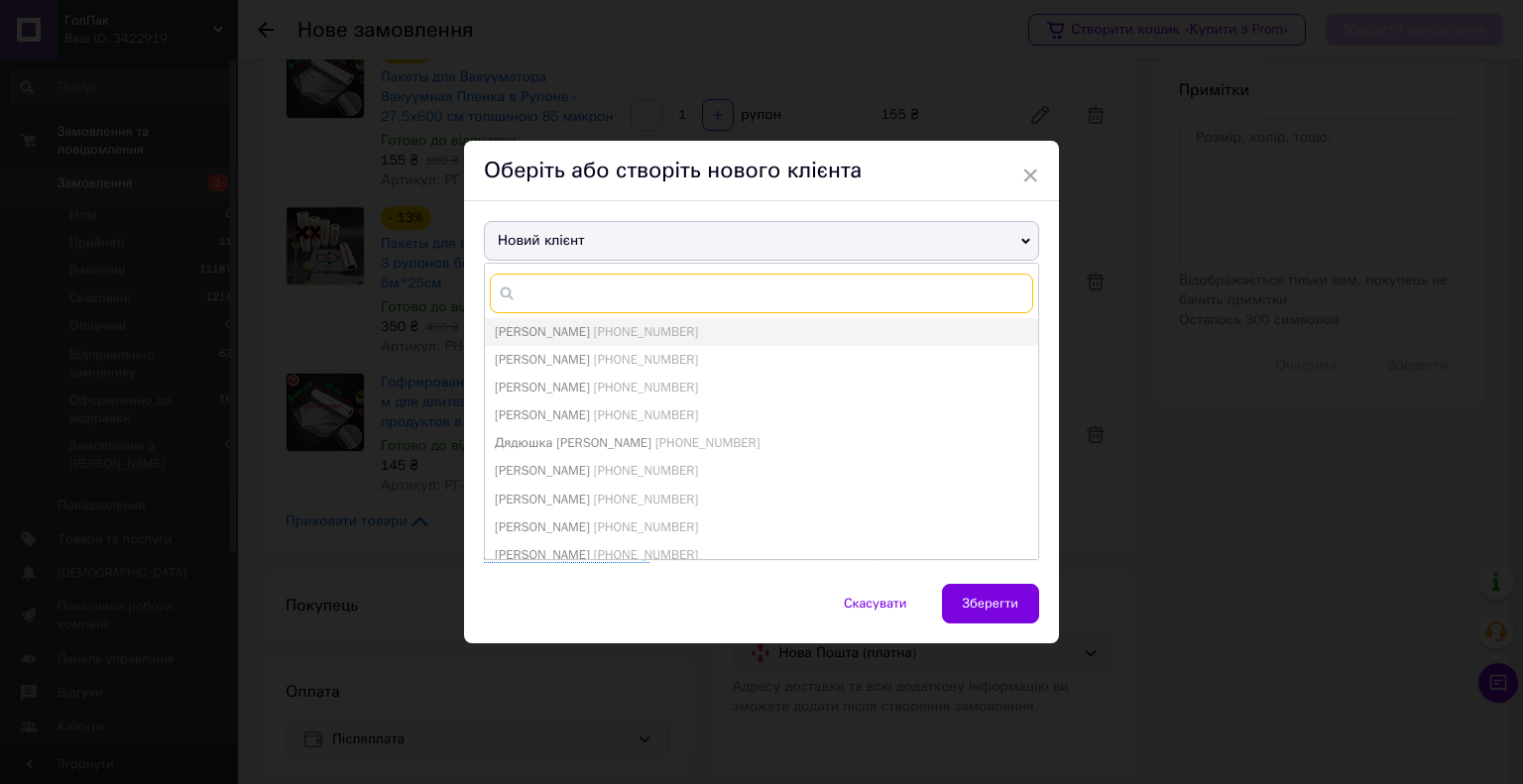 paste on "[PHONE_NUMBER]" 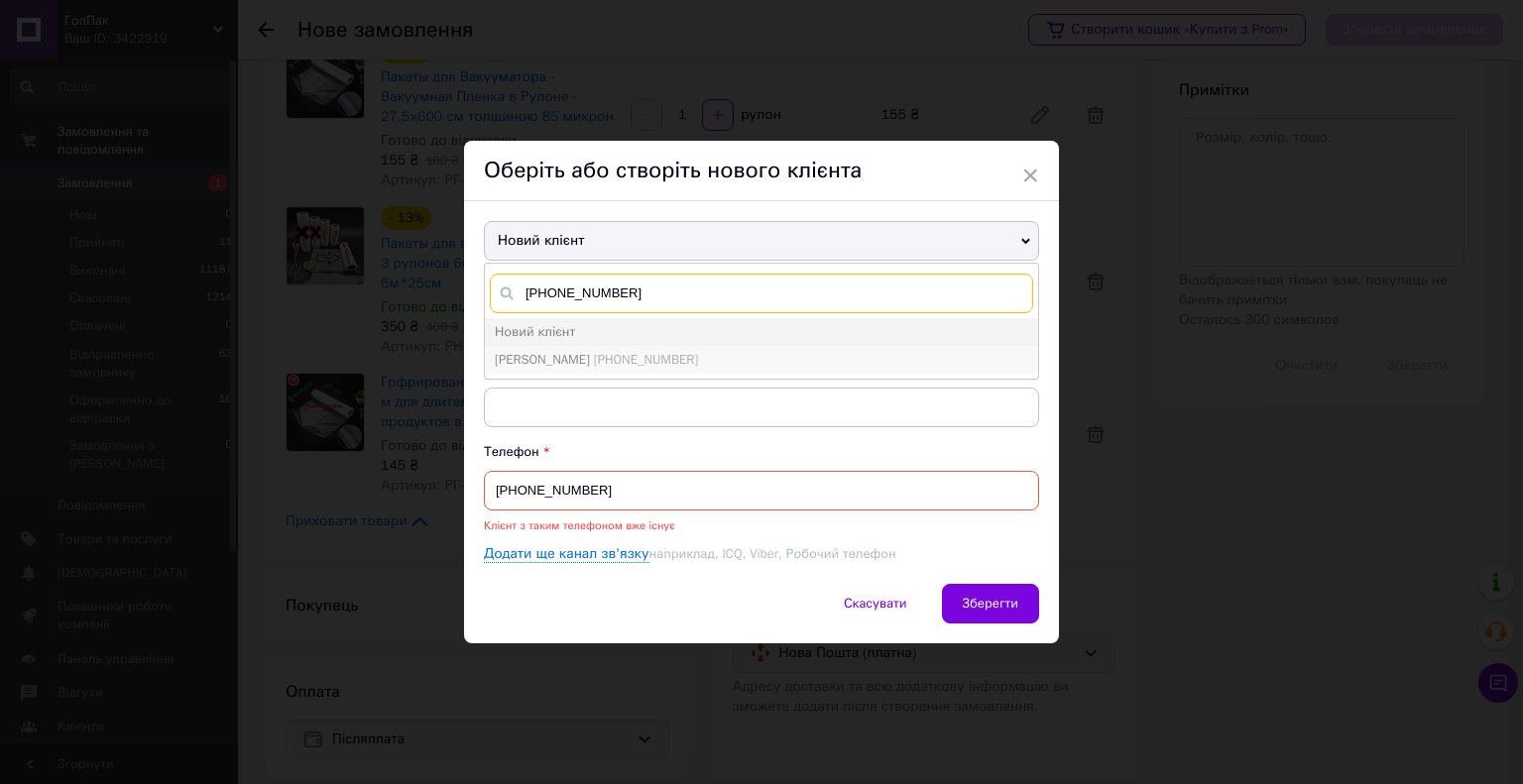 type on "[PHONE_NUMBER]" 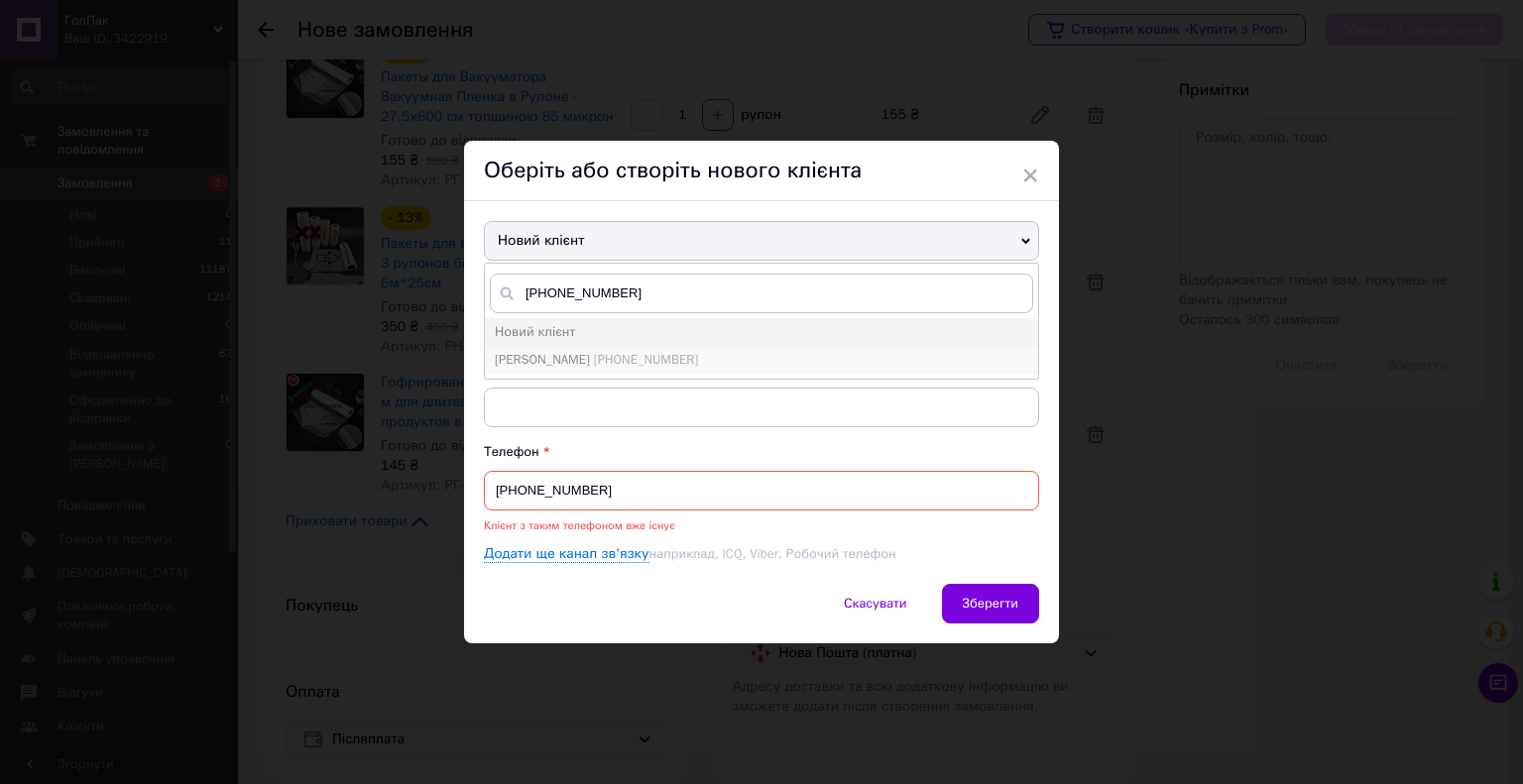 click on "[PHONE_NUMBER]" at bounding box center (645, 359) 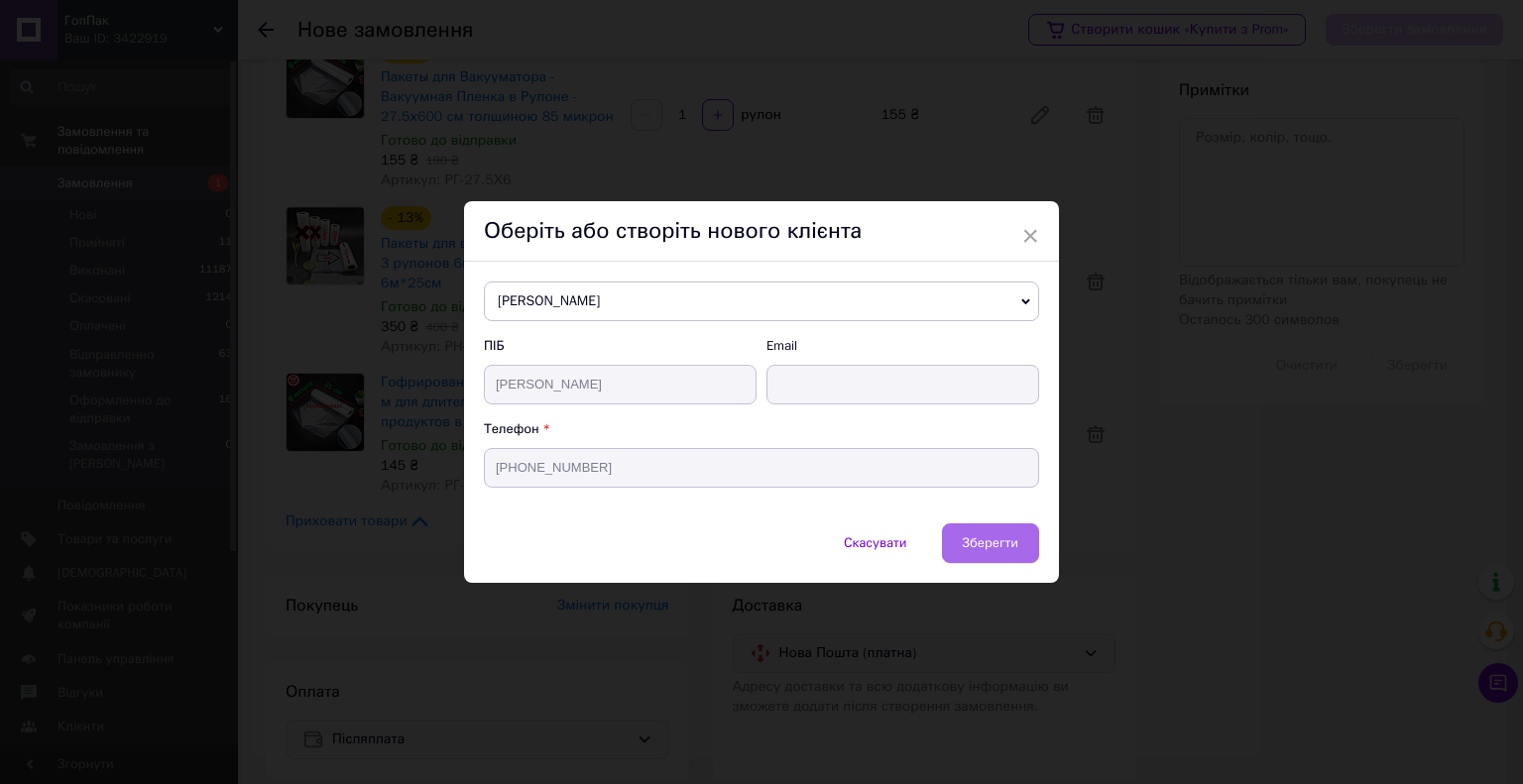 click on "Зберегти" at bounding box center [991, 542] 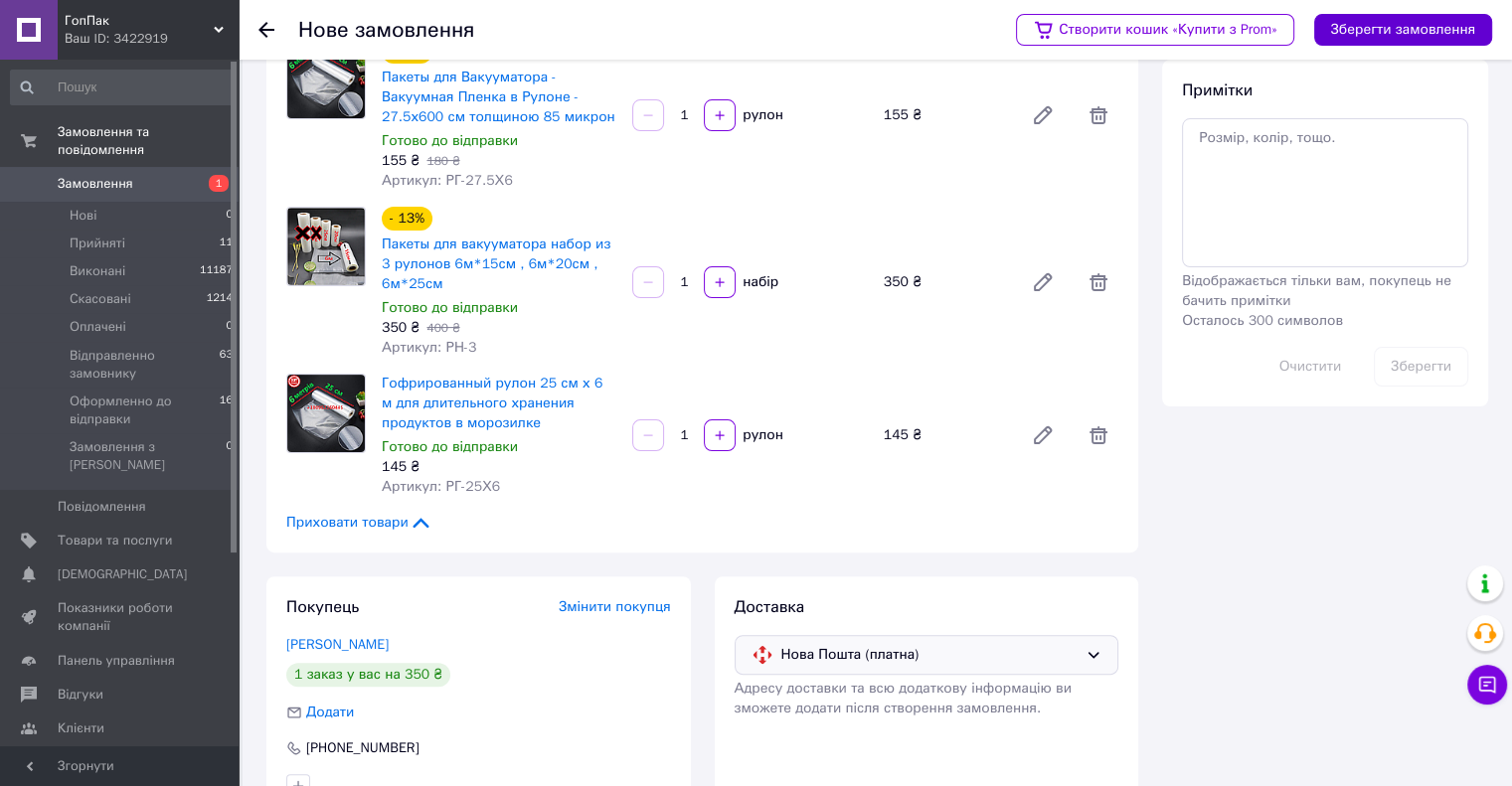 click on "Зберегти замовлення" at bounding box center (1403, 30) 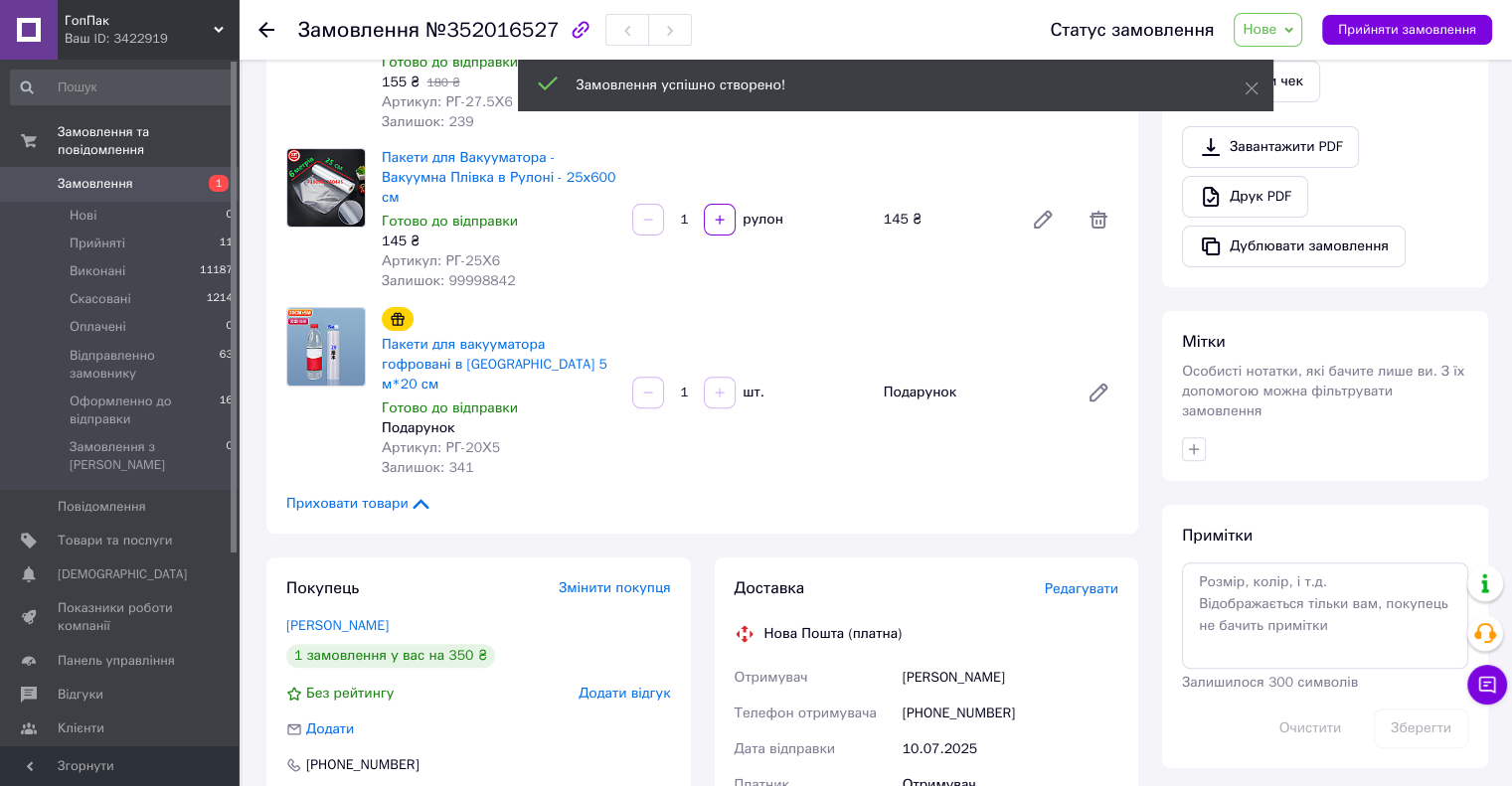 scroll, scrollTop: 607, scrollLeft: 0, axis: vertical 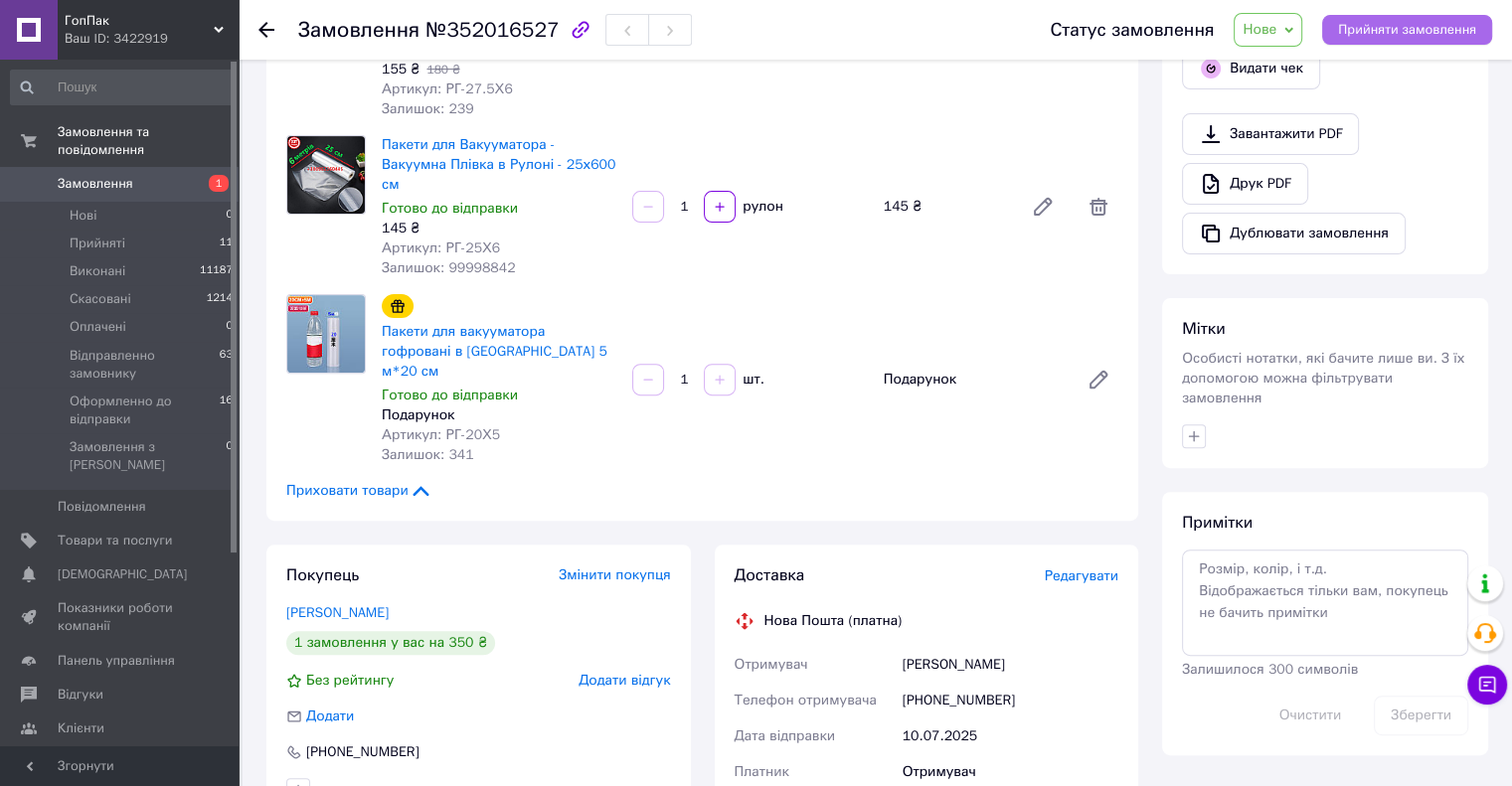 click on "Прийняти замовлення" at bounding box center [1407, 30] 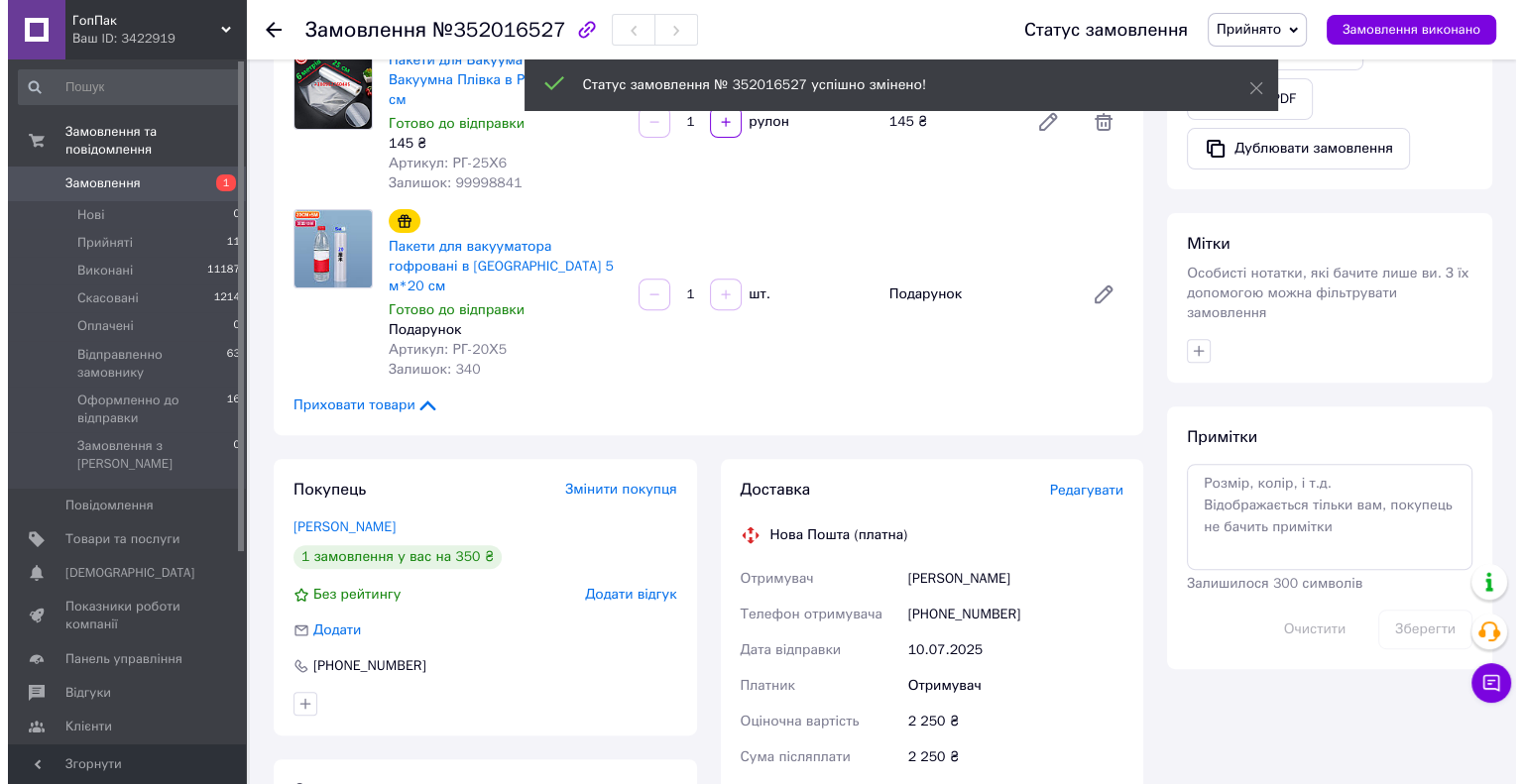scroll, scrollTop: 804, scrollLeft: 0, axis: vertical 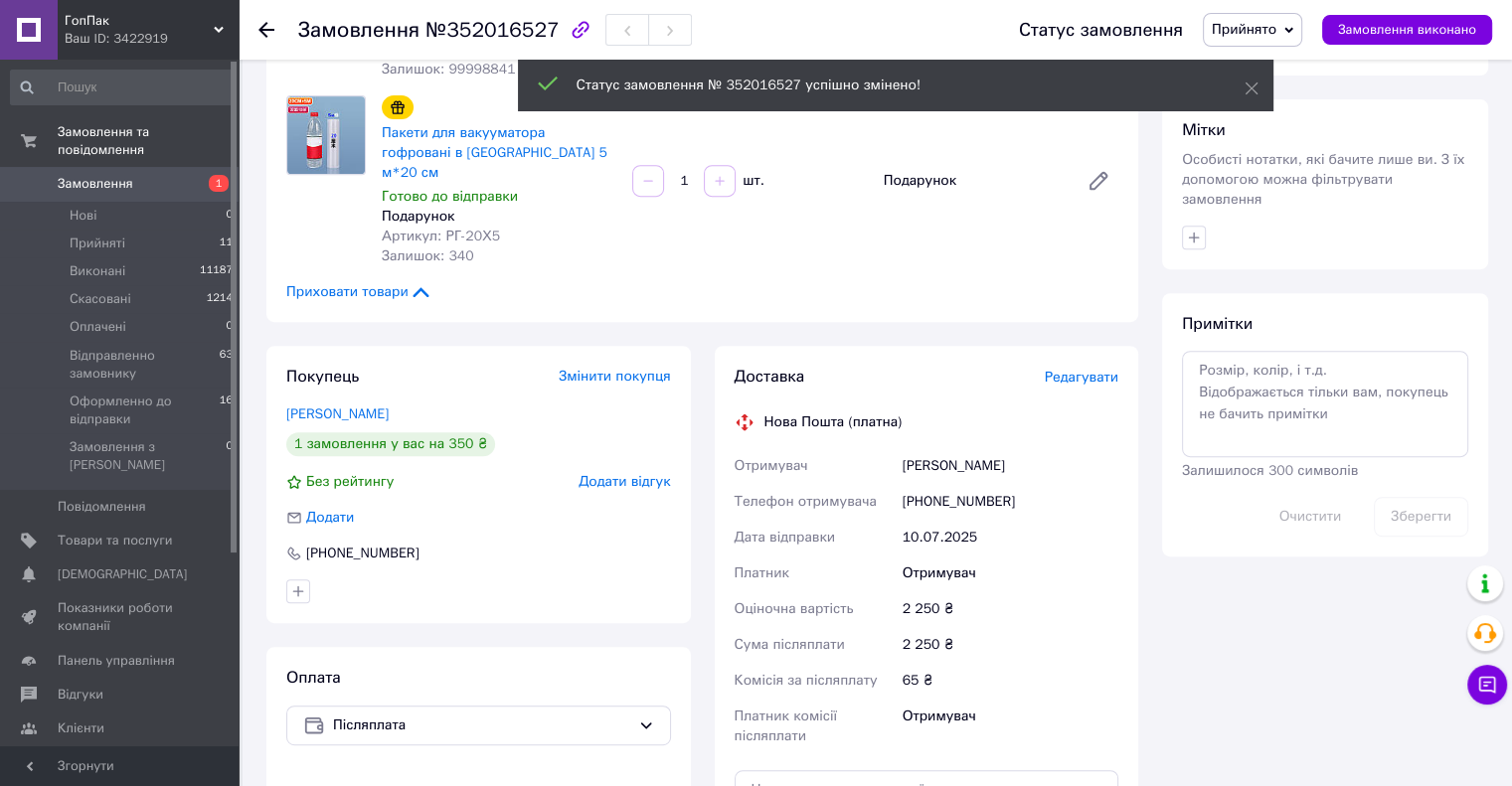 click on "Редагувати" at bounding box center (1082, 377) 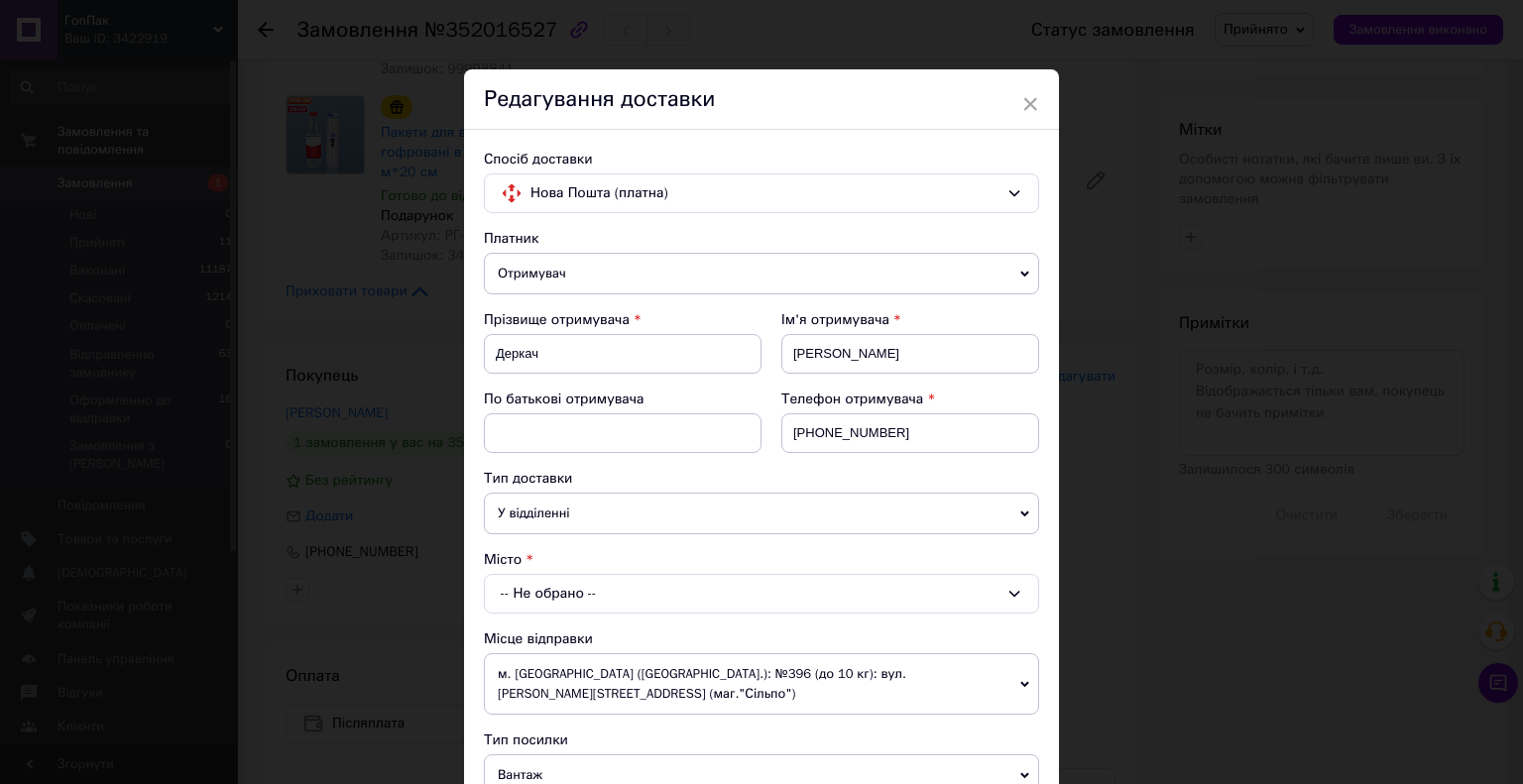 scroll, scrollTop: 198, scrollLeft: 0, axis: vertical 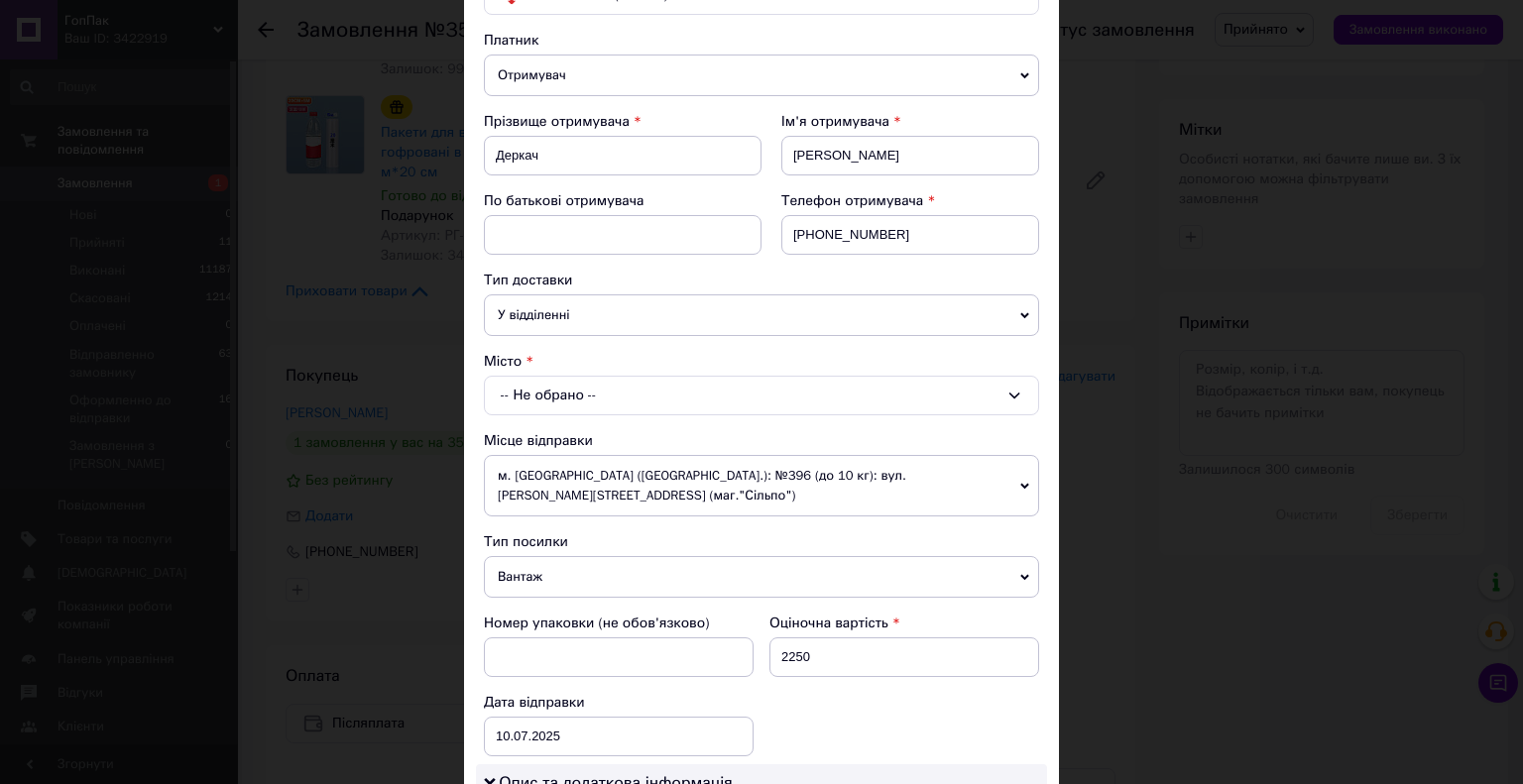 click on "-- Не обрано --" at bounding box center [762, 395] 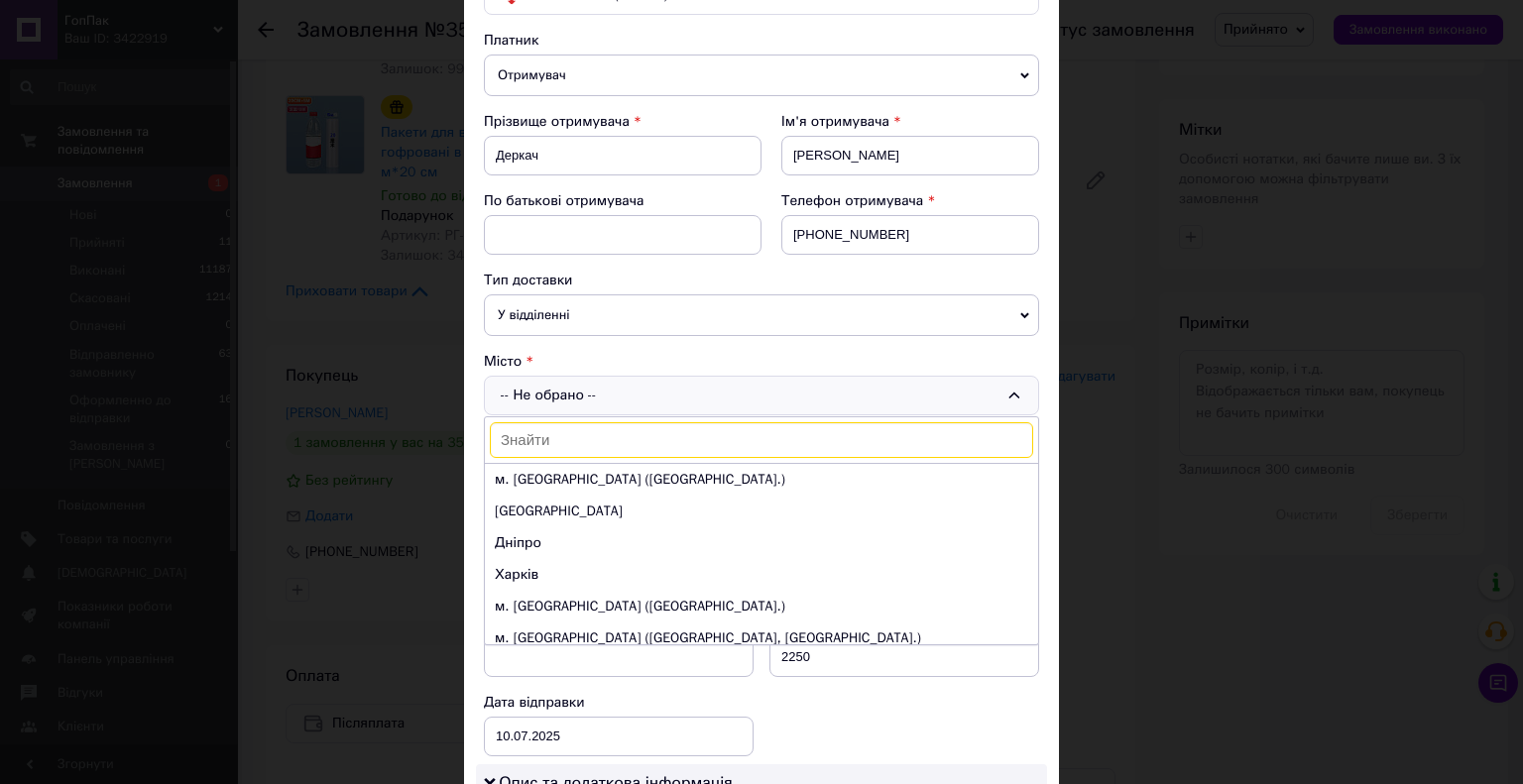 click at bounding box center [762, 440] 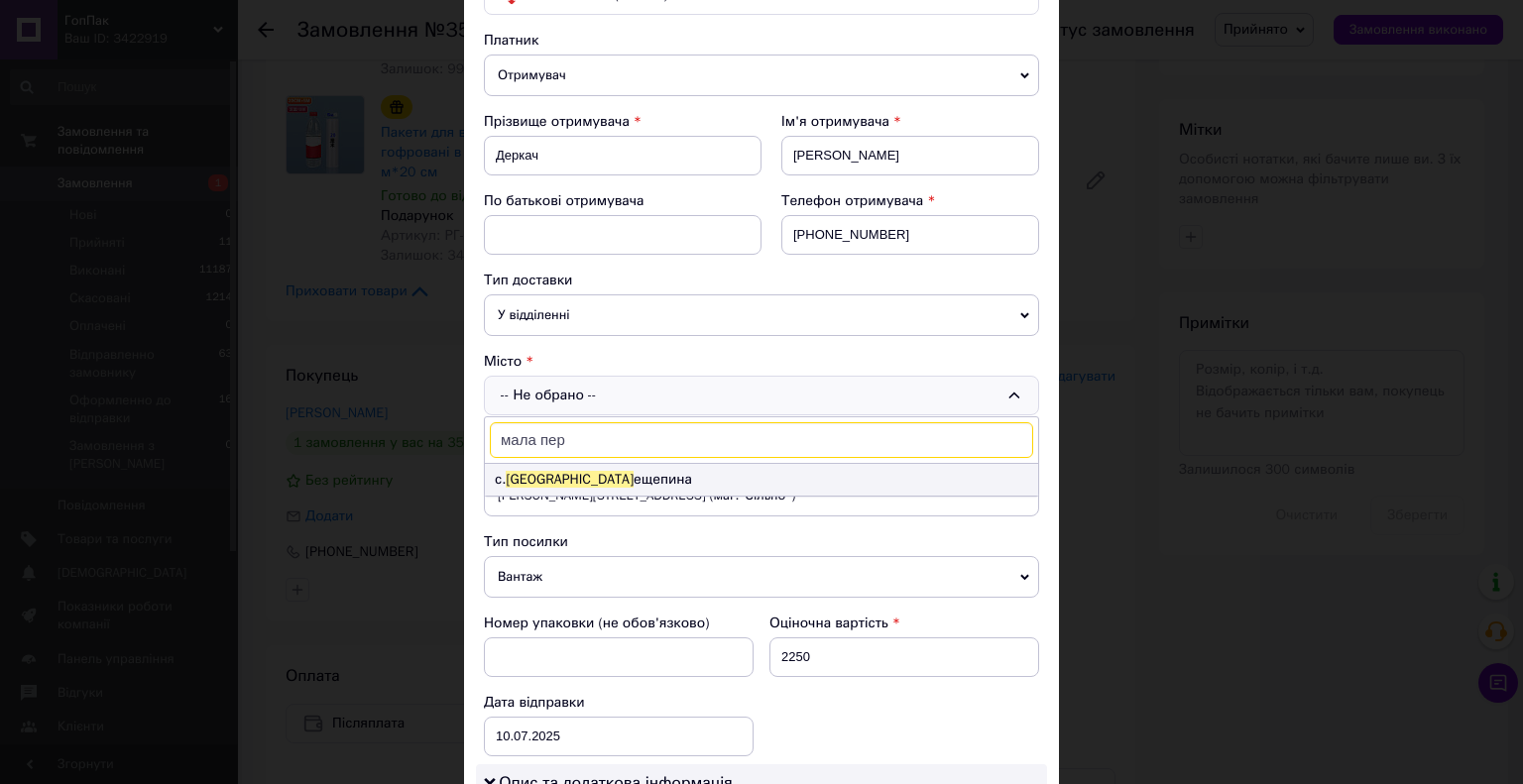 type on "мала пер" 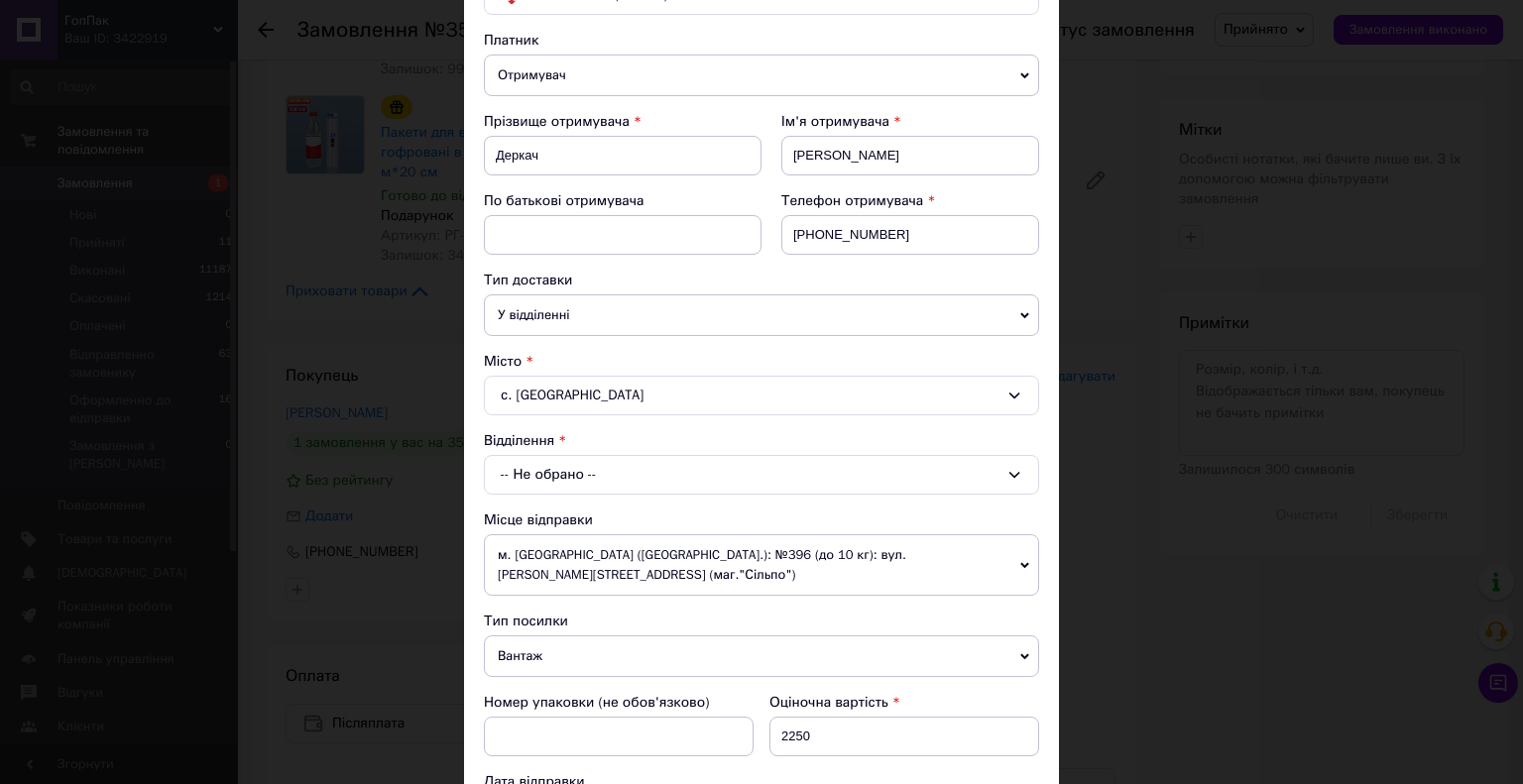 click on "-- Не обрано --" at bounding box center (762, 475) 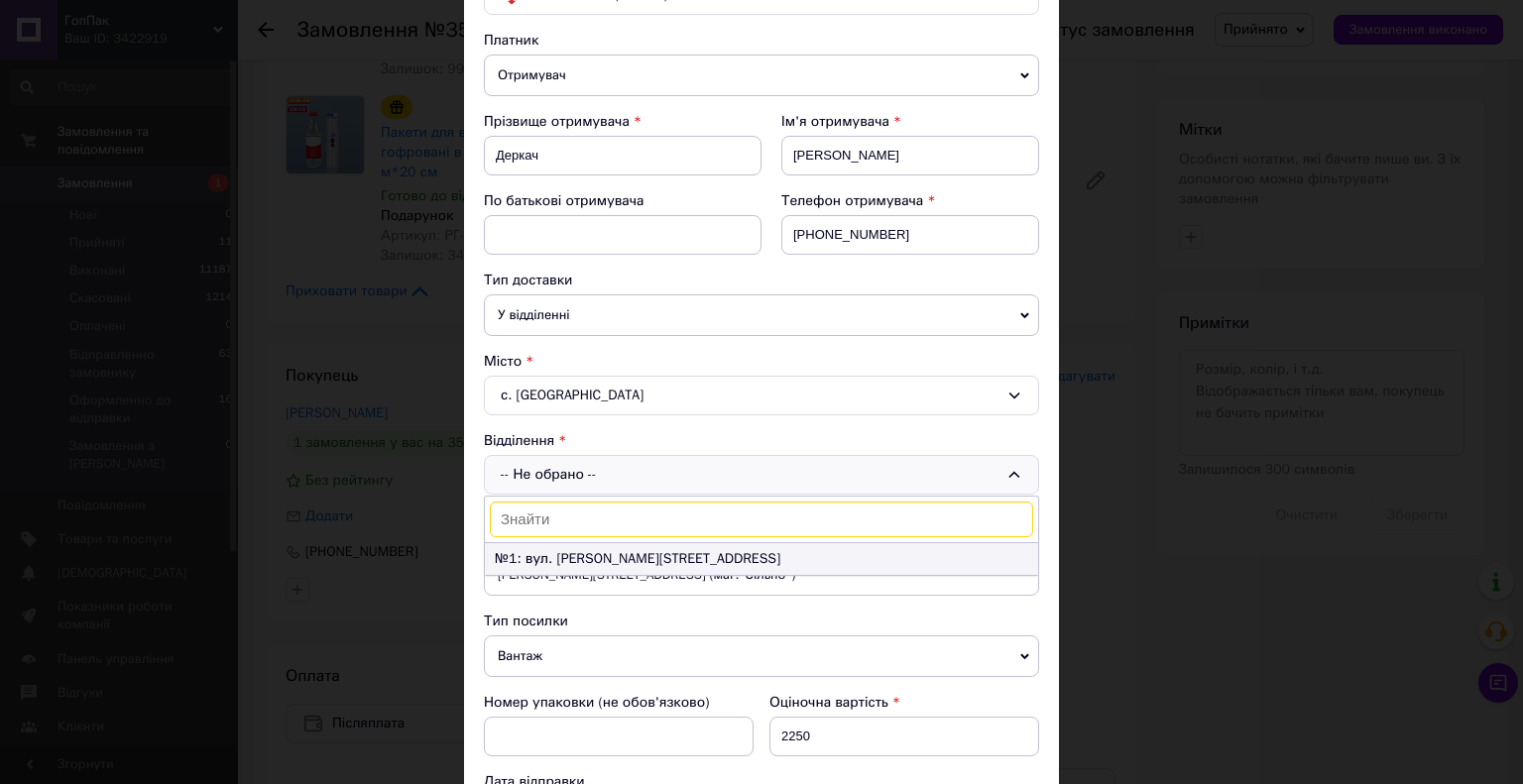 click on "№1: вул. [PERSON_NAME][STREET_ADDRESS]" at bounding box center [762, 559] 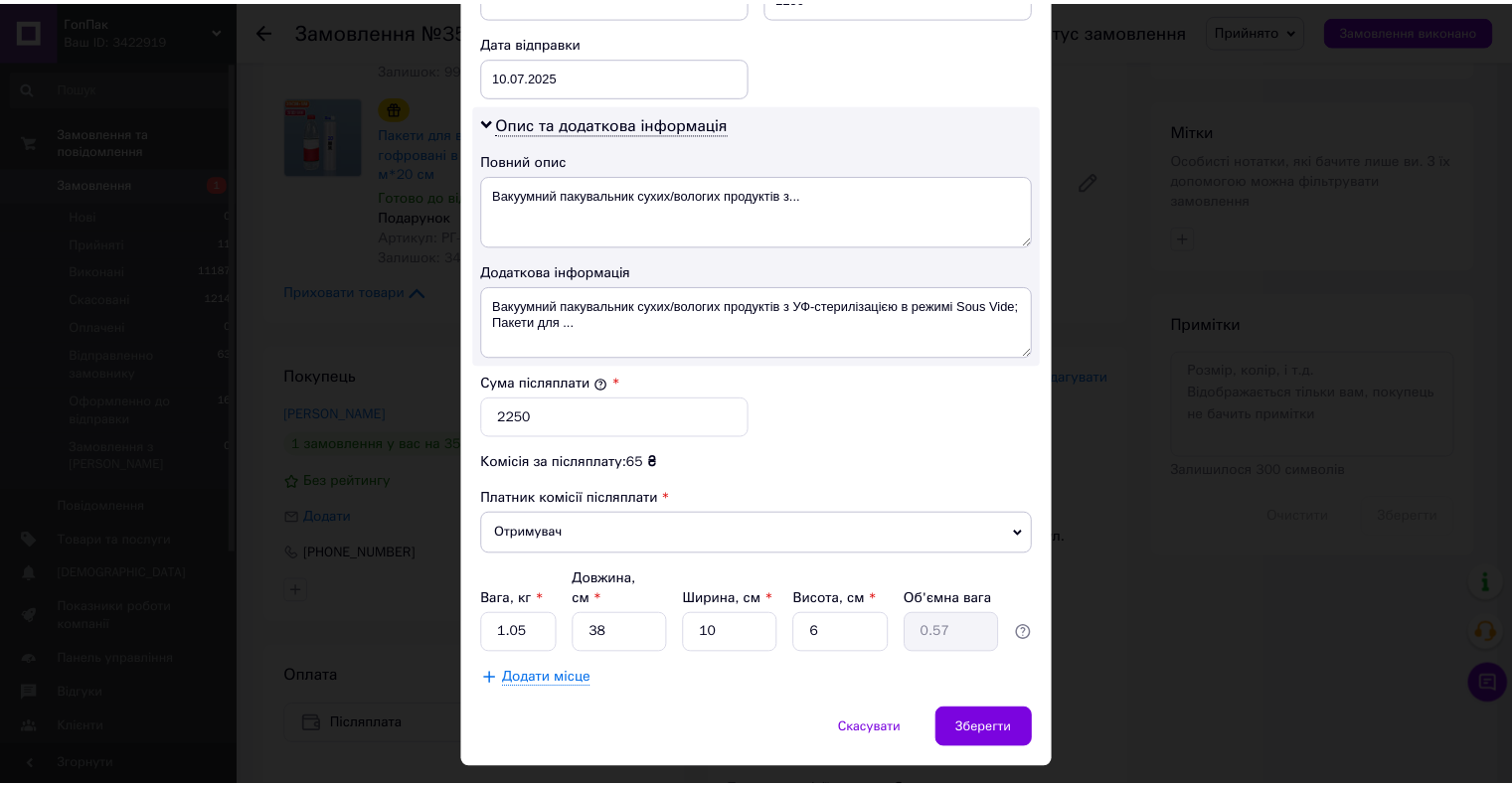 scroll, scrollTop: 946, scrollLeft: 0, axis: vertical 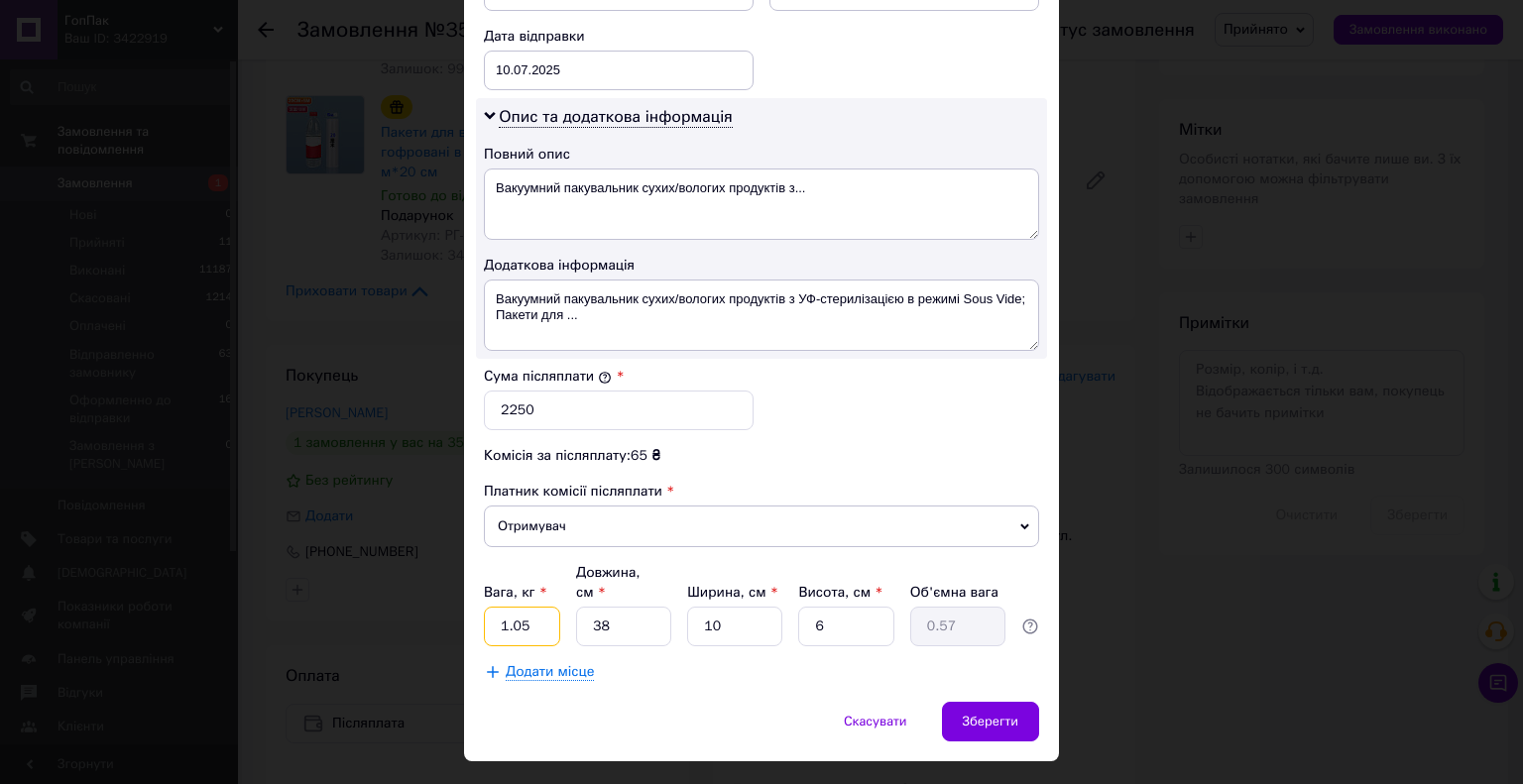click on "1.05" at bounding box center (522, 626) 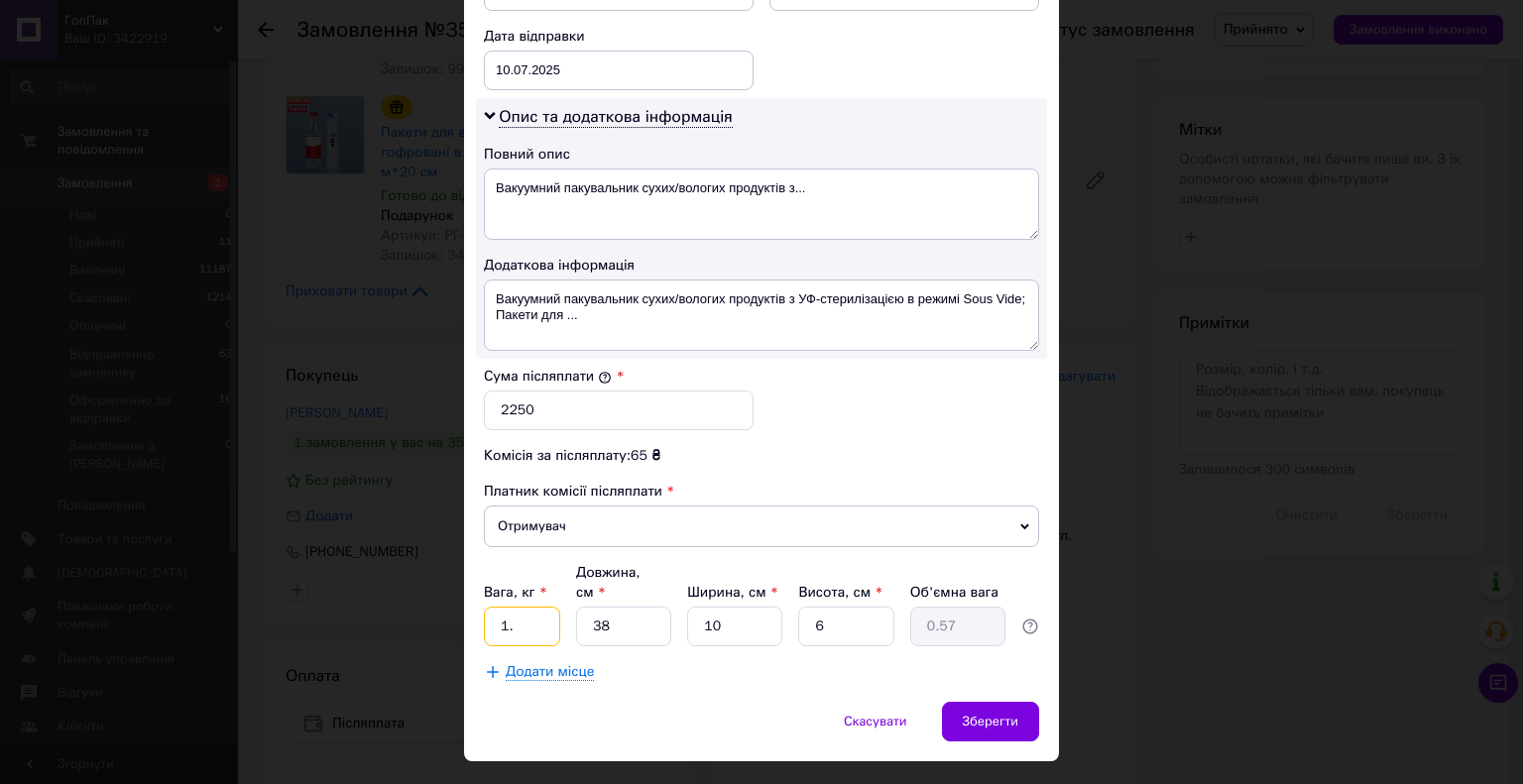 type on "1" 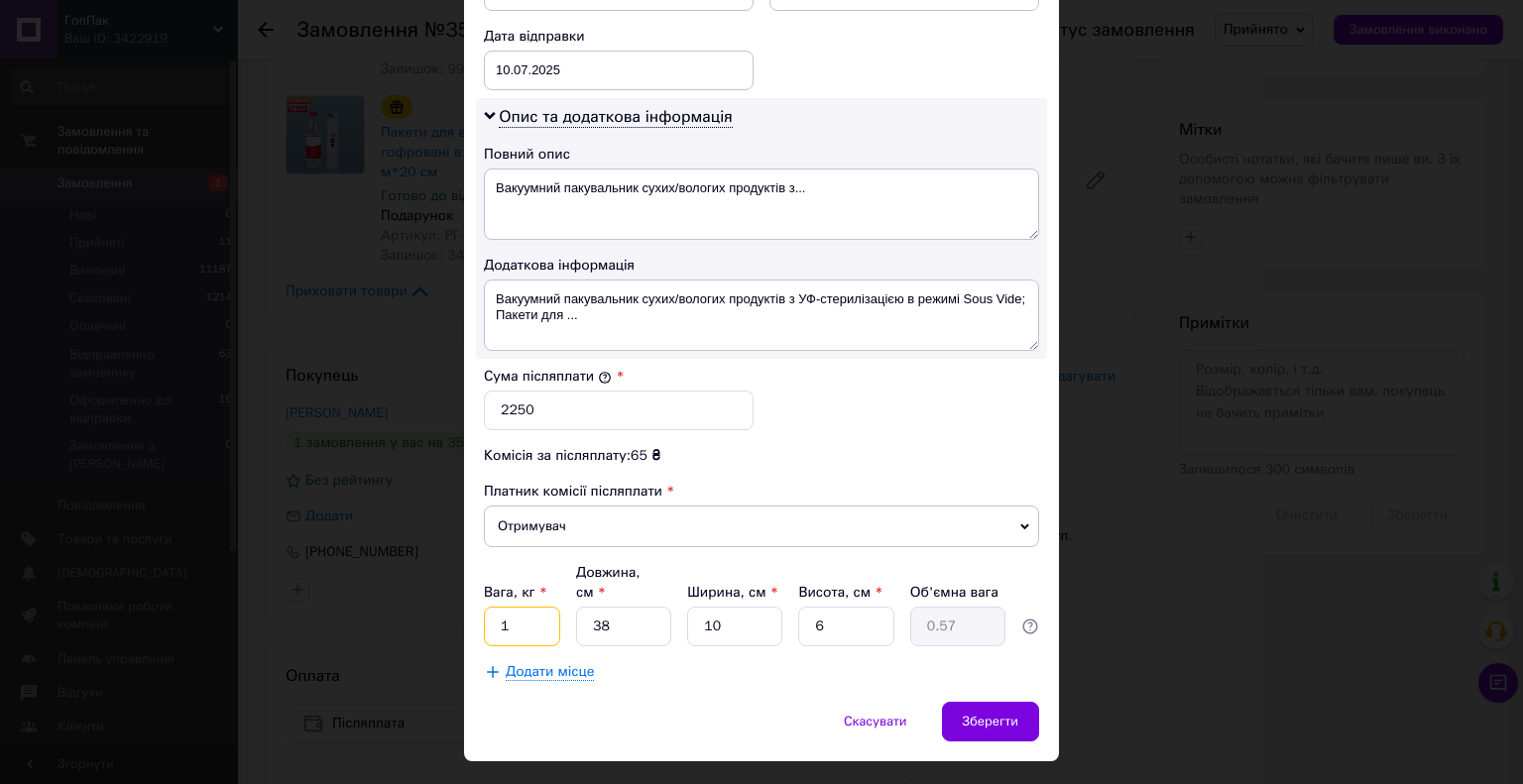 type on "1" 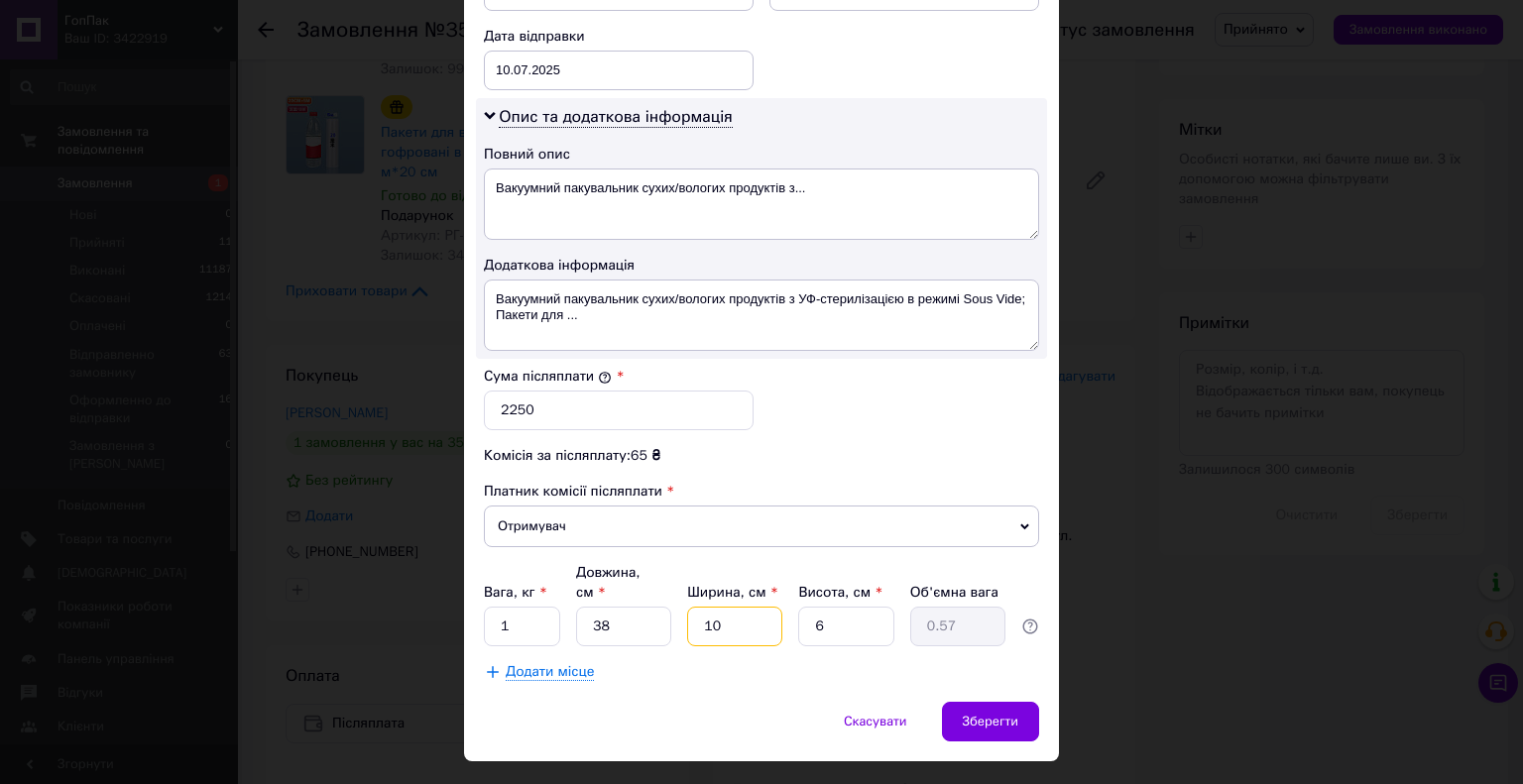 click on "10" at bounding box center (735, 626) 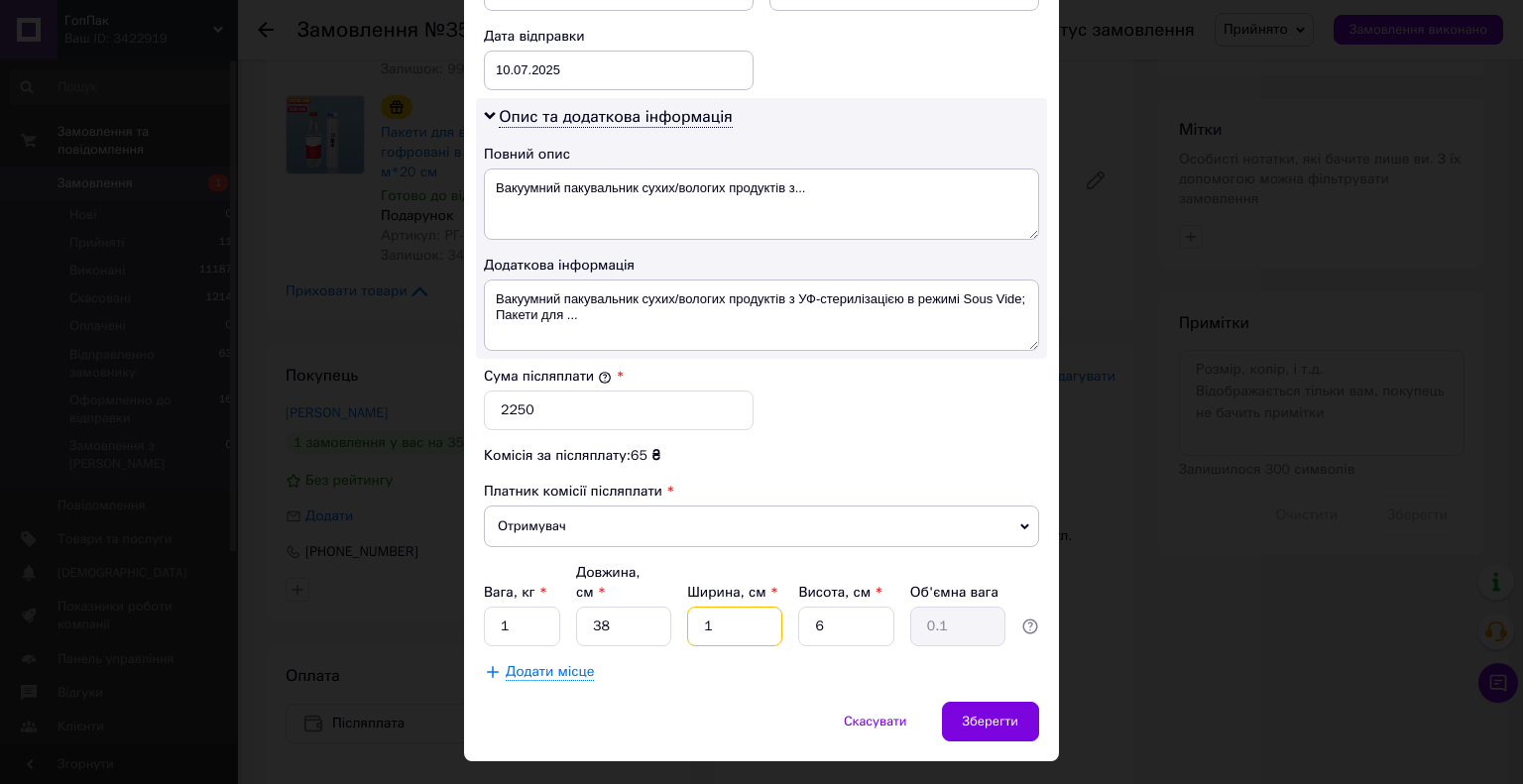 type 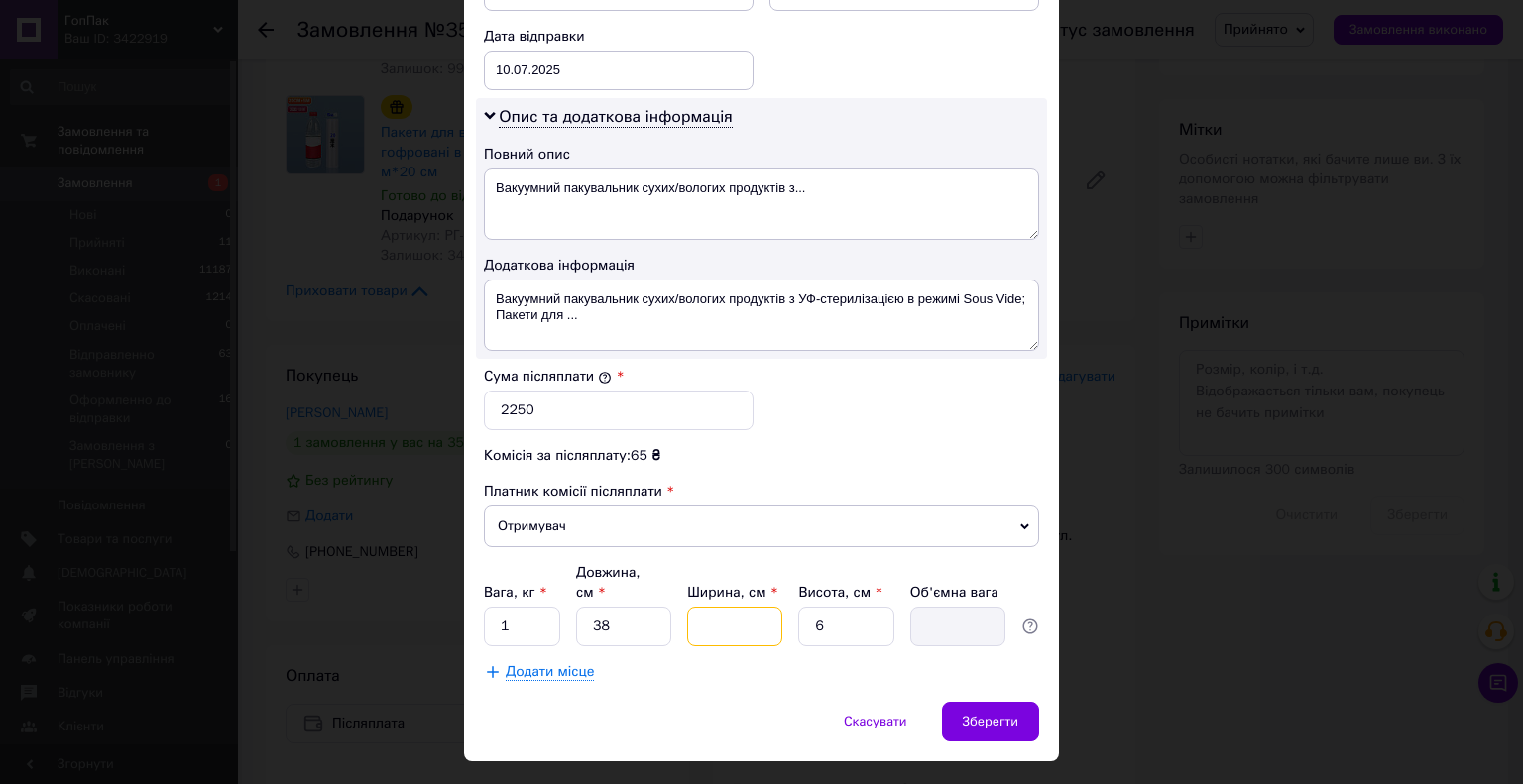 type on "3" 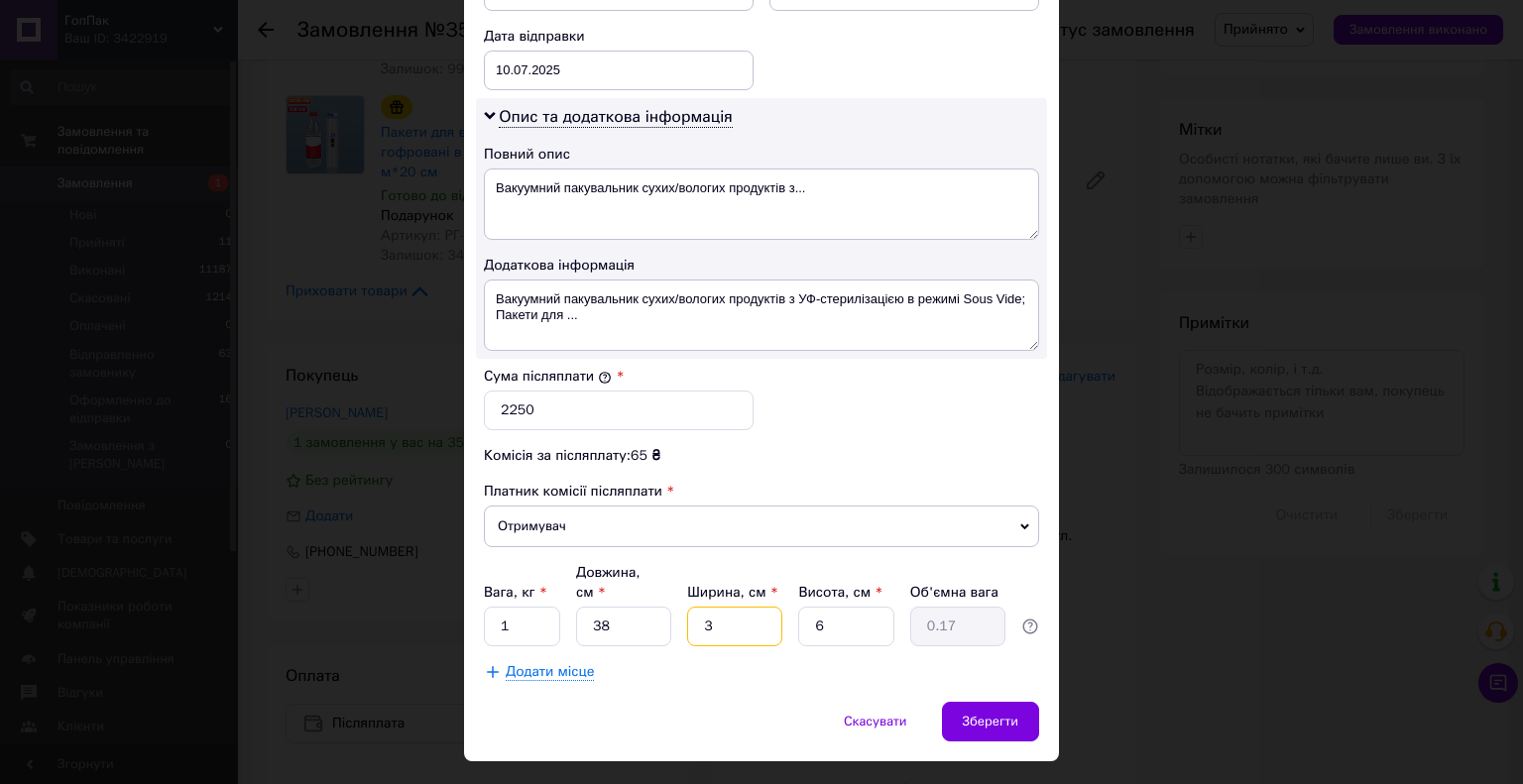 type on "35" 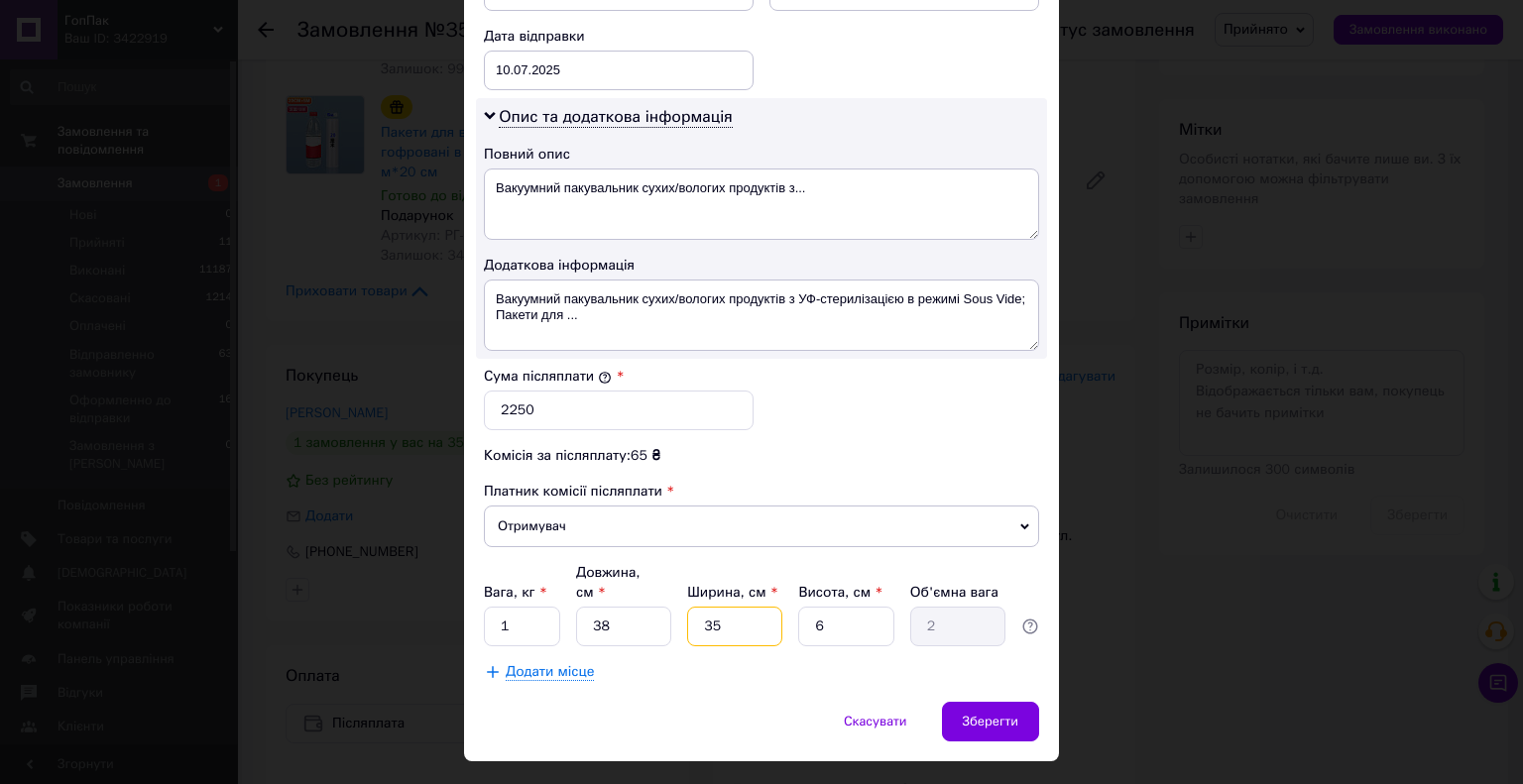 type on "35" 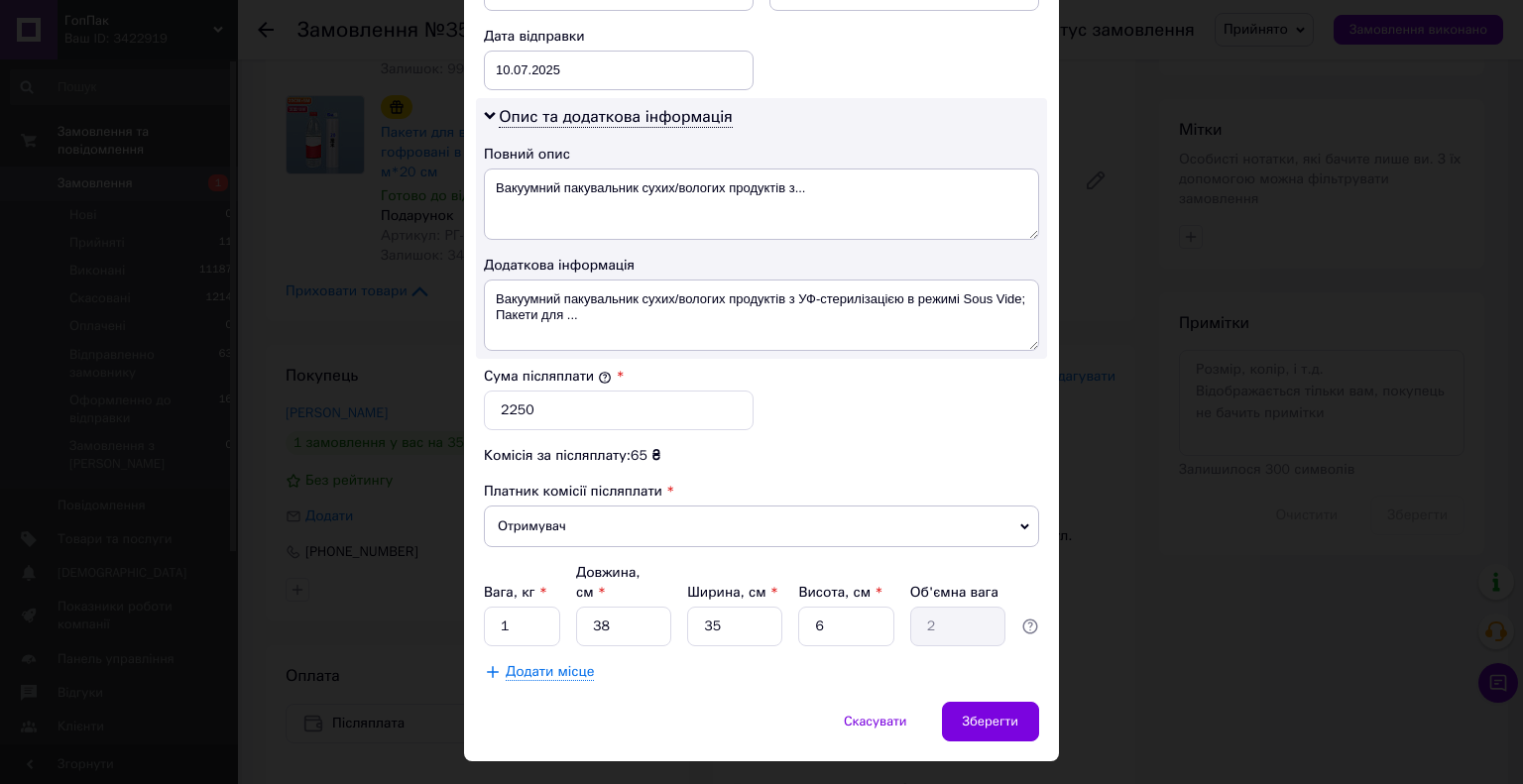 click on "Спосіб доставки Нова Пошта (платна) Платник Отримувач Відправник Прізвище отримувача [PERSON_NAME] Ім'я отримувача [PERSON_NAME] батькові отримувача Телефон отримувача [PHONE_NUMBER] Тип доставки У відділенні Кур'єром В поштоматі Місто с. [GEOGRAPHIC_DATA] Відділення №1: вул. [PERSON_NAME][STREET_ADDRESS] А Місце відправки м. [GEOGRAPHIC_DATA] ([GEOGRAPHIC_DATA].): №396 (до 10 кг): вул. [PERSON_NAME][STREET_ADDRESS] (маг."Сільпо") м. [GEOGRAPHIC_DATA] ([GEOGRAPHIC_DATA].): №188 (30кг на одне місце): вул. Оноре де [STREET_ADDRESS] (сп. вхід з "Рибалка на Бальзака" Додати ще місце відправки Тип посилки Вантаж Документи Номер упаковки (не обов'язково) 2250 < 2025 >" at bounding box center (762, -56) 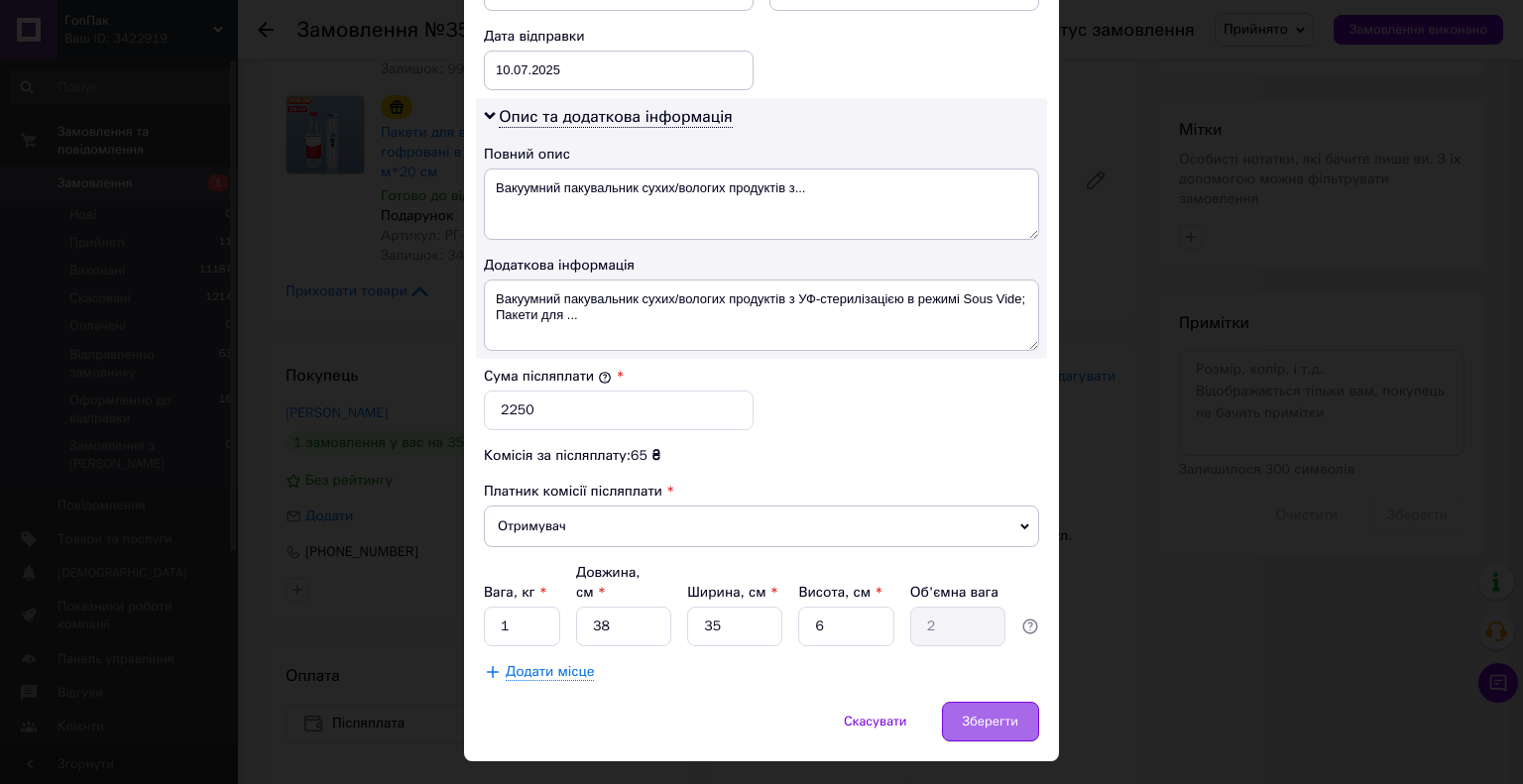 click on "Зберегти" at bounding box center [991, 722] 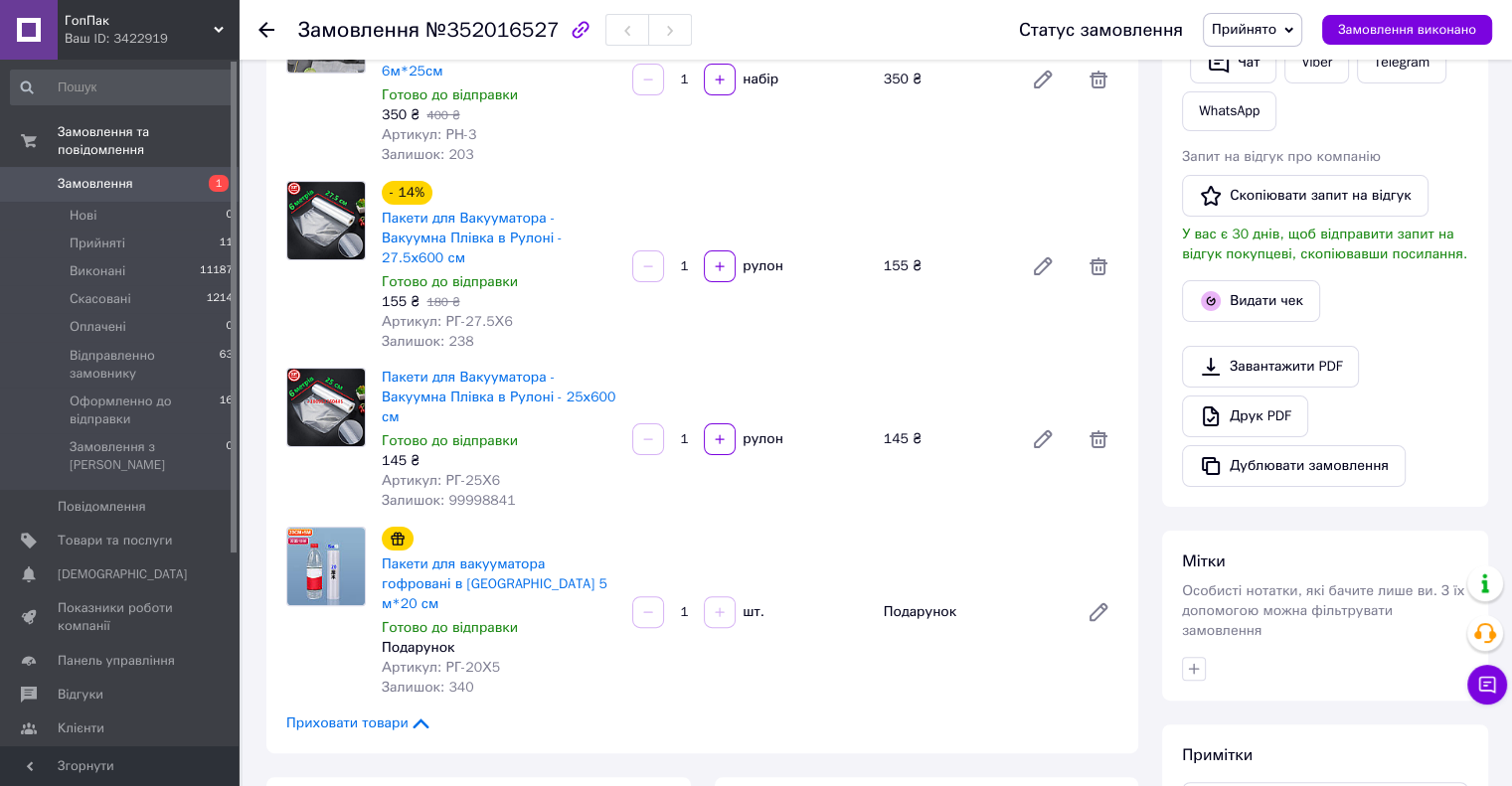 scroll, scrollTop: 0, scrollLeft: 0, axis: both 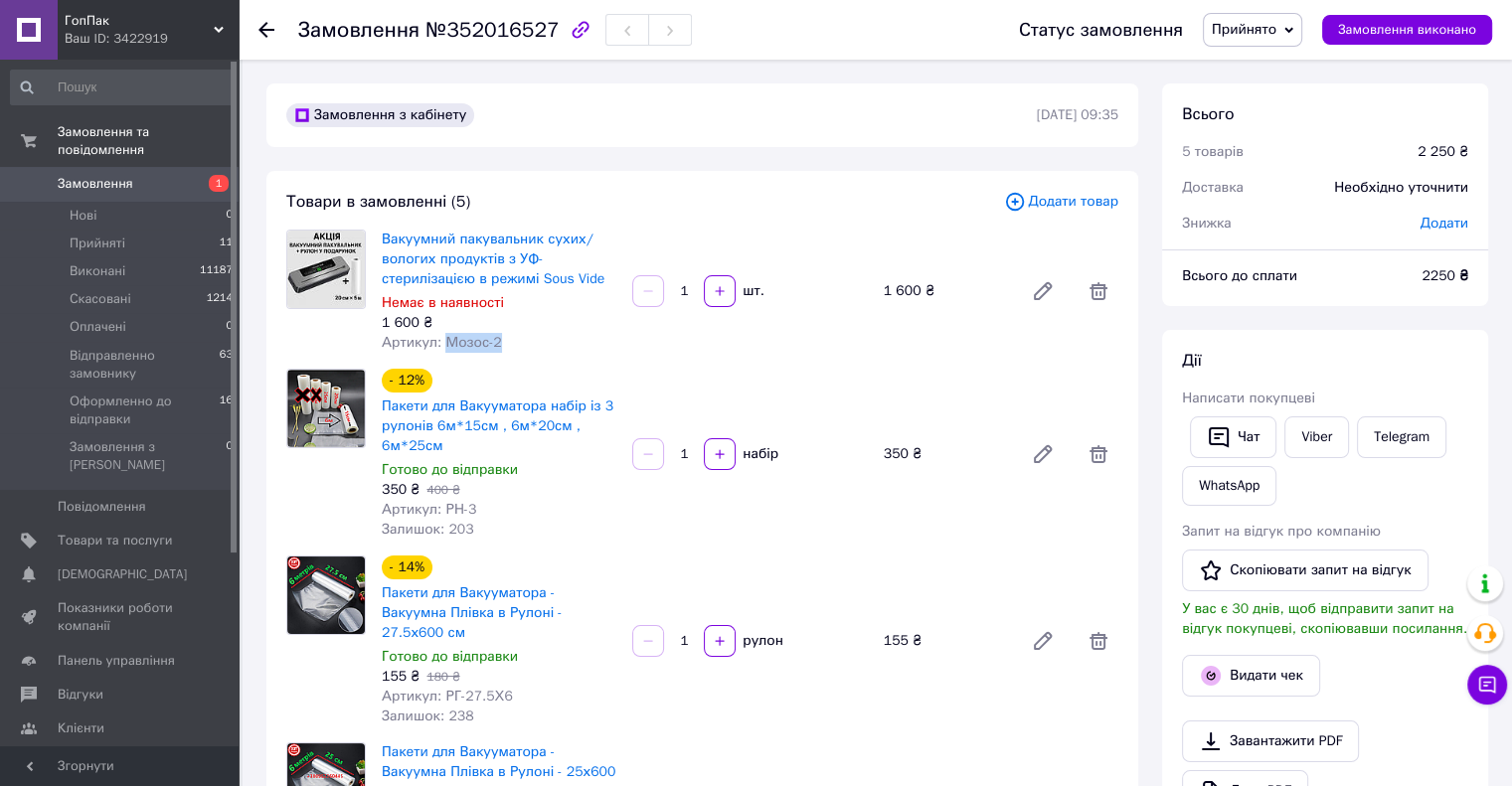drag, startPoint x: 504, startPoint y: 337, endPoint x: 445, endPoint y: 341, distance: 59.135438 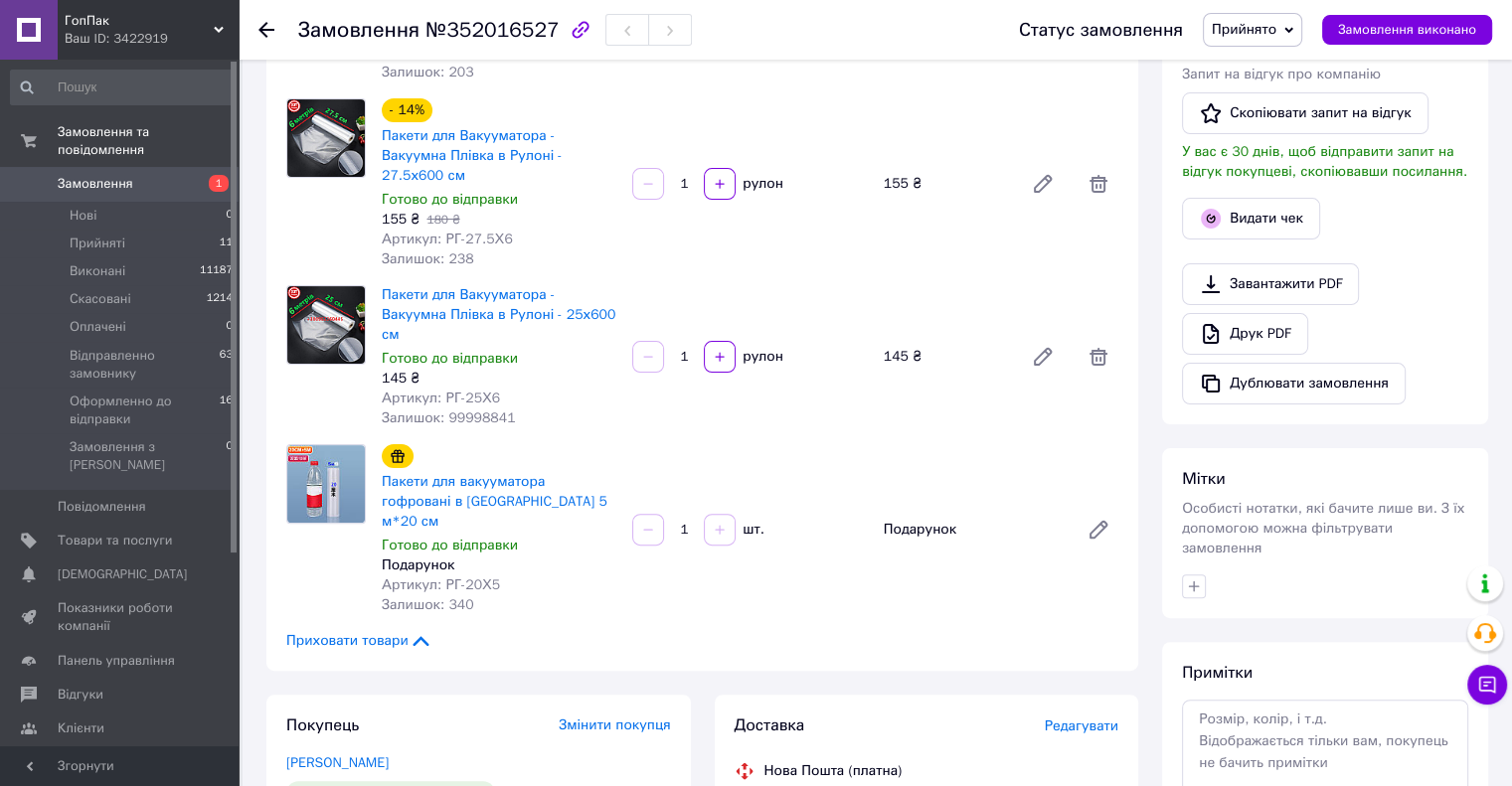 scroll, scrollTop: 0, scrollLeft: 0, axis: both 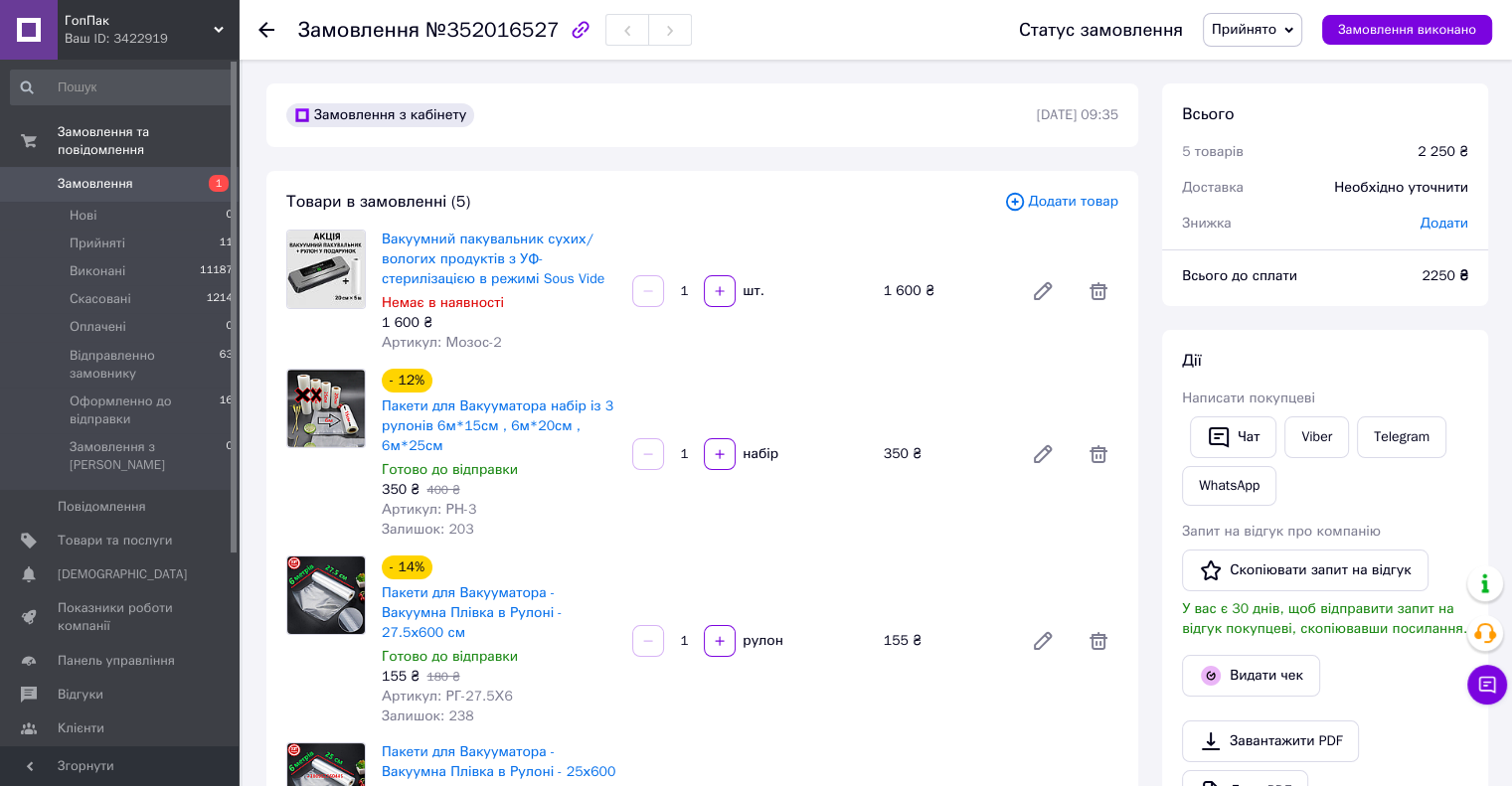 click on "Товари в замовленні (5) Додати товар Вакуумний пакувальник сухих/вологих продуктів з УФ-стерилізацією в режимі Sous Vide Немає в наявності 1 600 ₴ Артикул: Мозос-2 1   шт. 1 600 ₴ - 12% Пакети для Вакууматора набір із 3 рулонів 6м*15см , 6м*20см , 6м*25см Готово до відправки 350 ₴   400 ₴ Артикул: РН-3 Залишок: 203 1   набір 350 ₴ - 14% Пакети для Вакууматора - Вакуумна Плівка в Рулоні - 27.5х600 см Готово до відправки 155 ₴   180 ₴ Артикул: РГ-27.5Х6 Залишок: 238 1   рулон 155 ₴ Пакети для Вакууматора - Вакуумна Плівка в Рулоні - 25х600 см Готово до відправки 145 ₴ Артикул: РГ-25Х6 Залишок: 99998841 1   рулон 1" at bounding box center [702, 649] 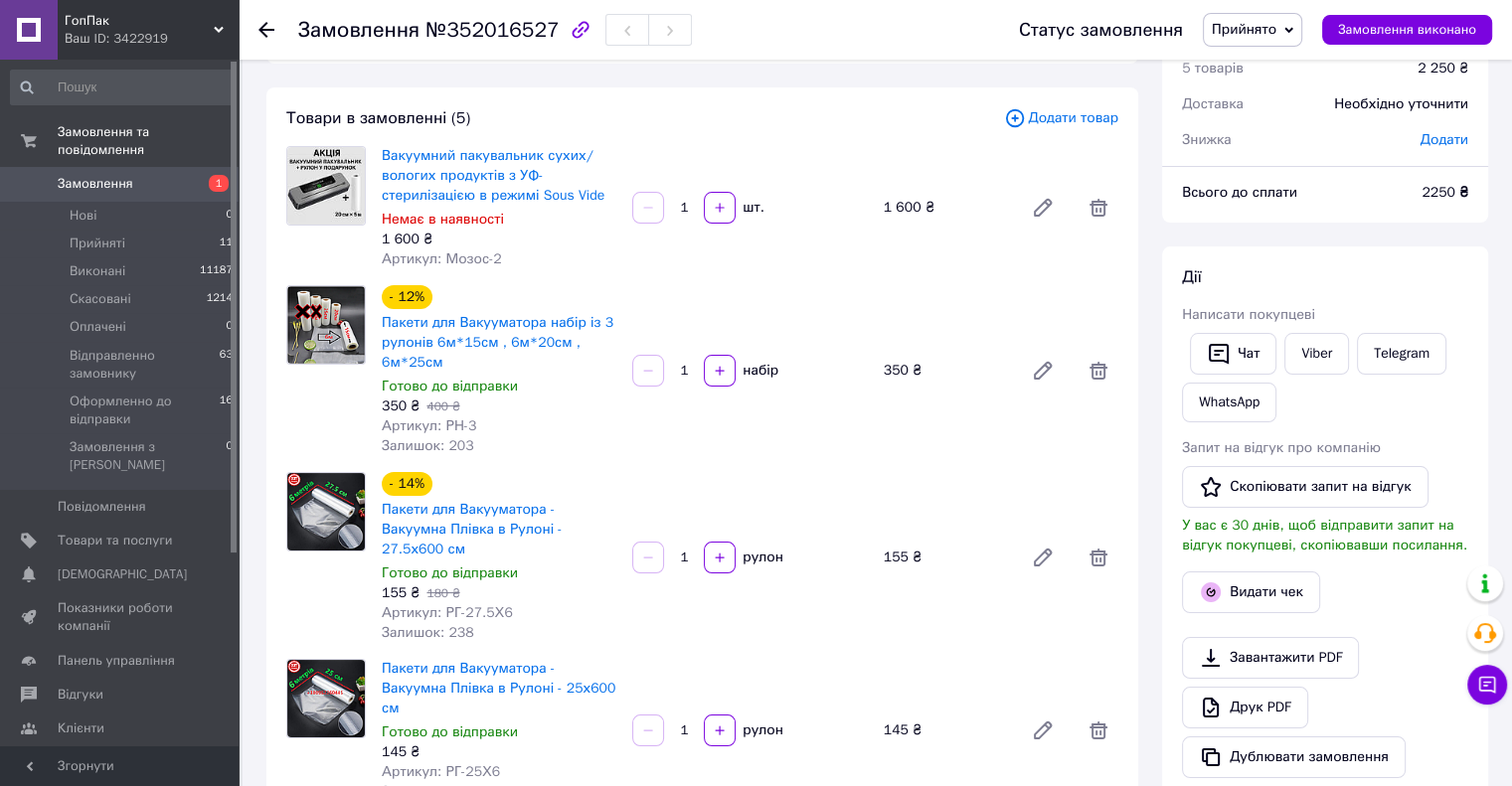 scroll, scrollTop: 0, scrollLeft: 0, axis: both 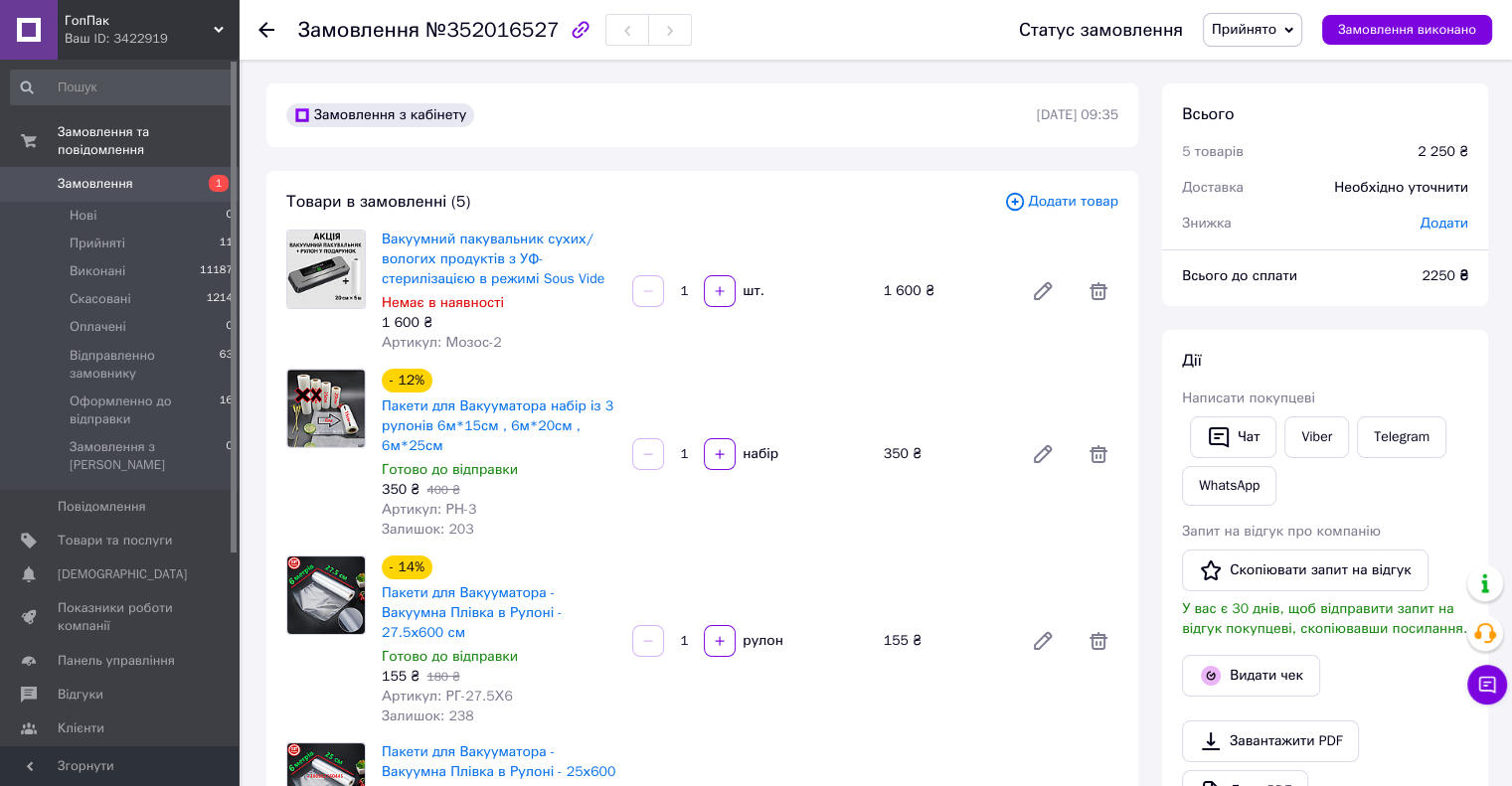 click at bounding box center (266, 30) 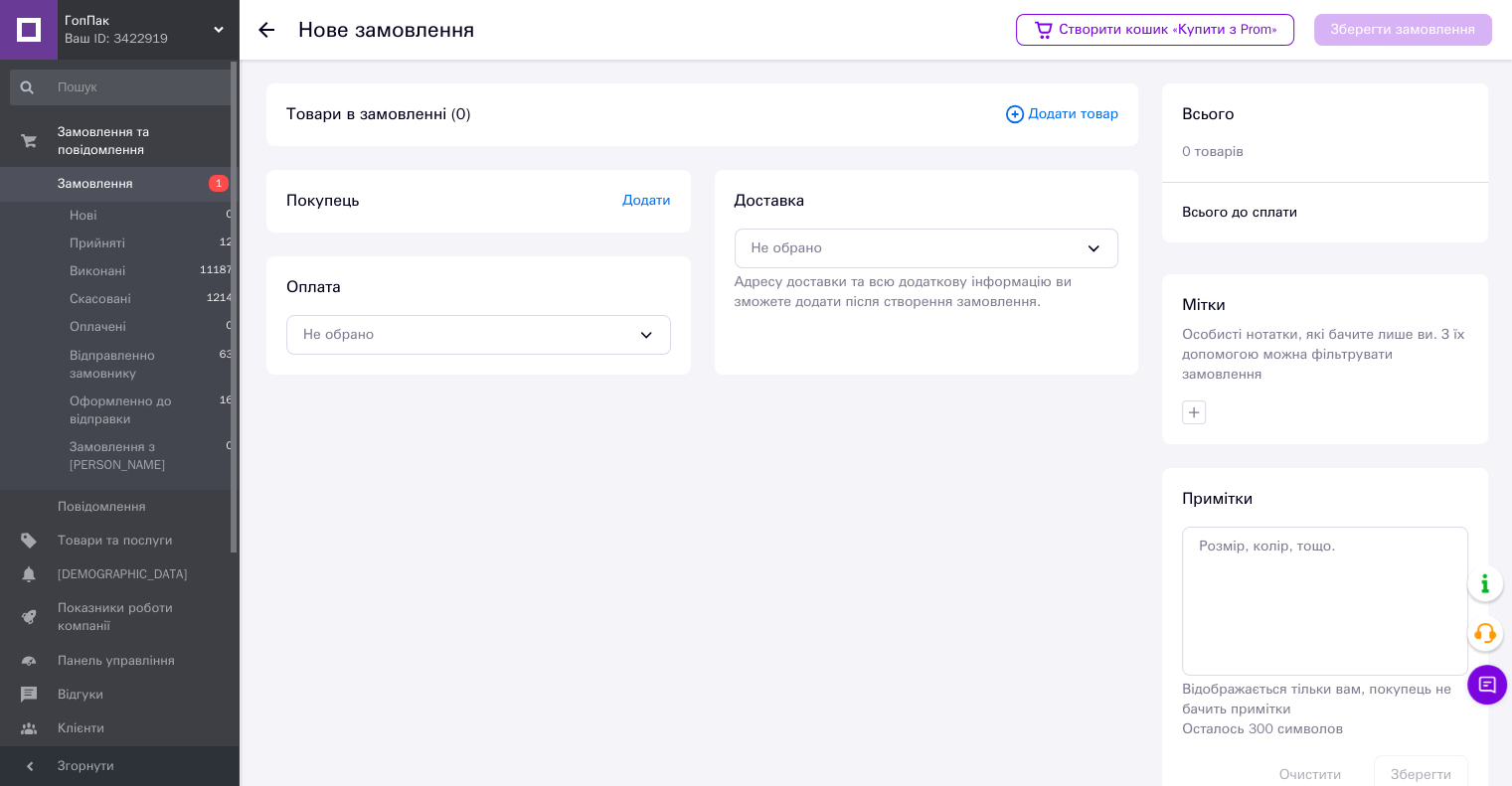 click on "Додати товар" at bounding box center (1061, 114) 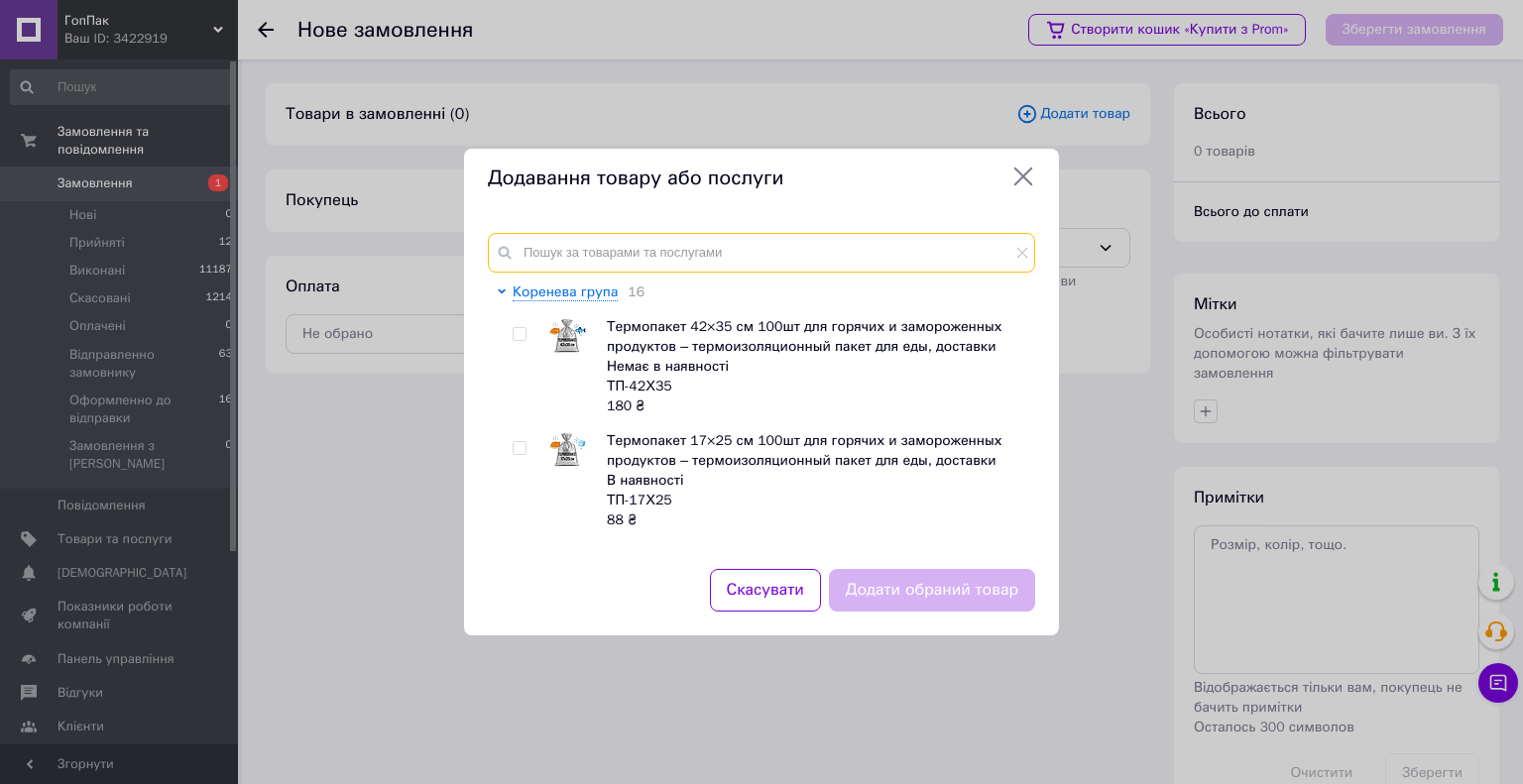 click at bounding box center [762, 253] 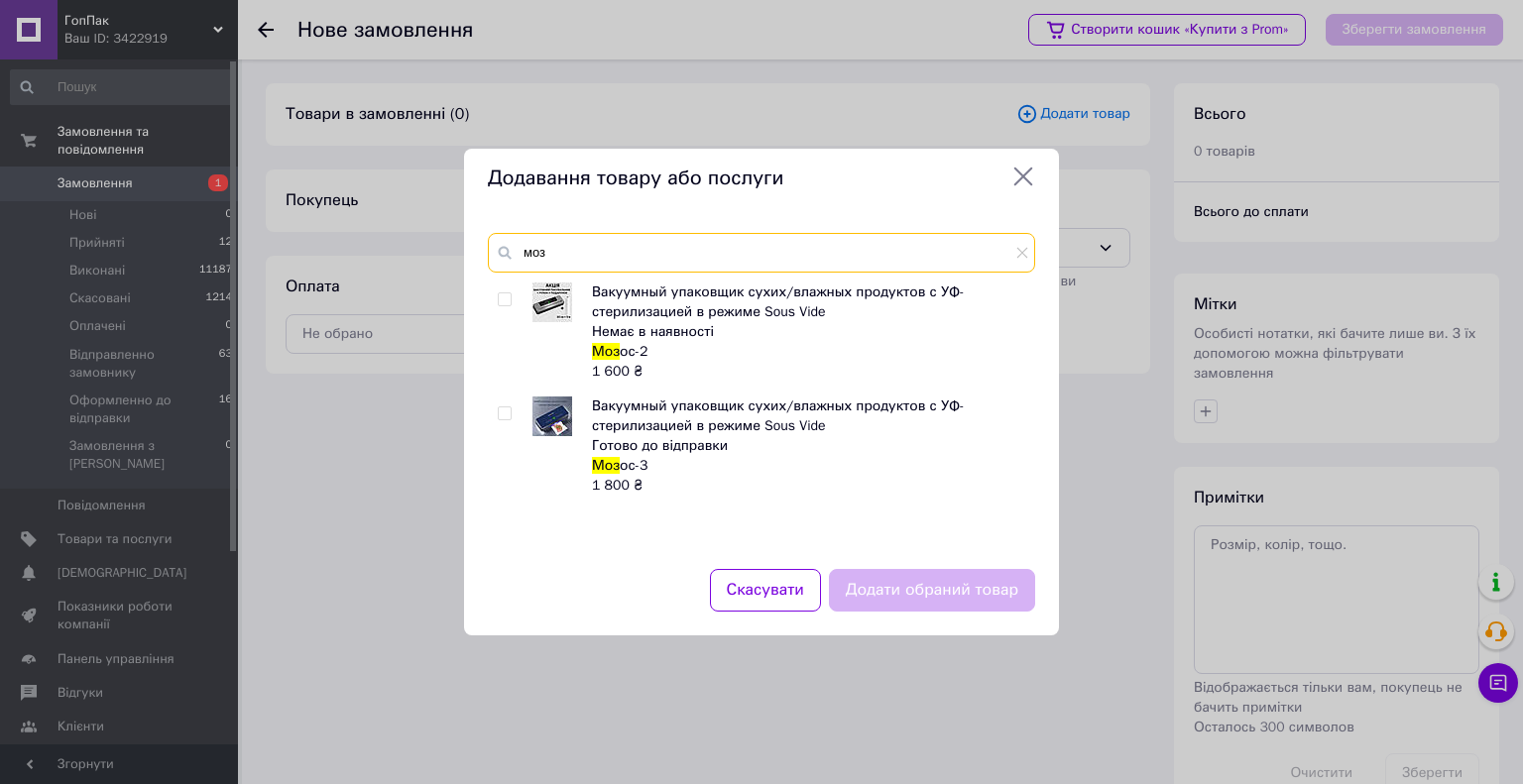 type on "моз" 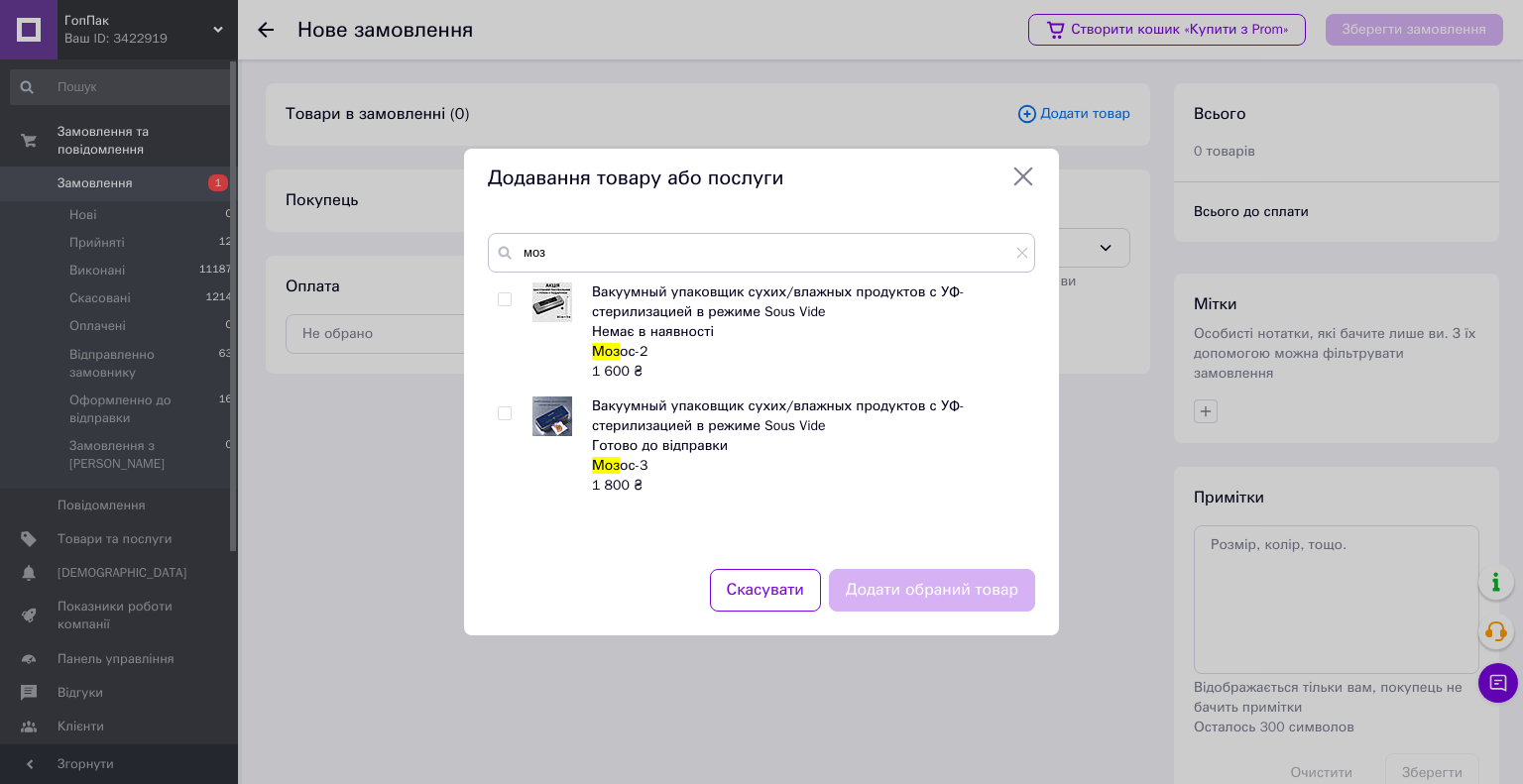 click at bounding box center (505, 413) 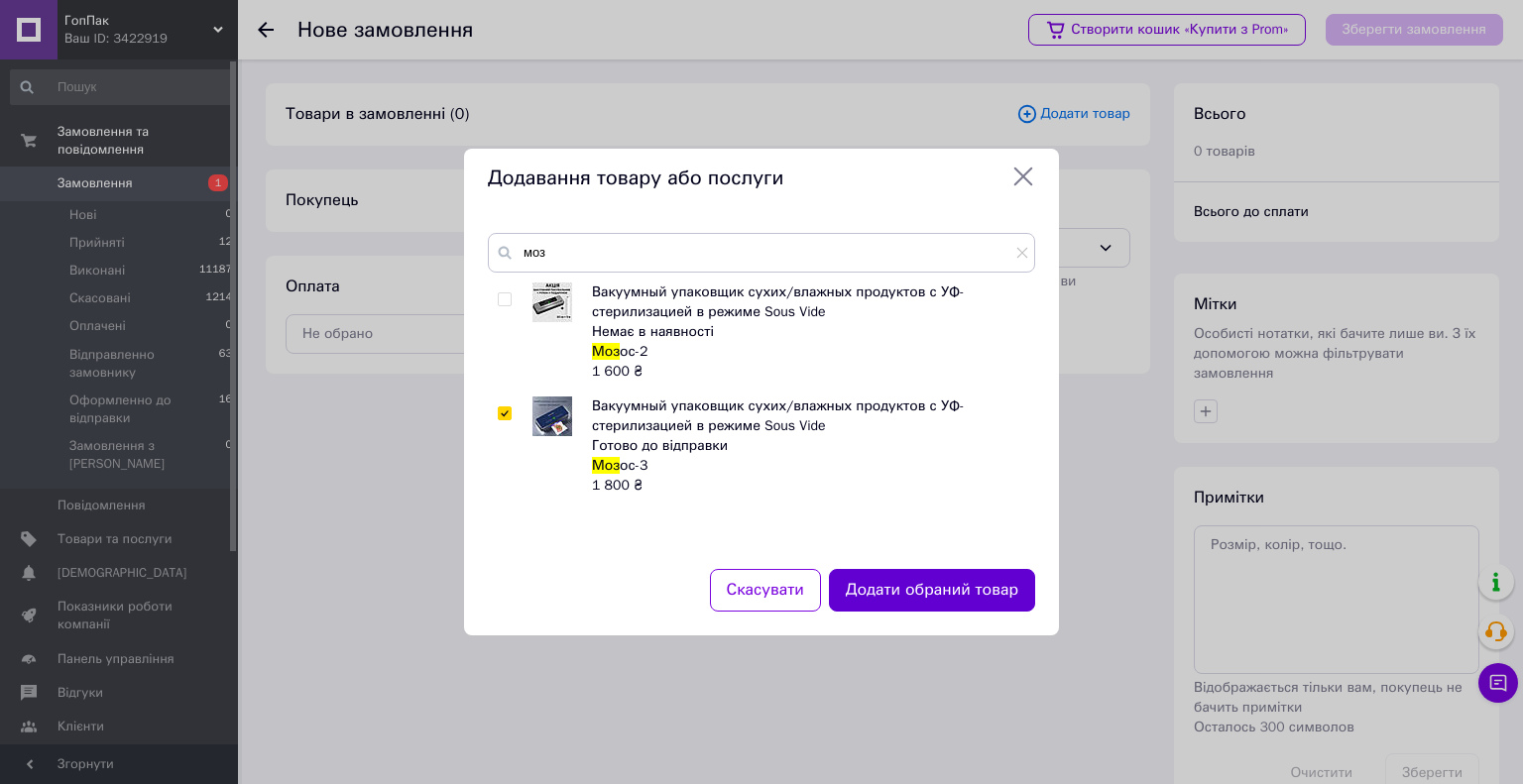 click on "Додати обраний товар" at bounding box center (932, 590) 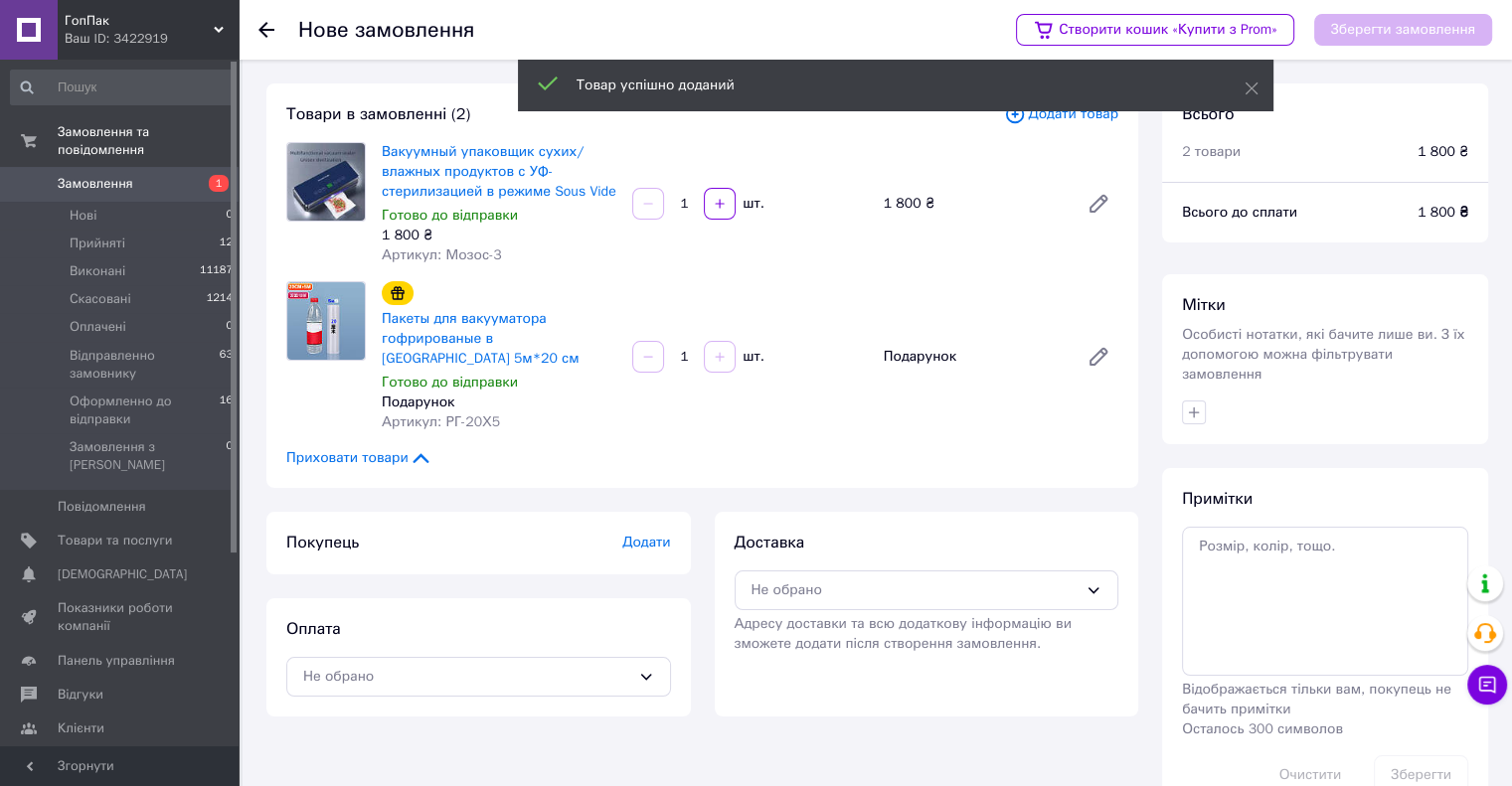 click on "Додати товар" at bounding box center (1061, 114) 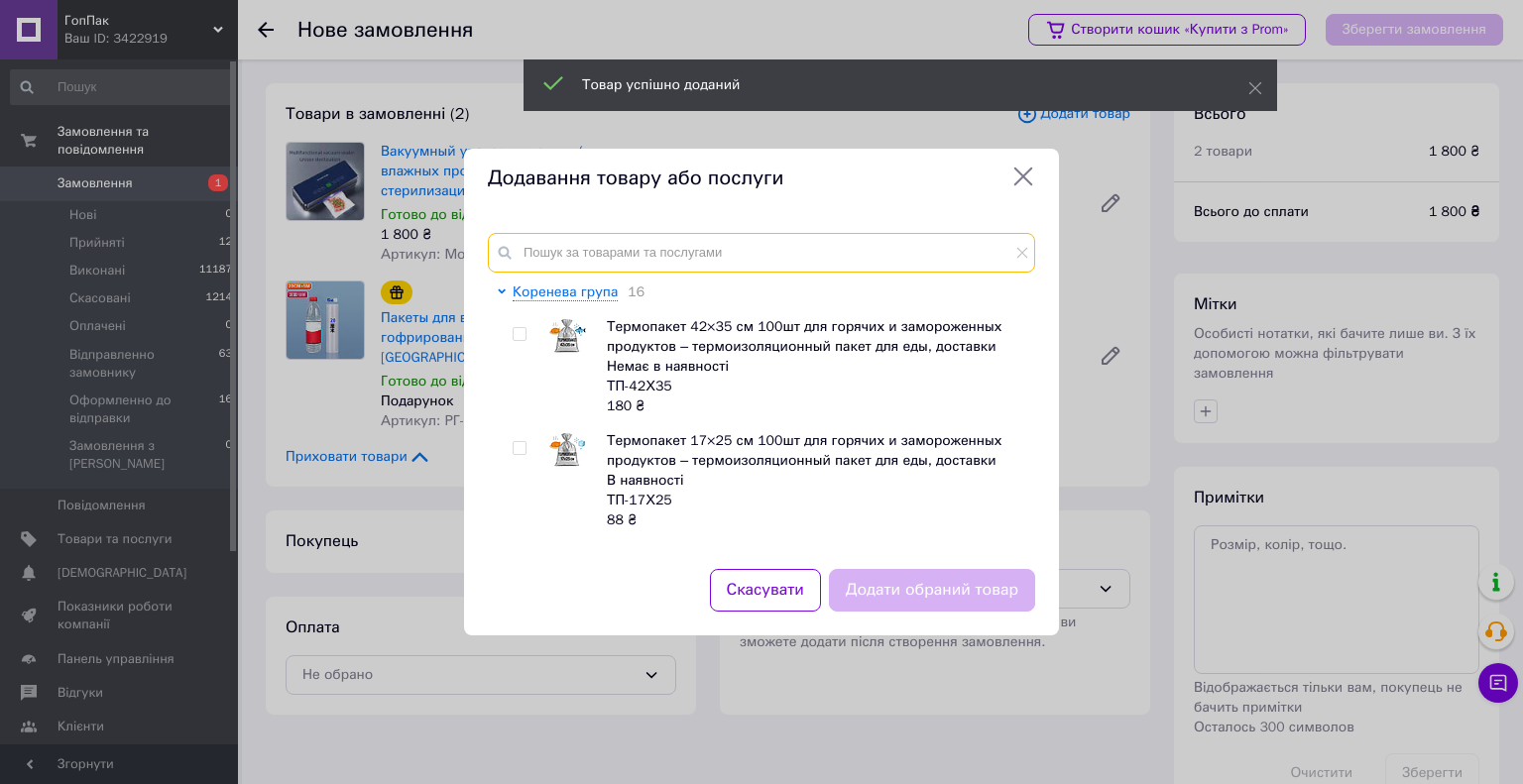 click at bounding box center [762, 253] 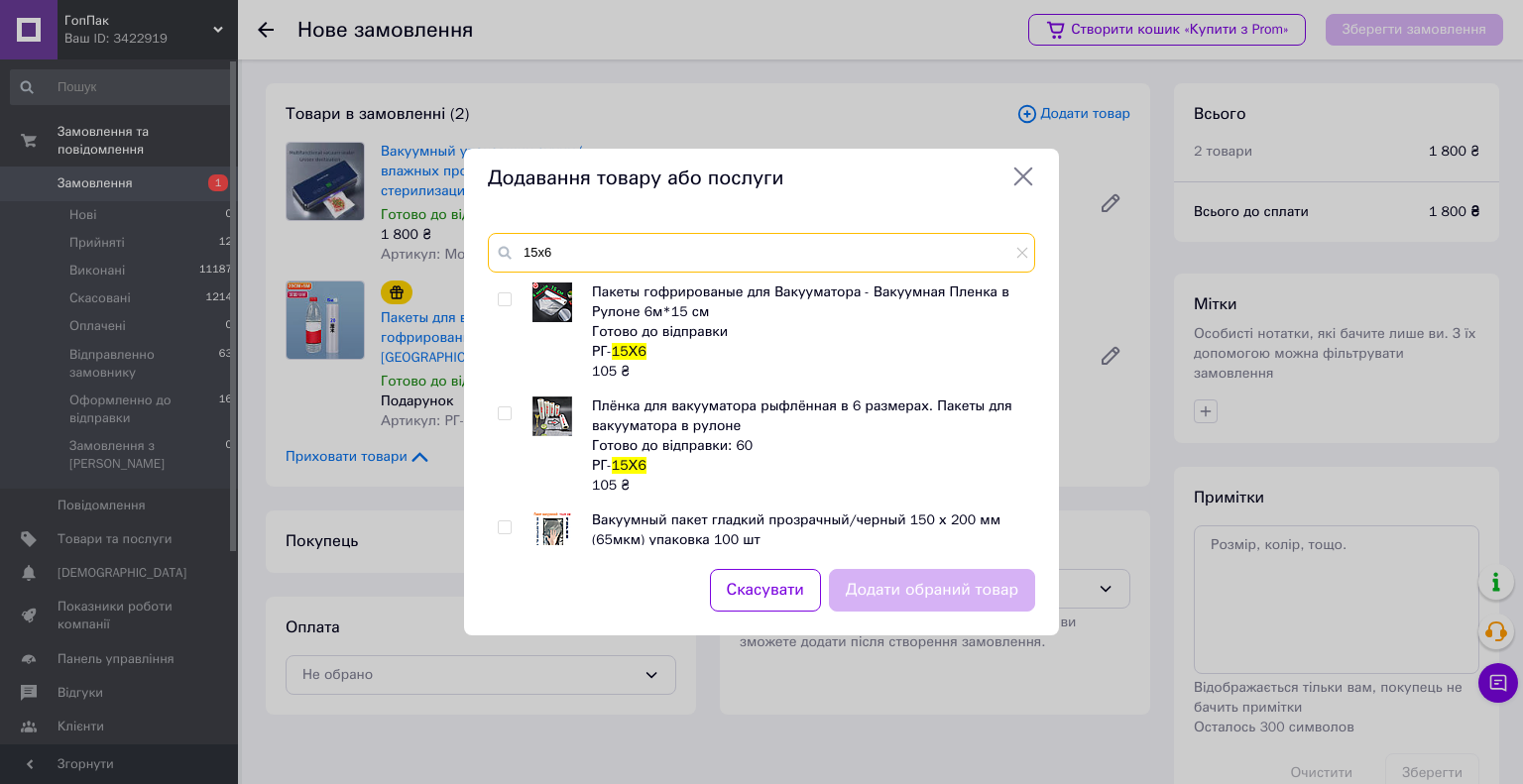 type on "15х6" 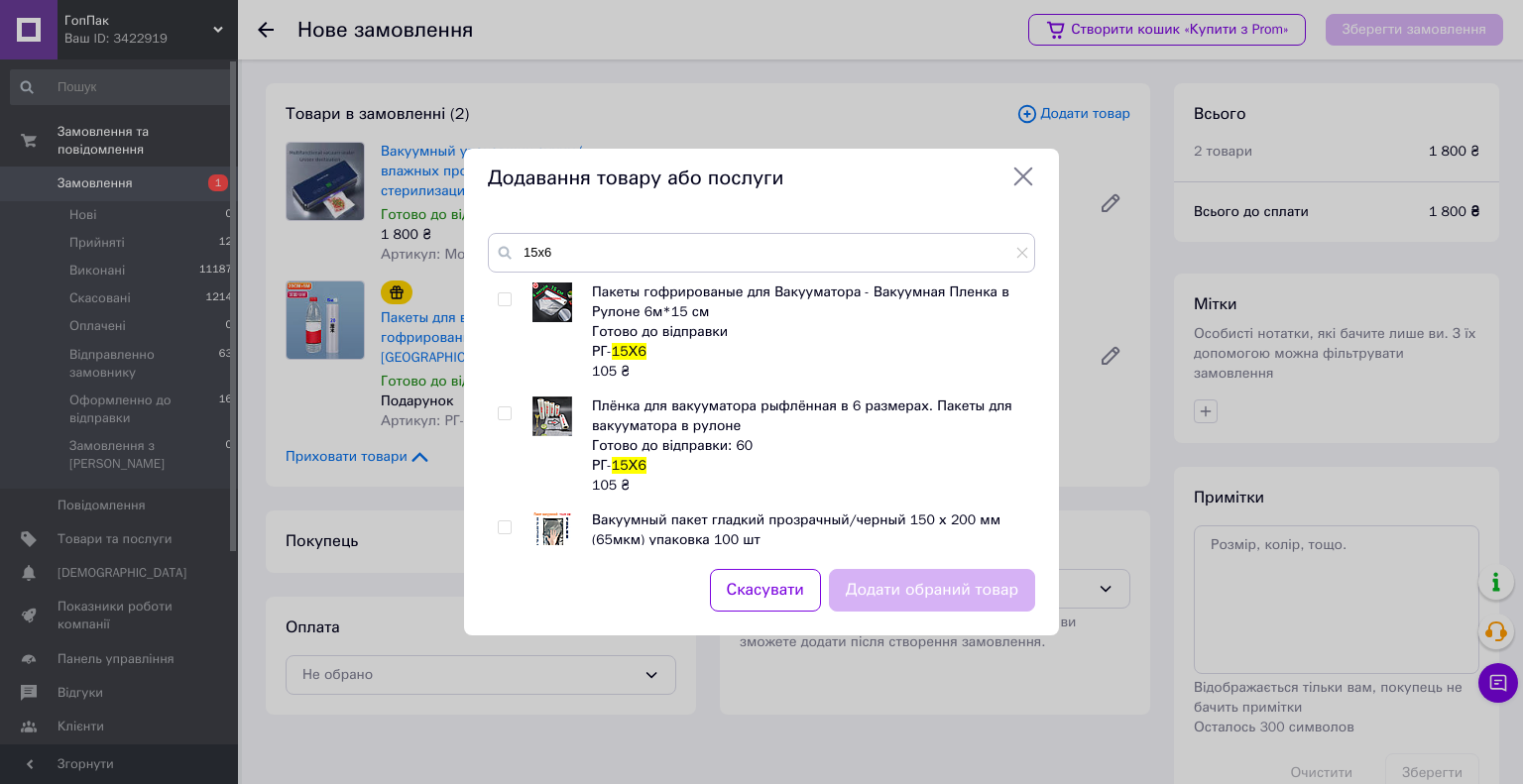 click at bounding box center [504, 299] 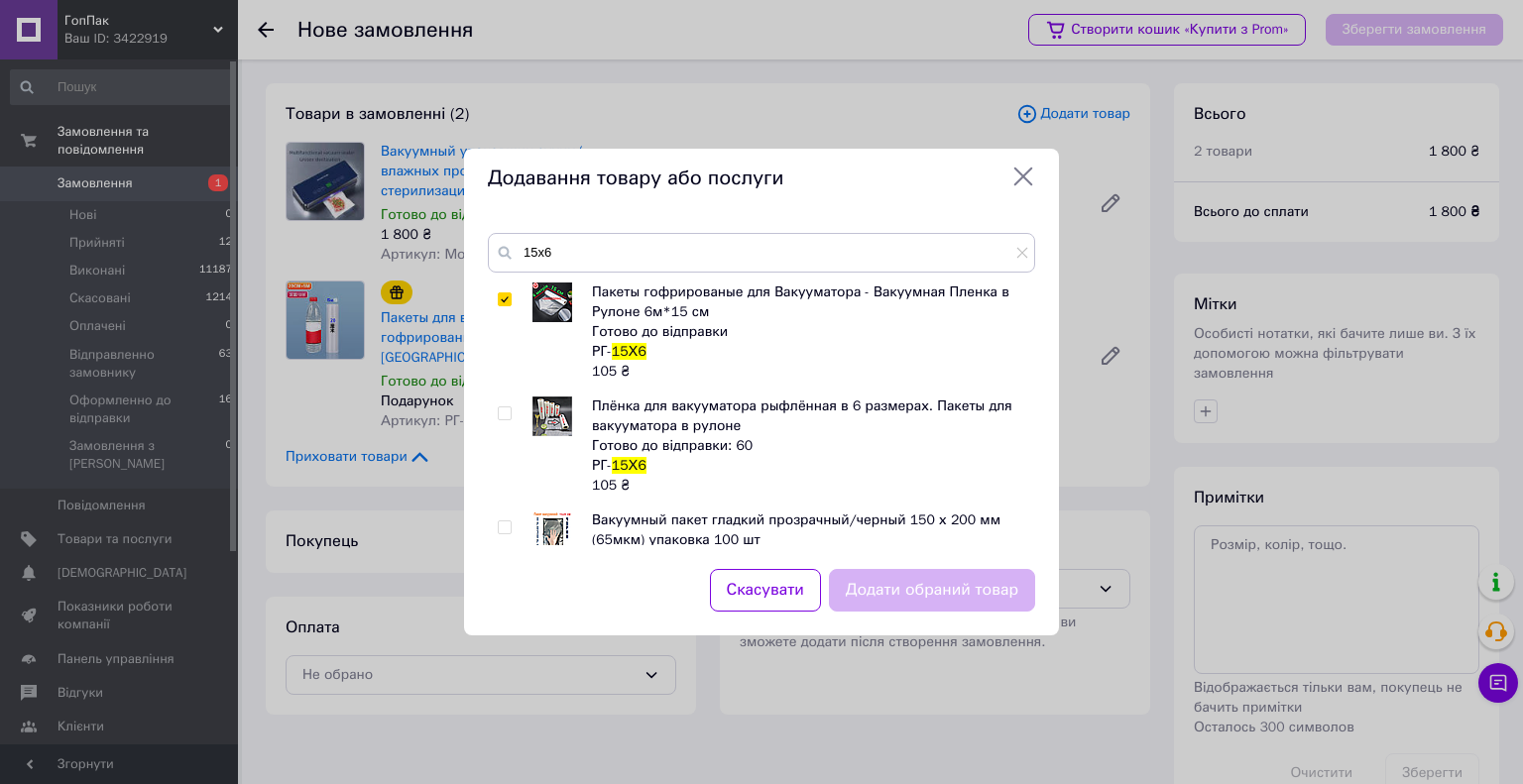 checkbox on "true" 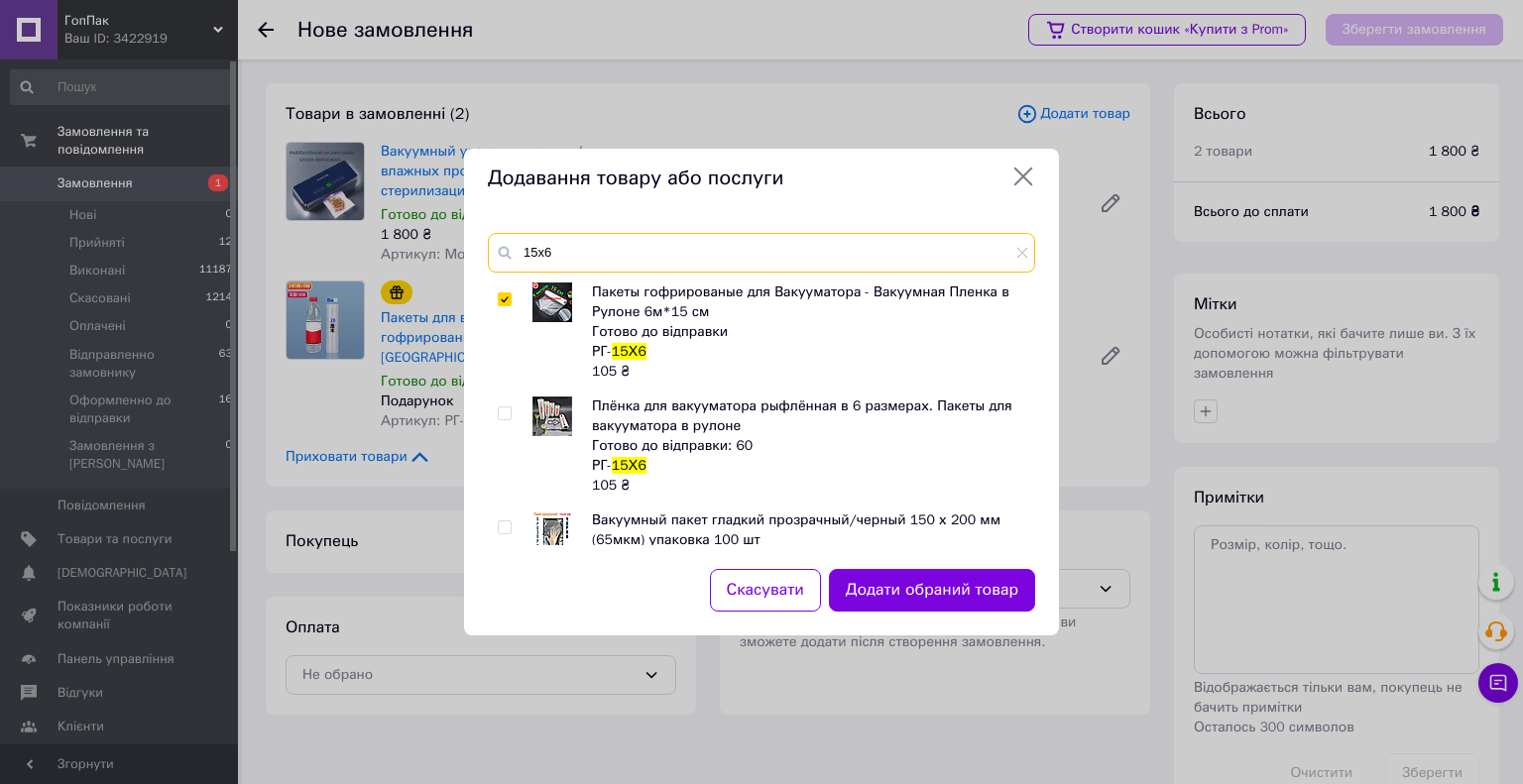 click on "15х6" at bounding box center (762, 253) 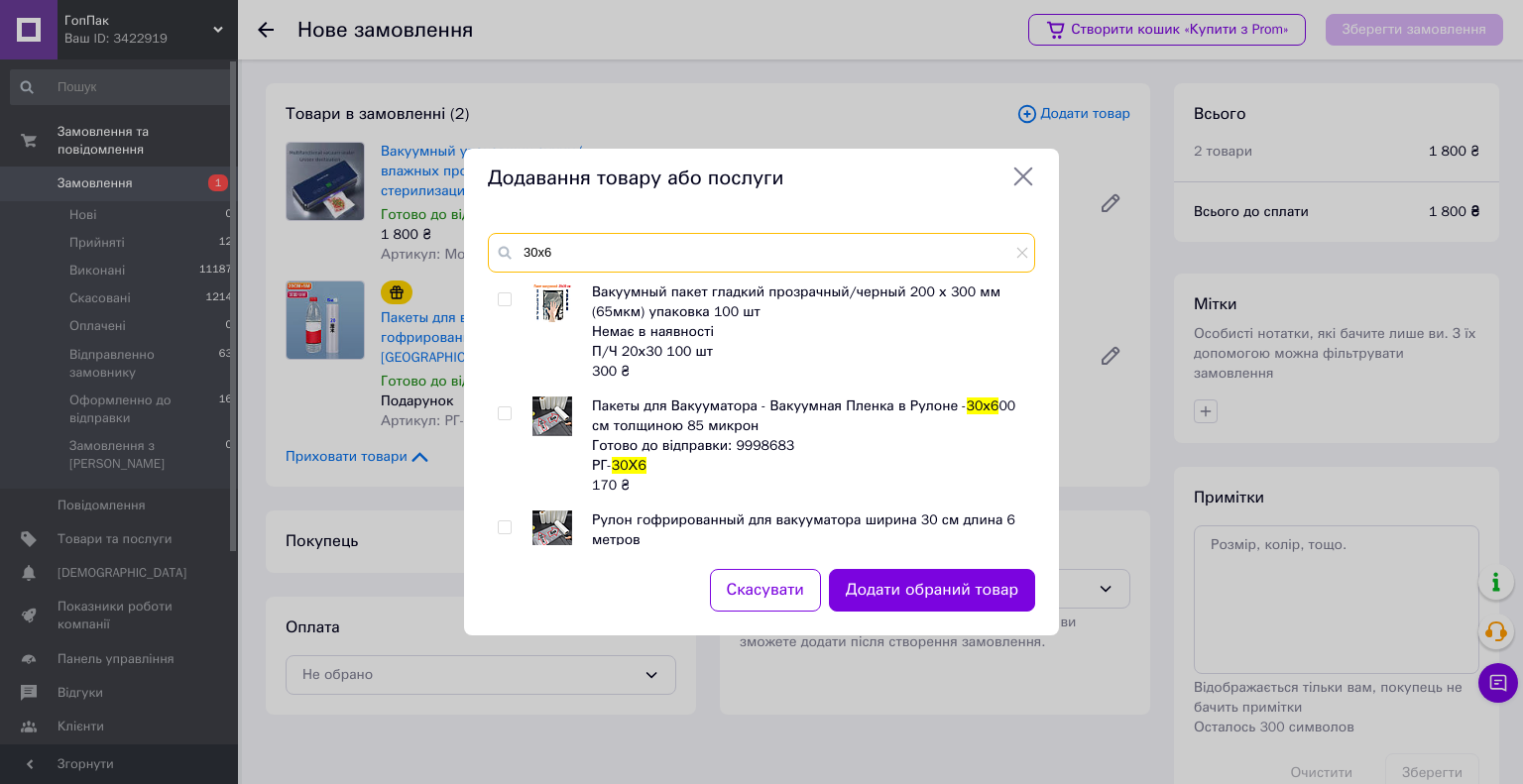 type on "30х6" 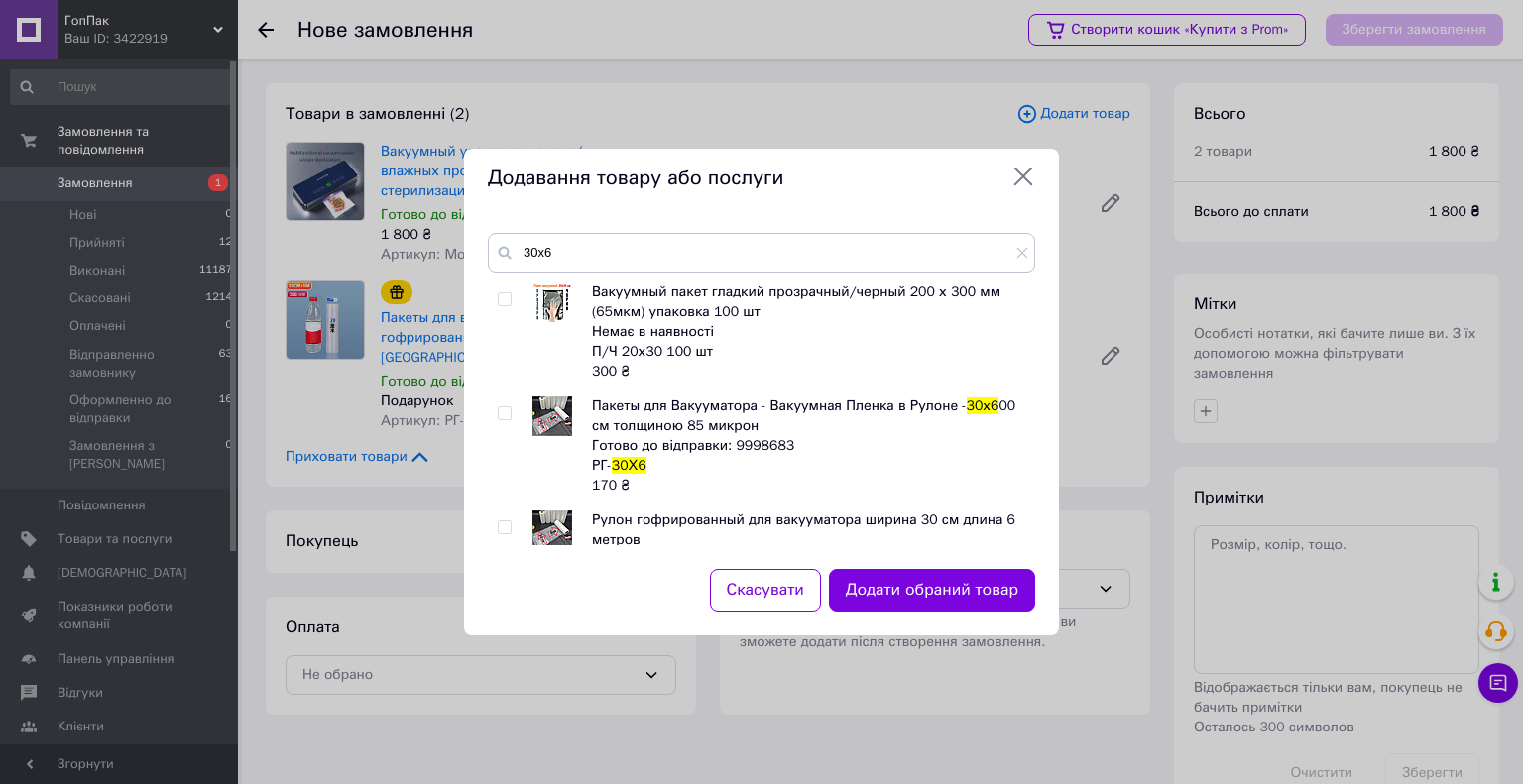 click at bounding box center [504, 413] 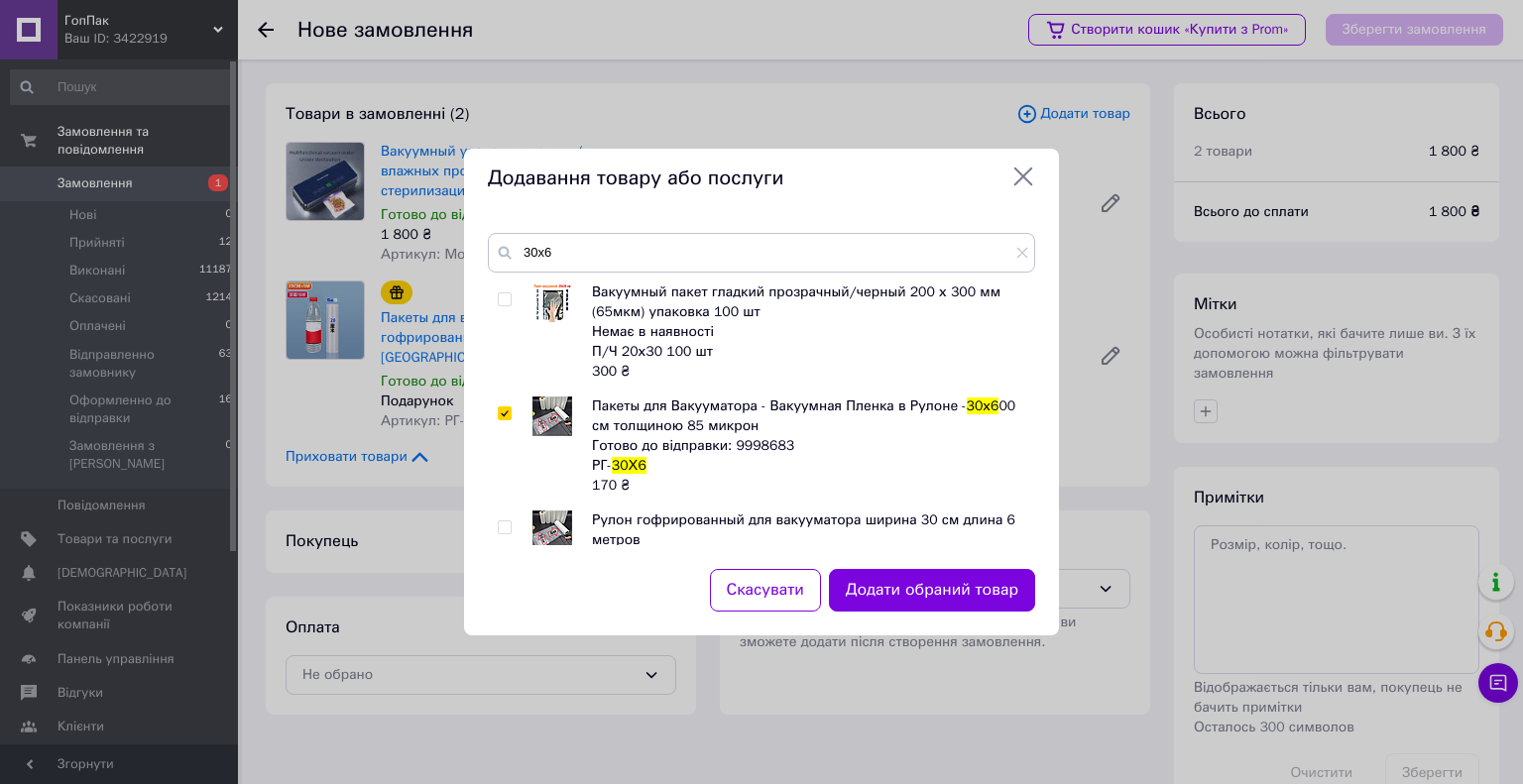 checkbox on "true" 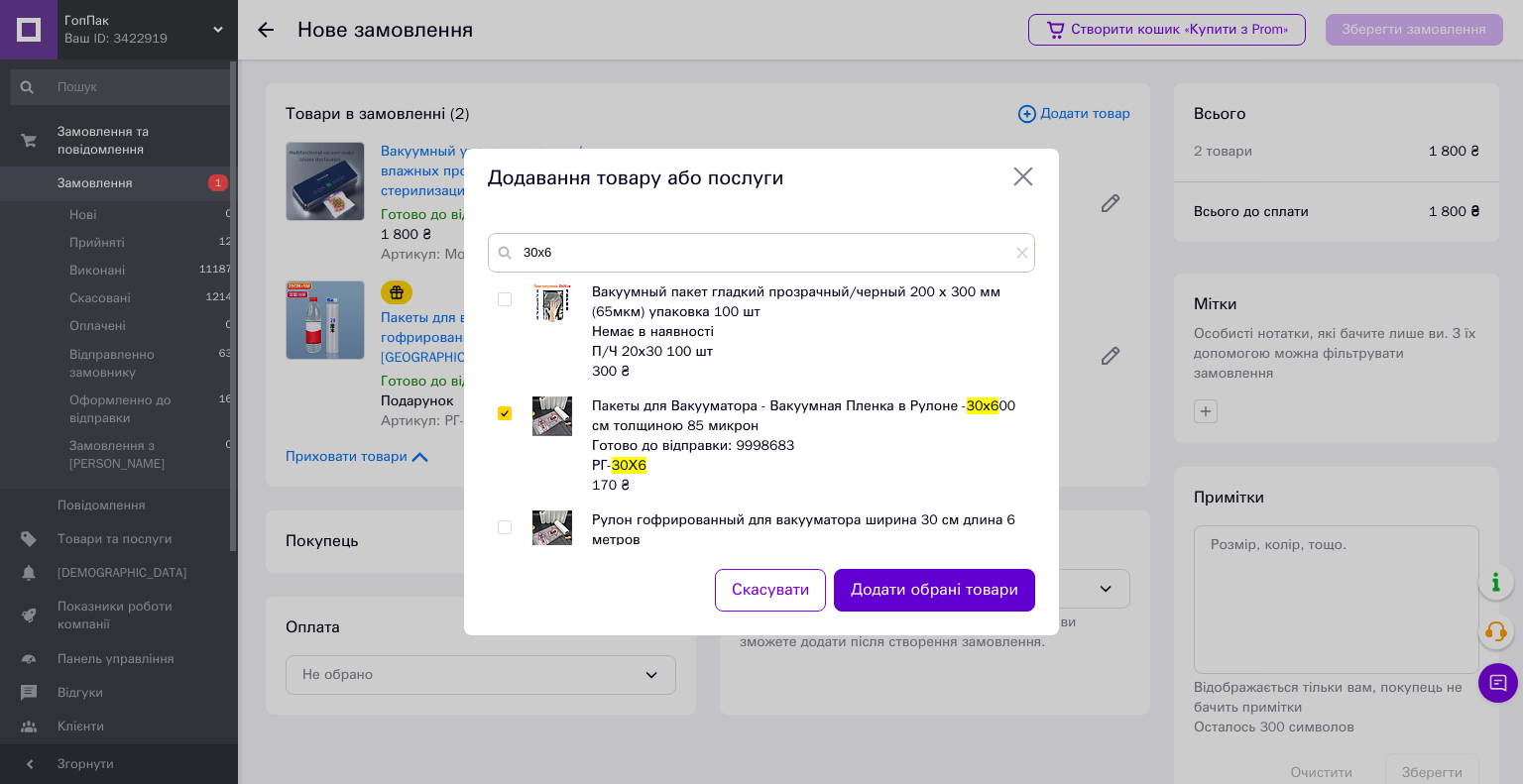 click on "Додати обрані товари" at bounding box center [934, 590] 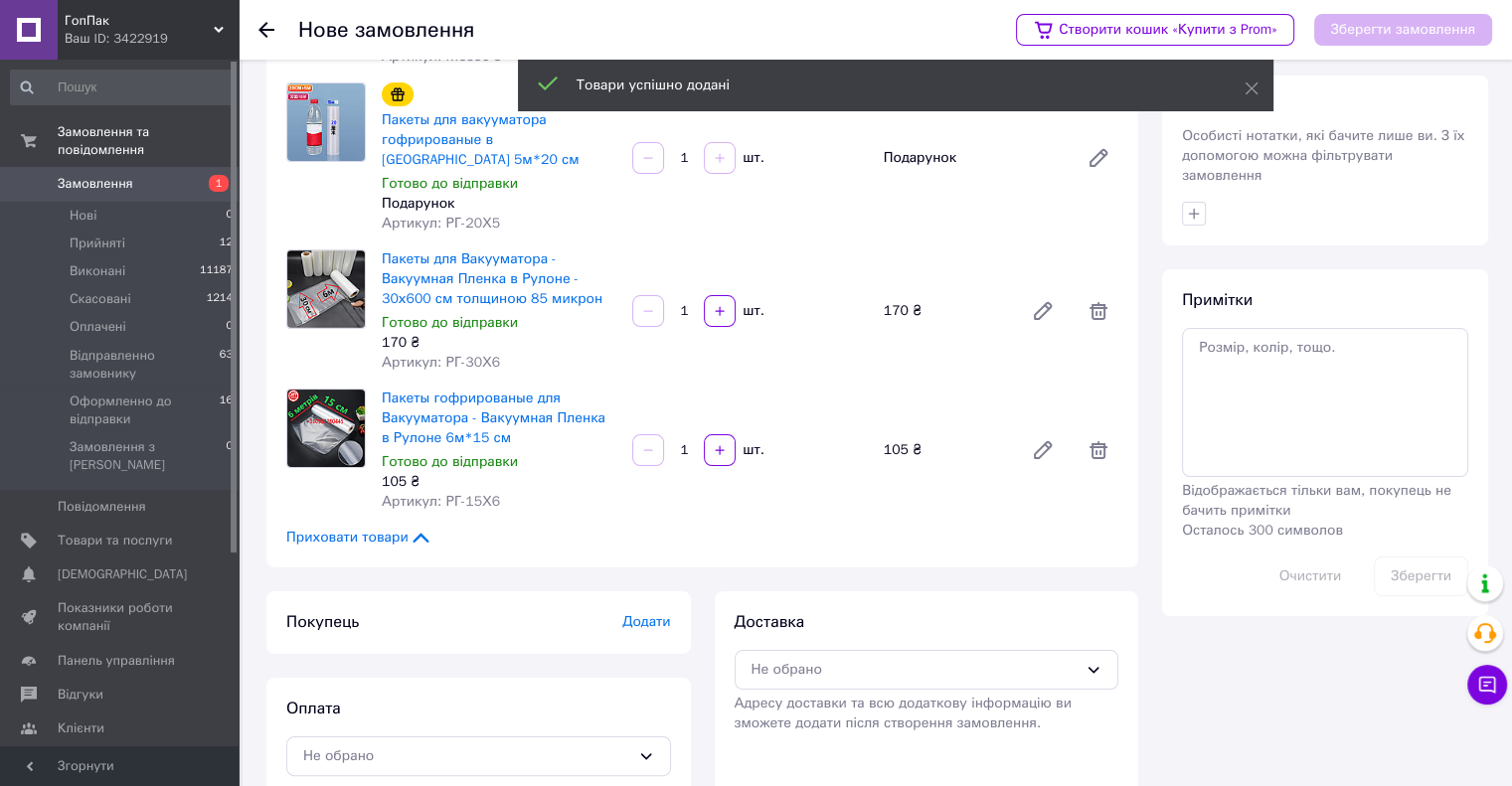 scroll, scrollTop: 212, scrollLeft: 0, axis: vertical 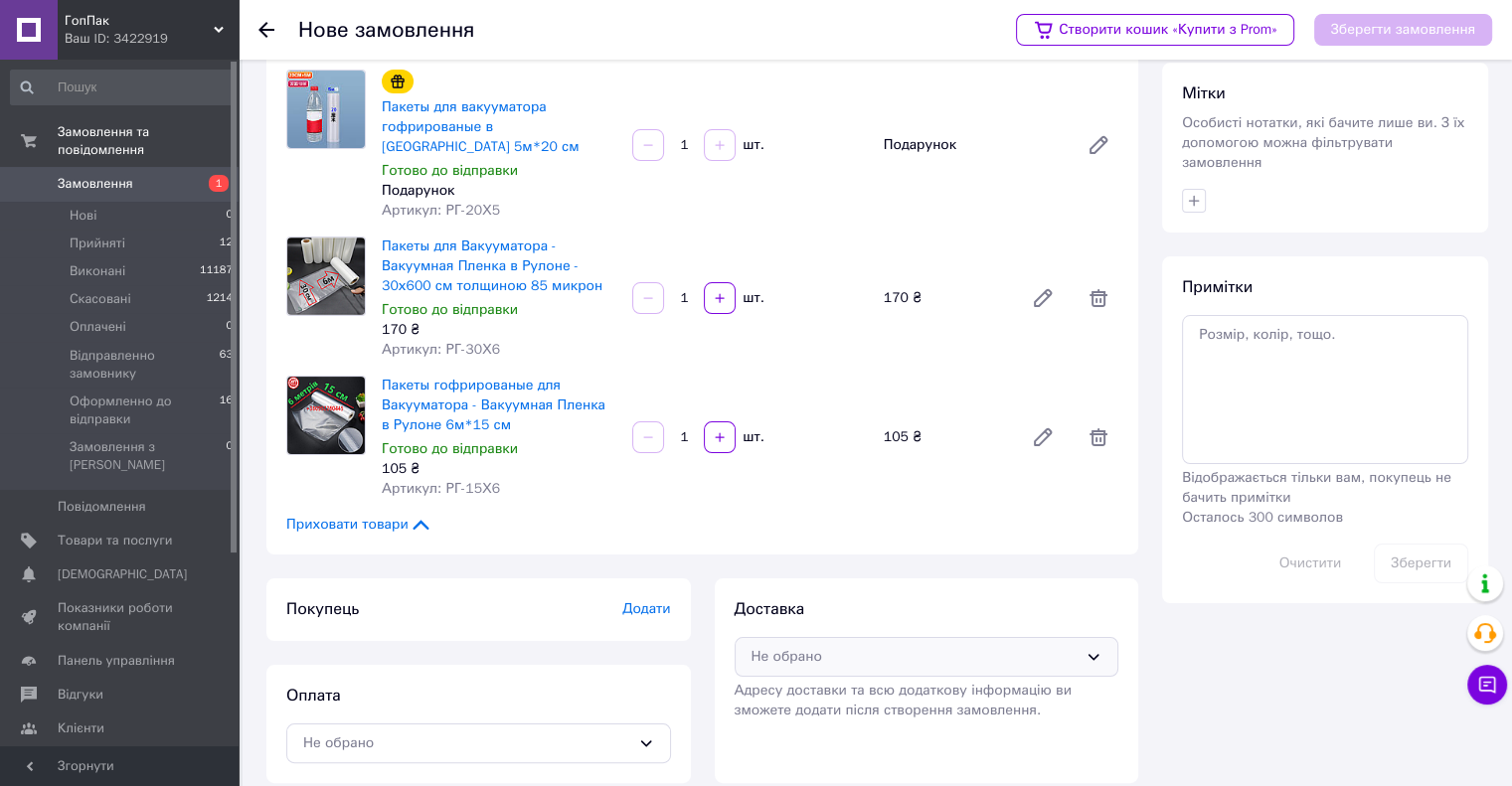 click on "Не обрано" at bounding box center [915, 657] 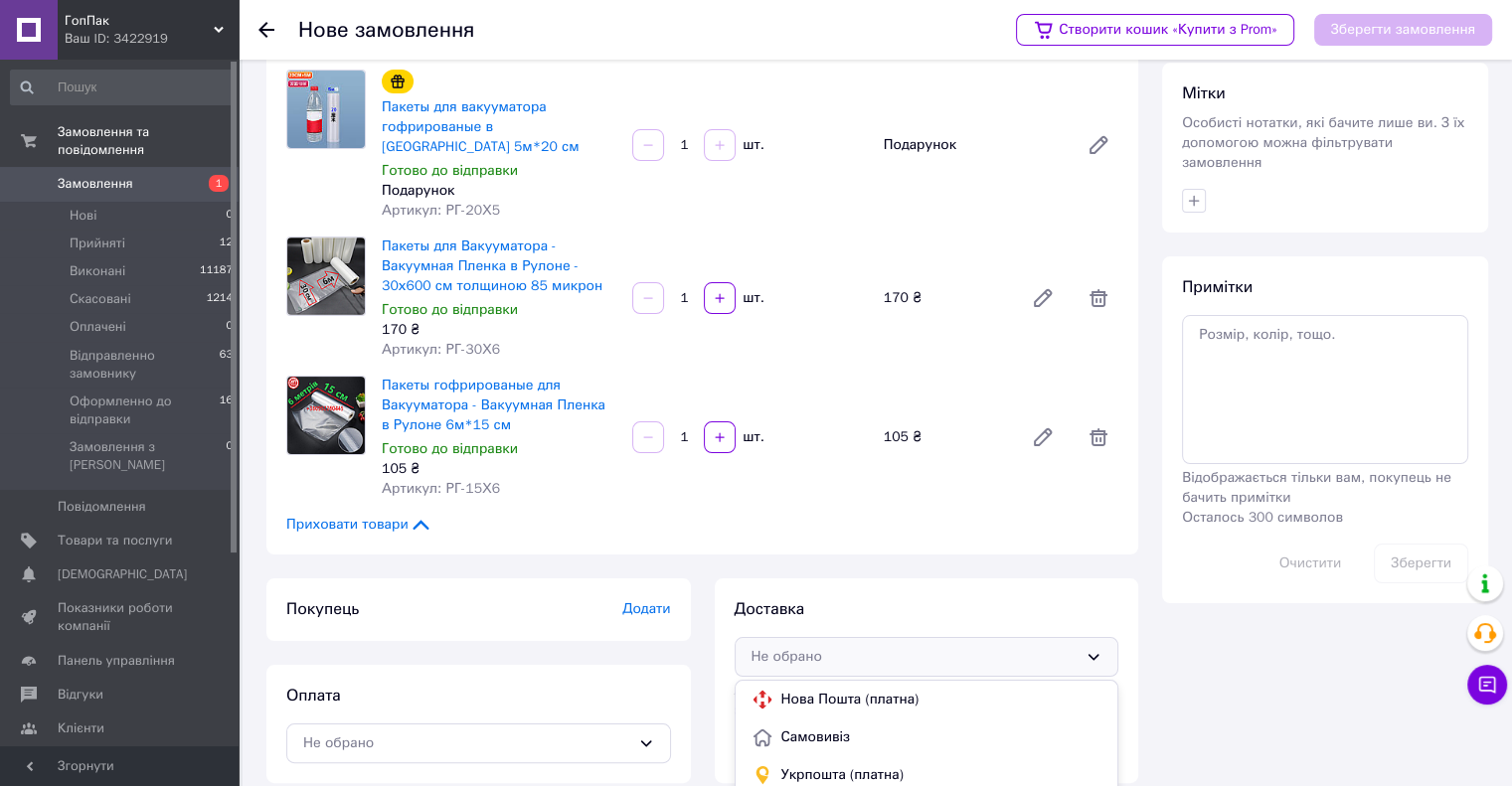 drag, startPoint x: 907, startPoint y: 671, endPoint x: 807, endPoint y: 695, distance: 102.83968 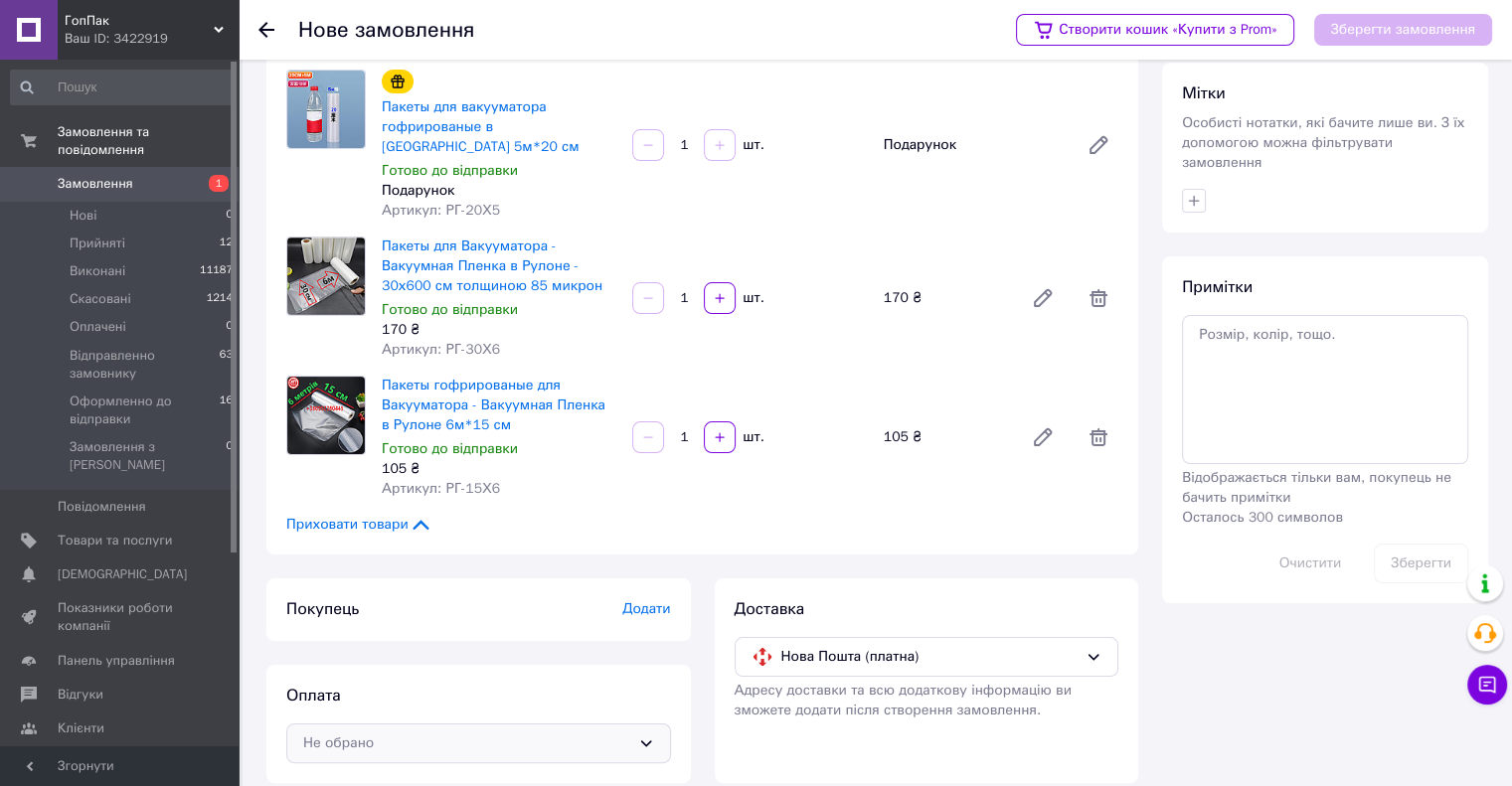 click on "Не обрано" at bounding box center [466, 743] 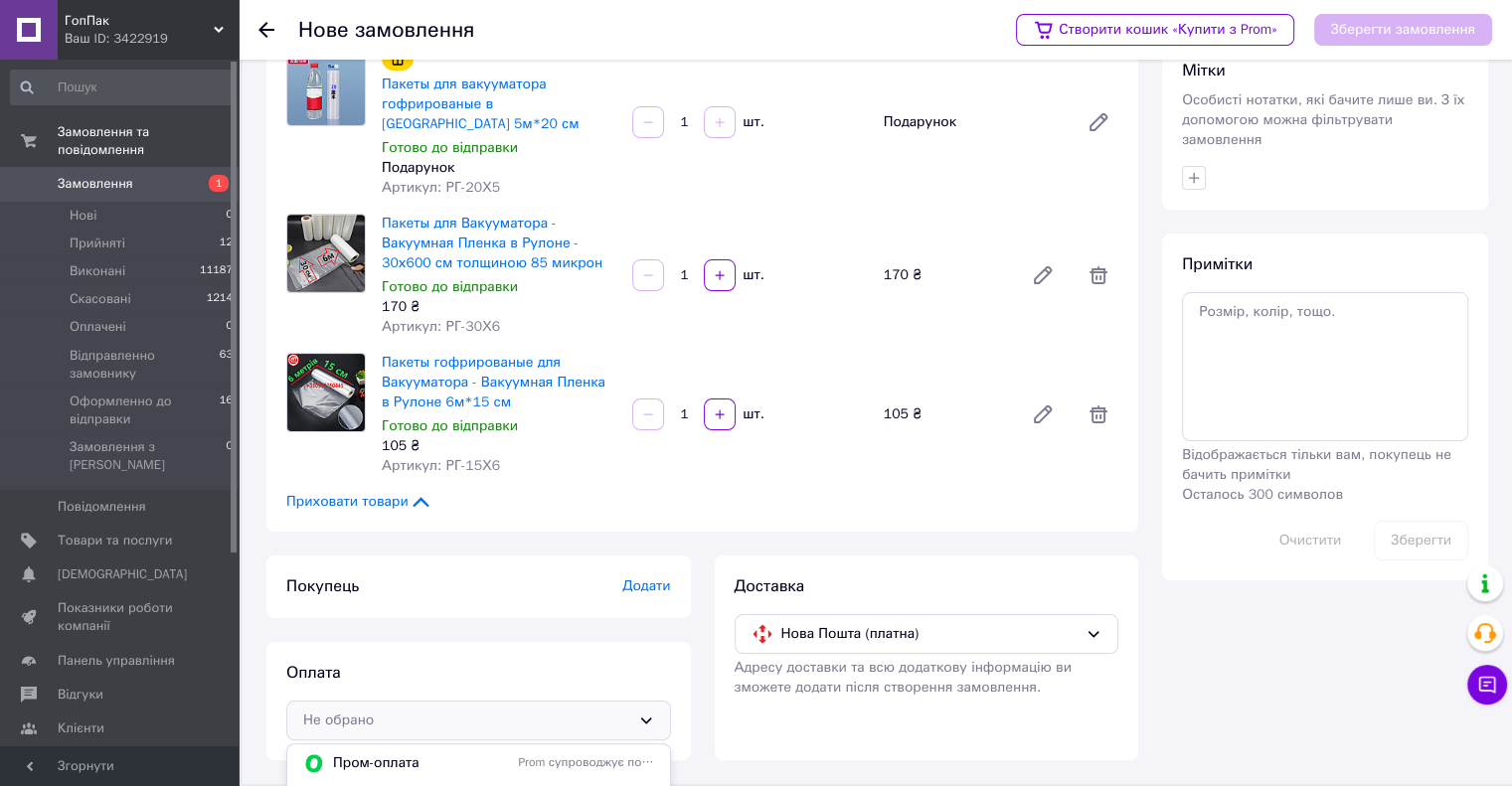 scroll, scrollTop: 344, scrollLeft: 0, axis: vertical 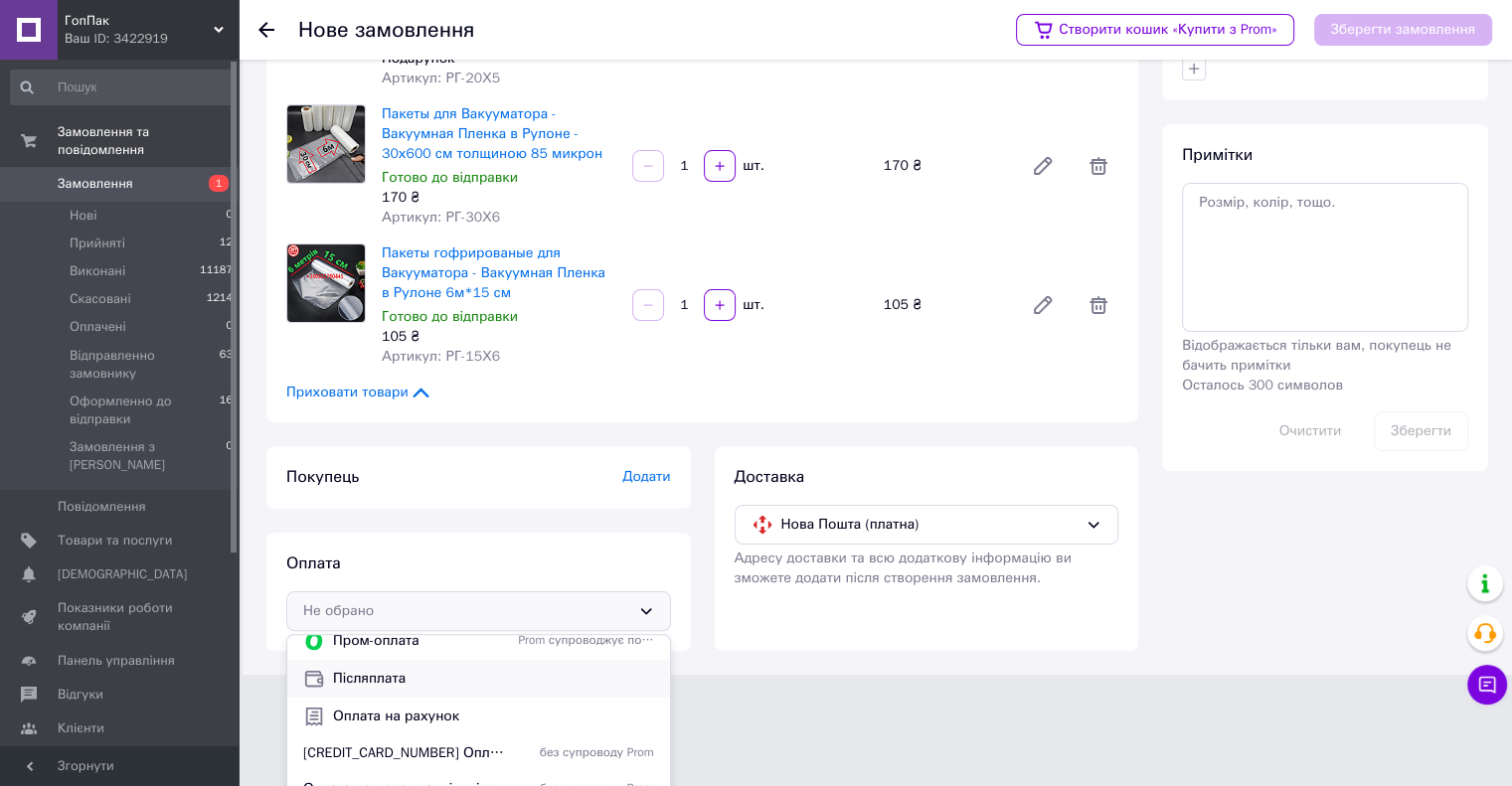 click on "Післяплата" at bounding box center (493, 679) 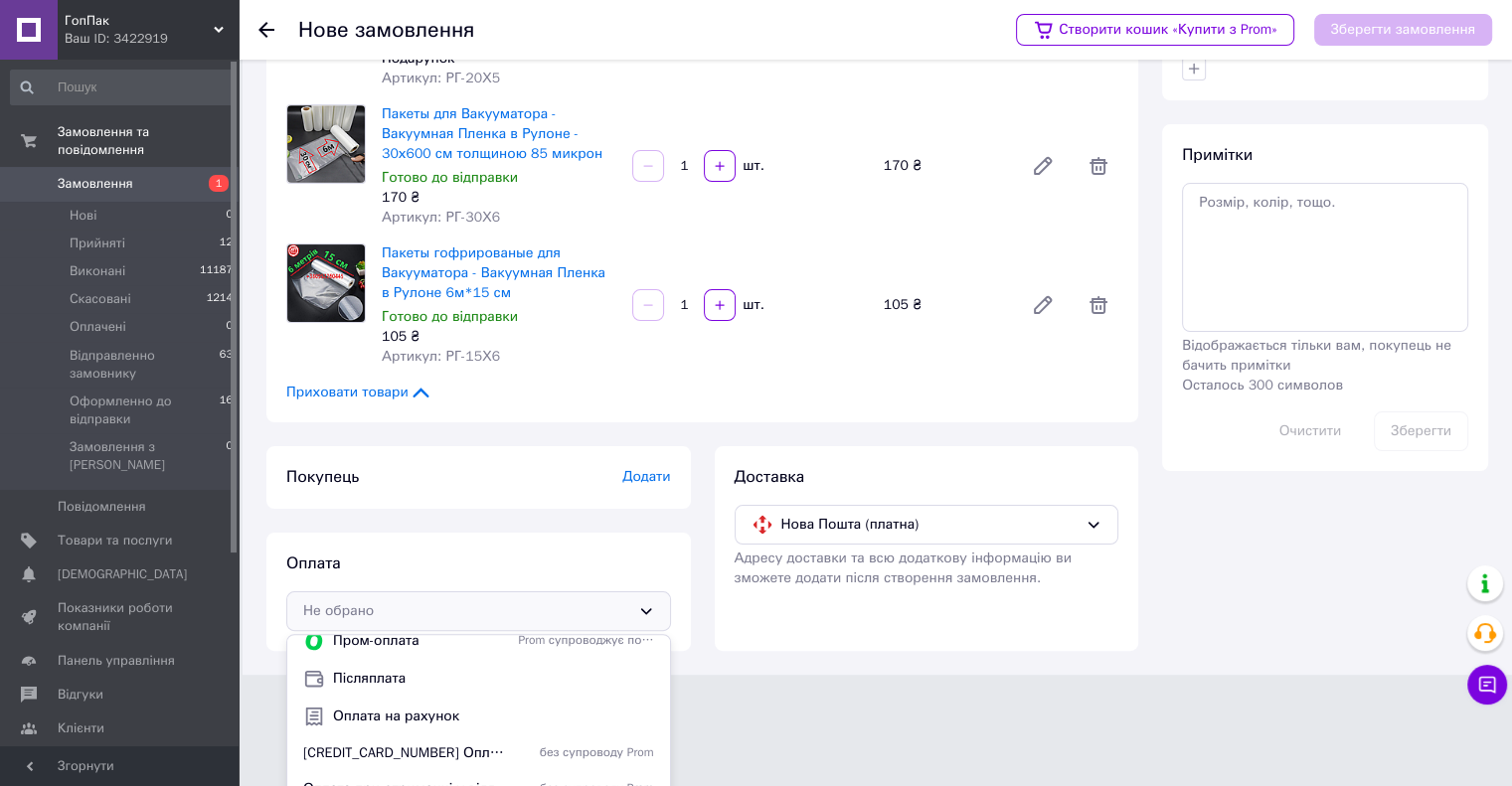 scroll, scrollTop: 212, scrollLeft: 0, axis: vertical 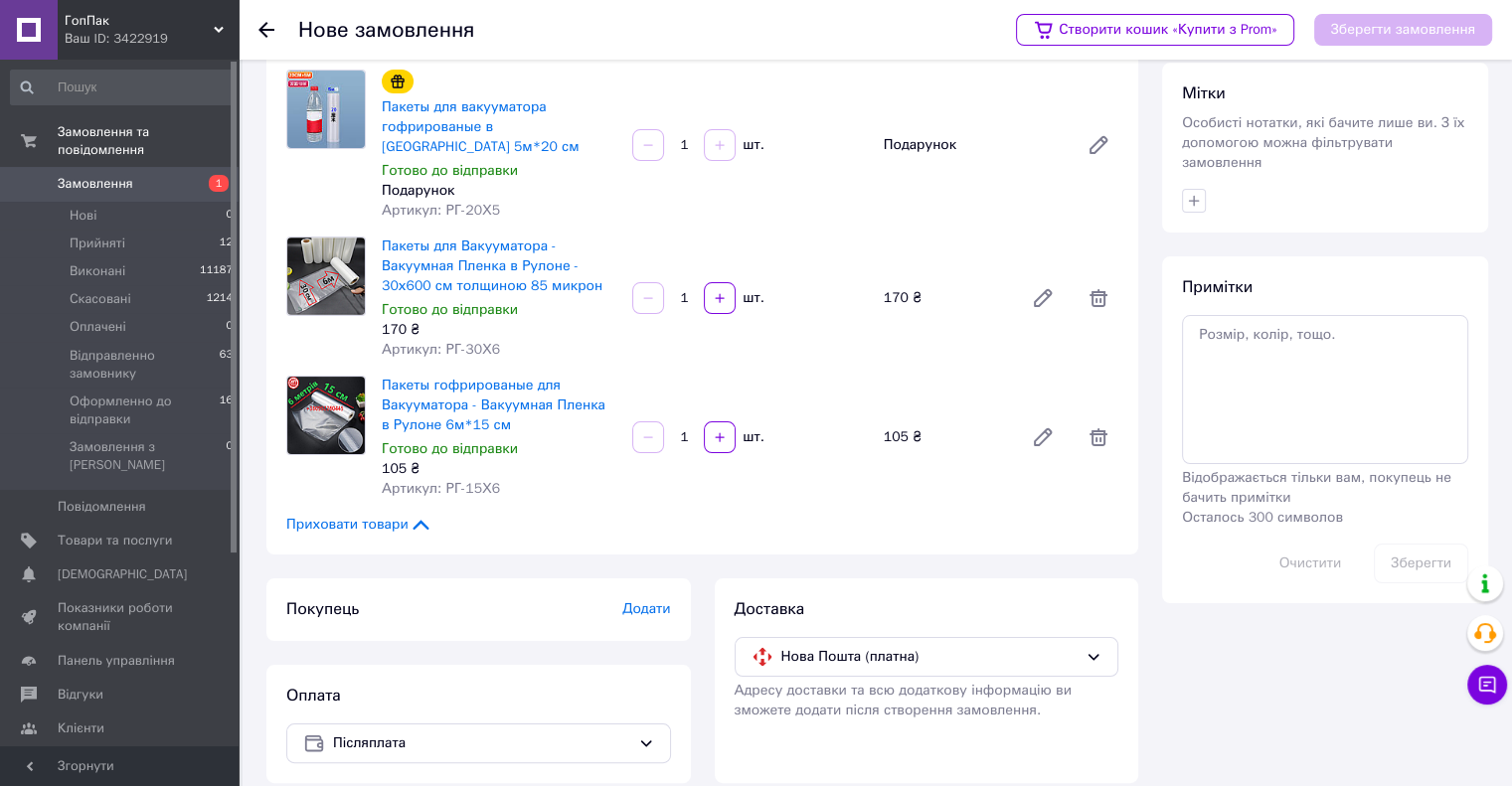 click on "Додати" at bounding box center [646, 608] 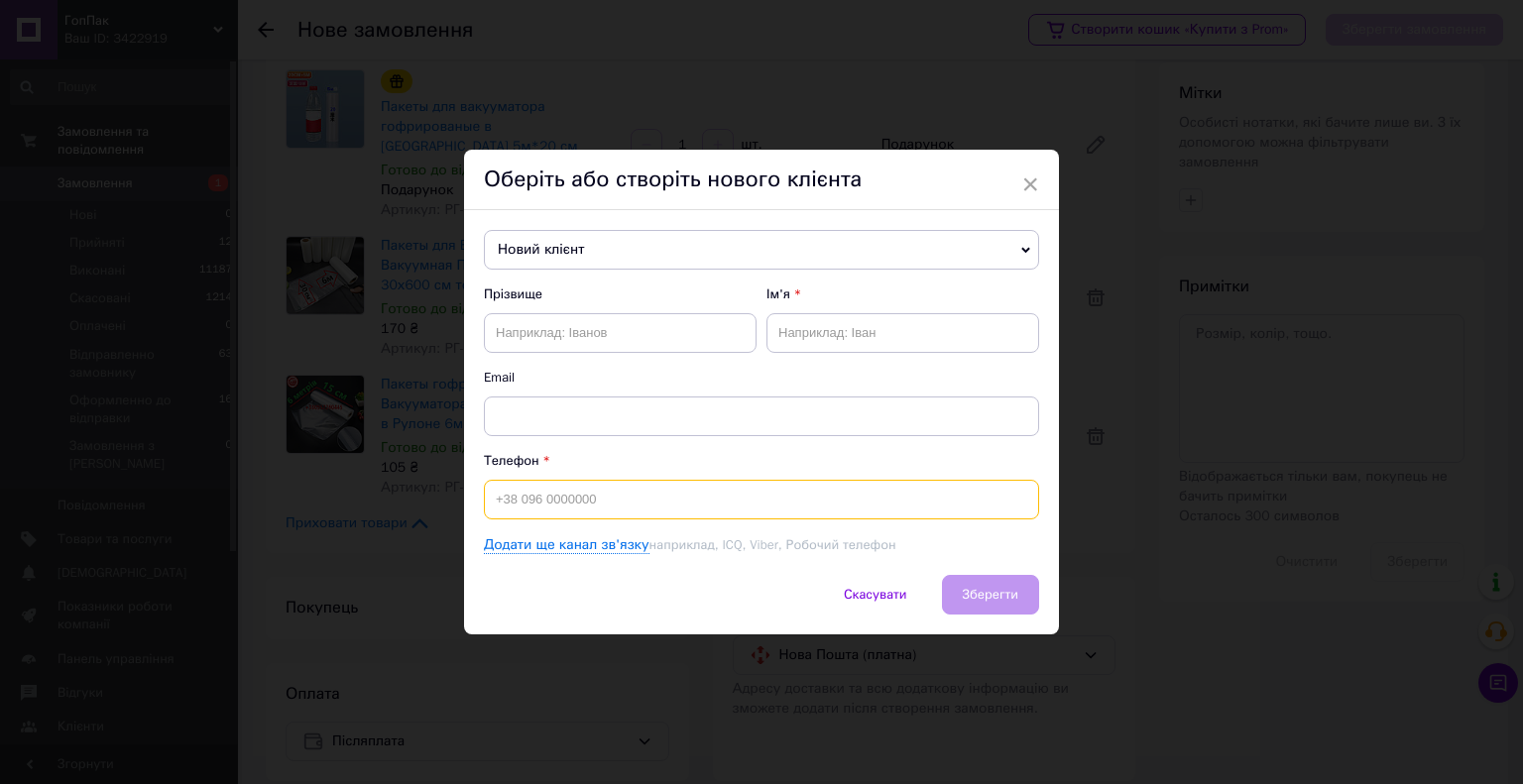 click at bounding box center [762, 500] 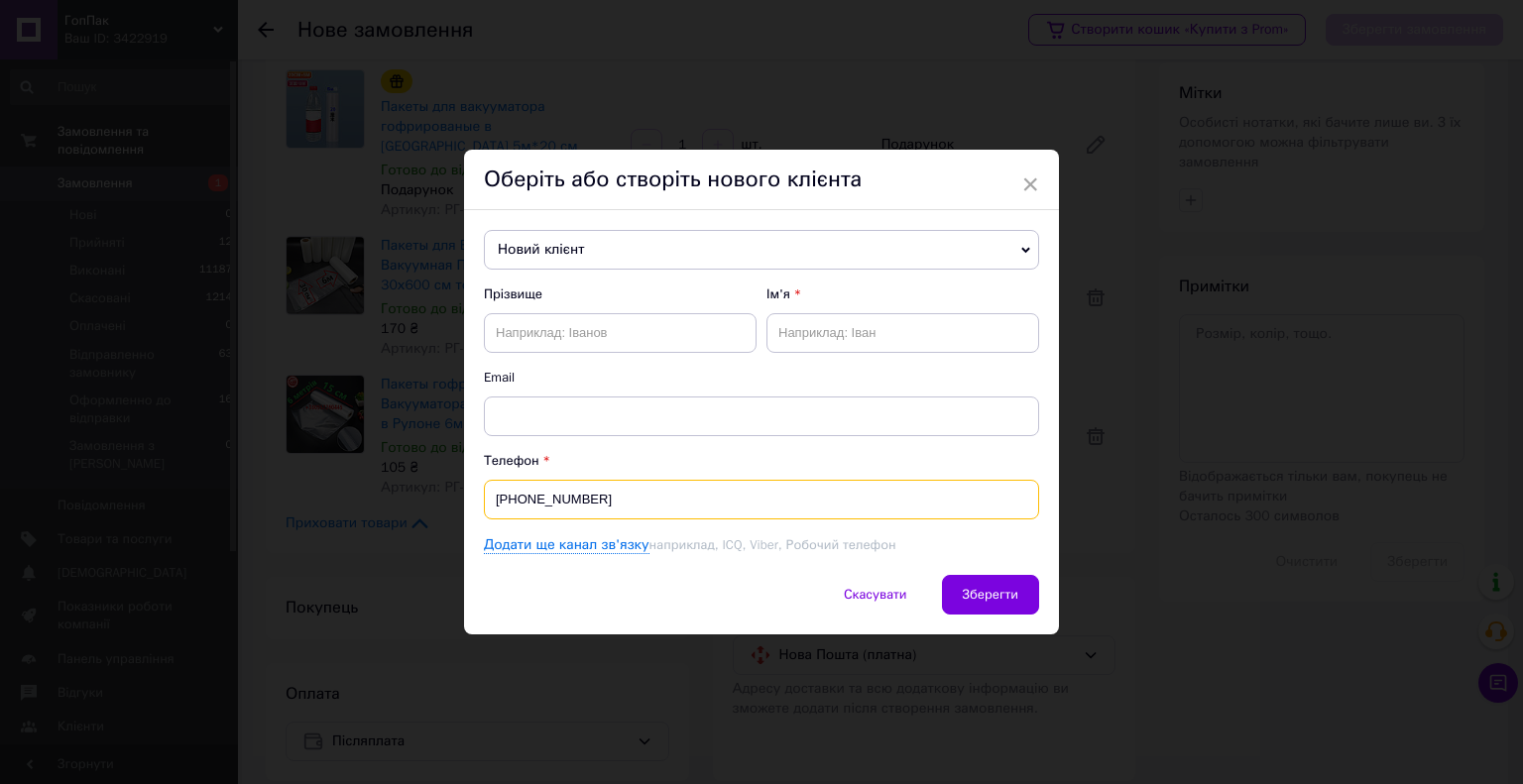 type on "[PHONE_NUMBER]" 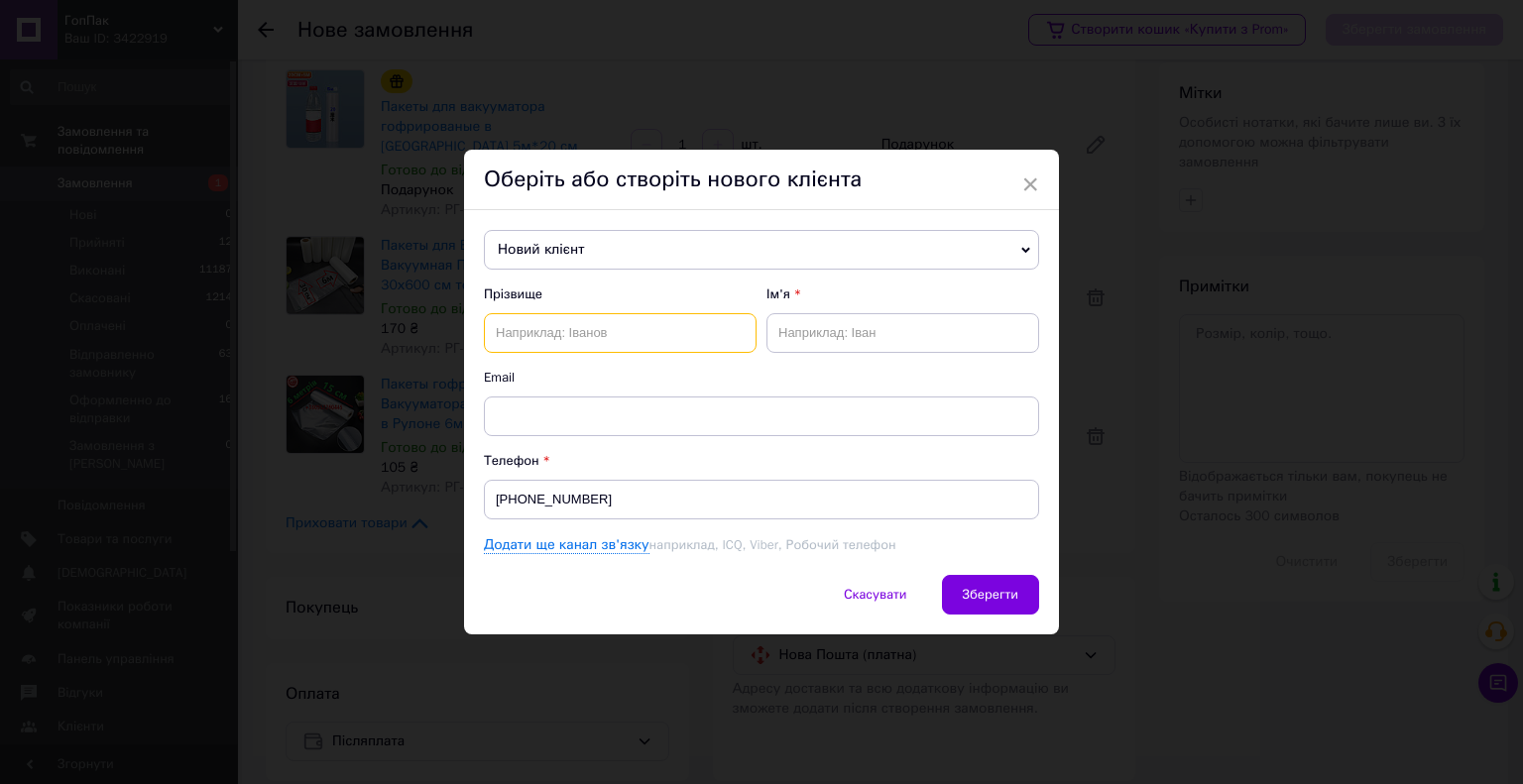 click at bounding box center [620, 333] 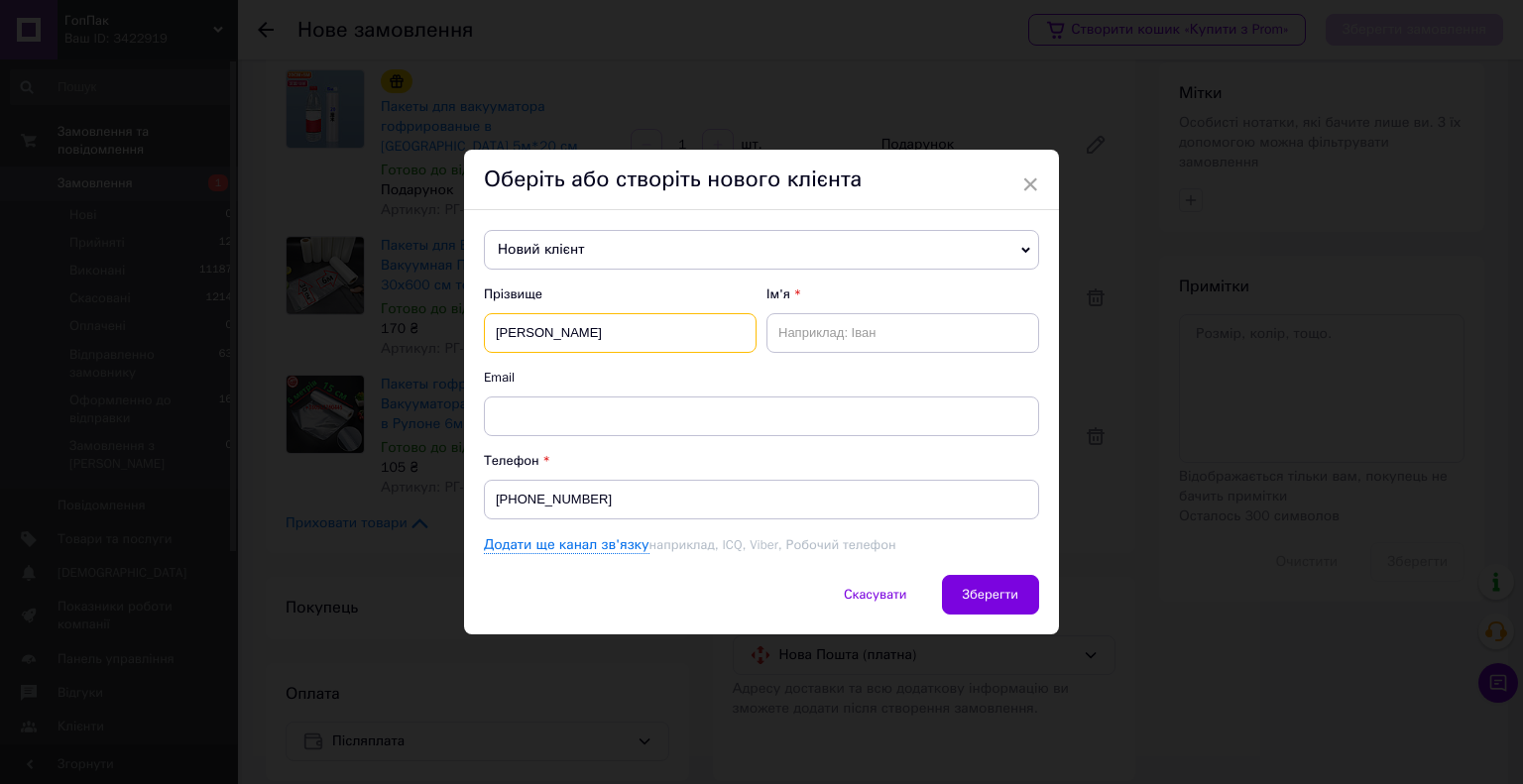 type on "[PERSON_NAME]" 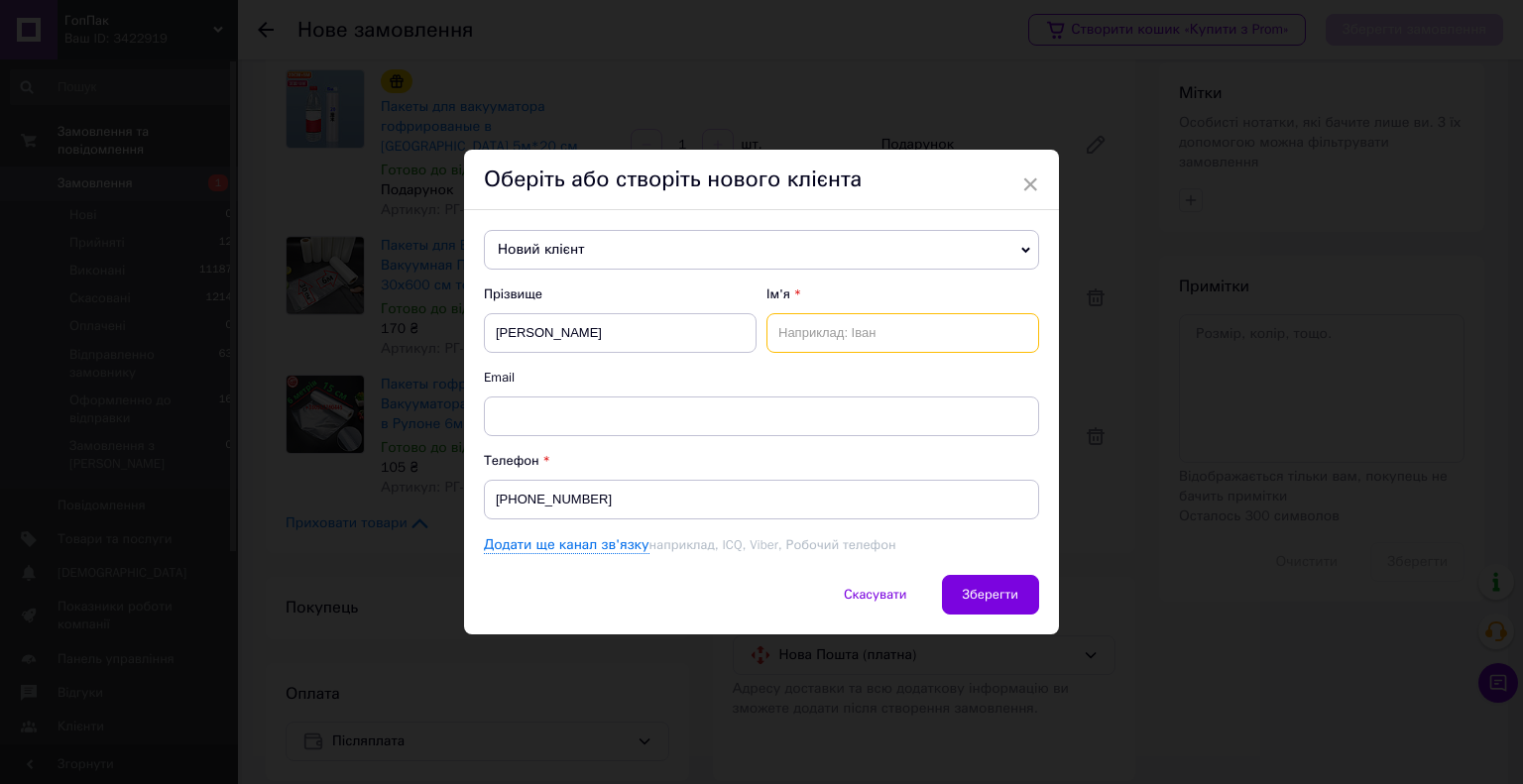 click at bounding box center (902, 333) 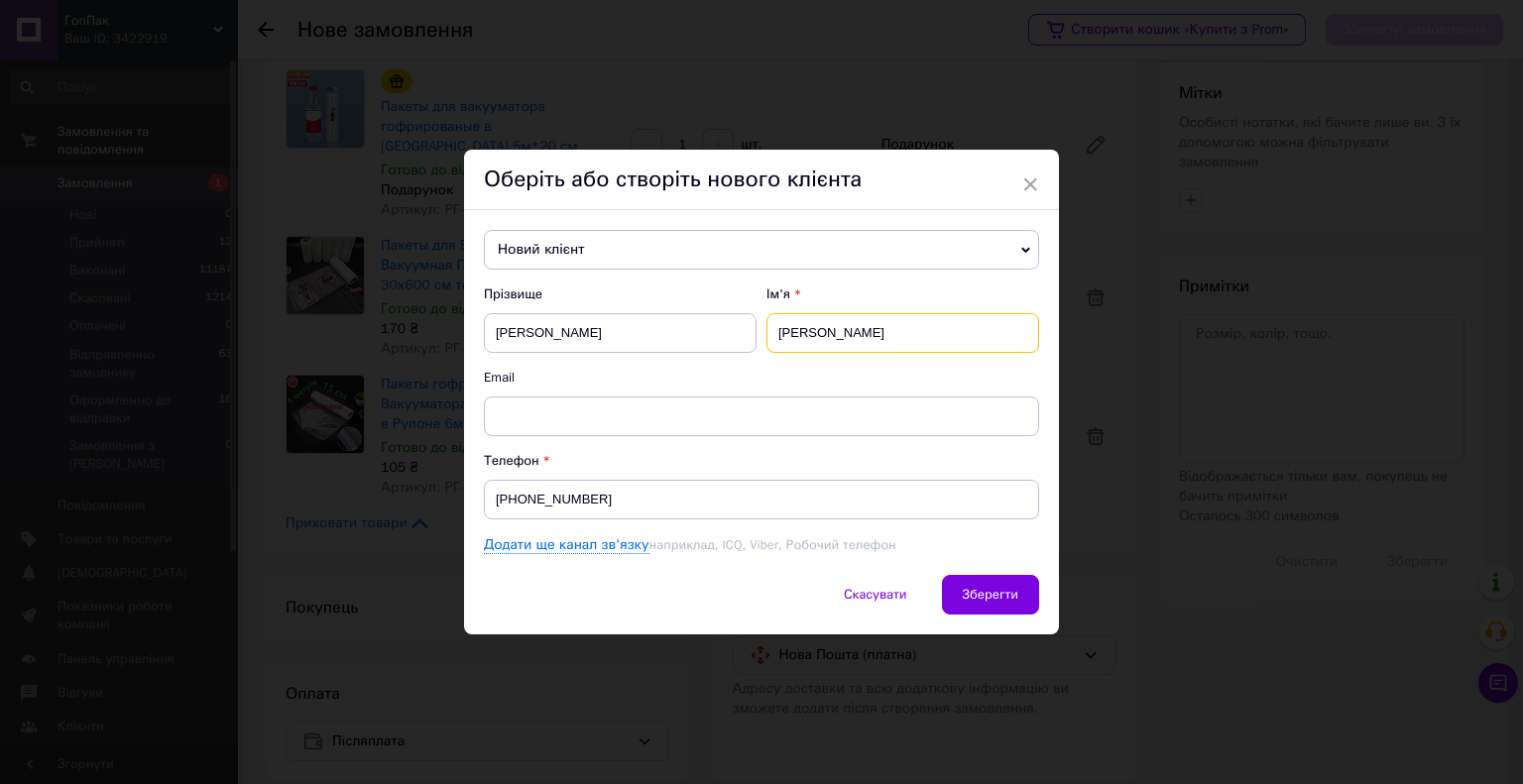 type on "[PERSON_NAME]" 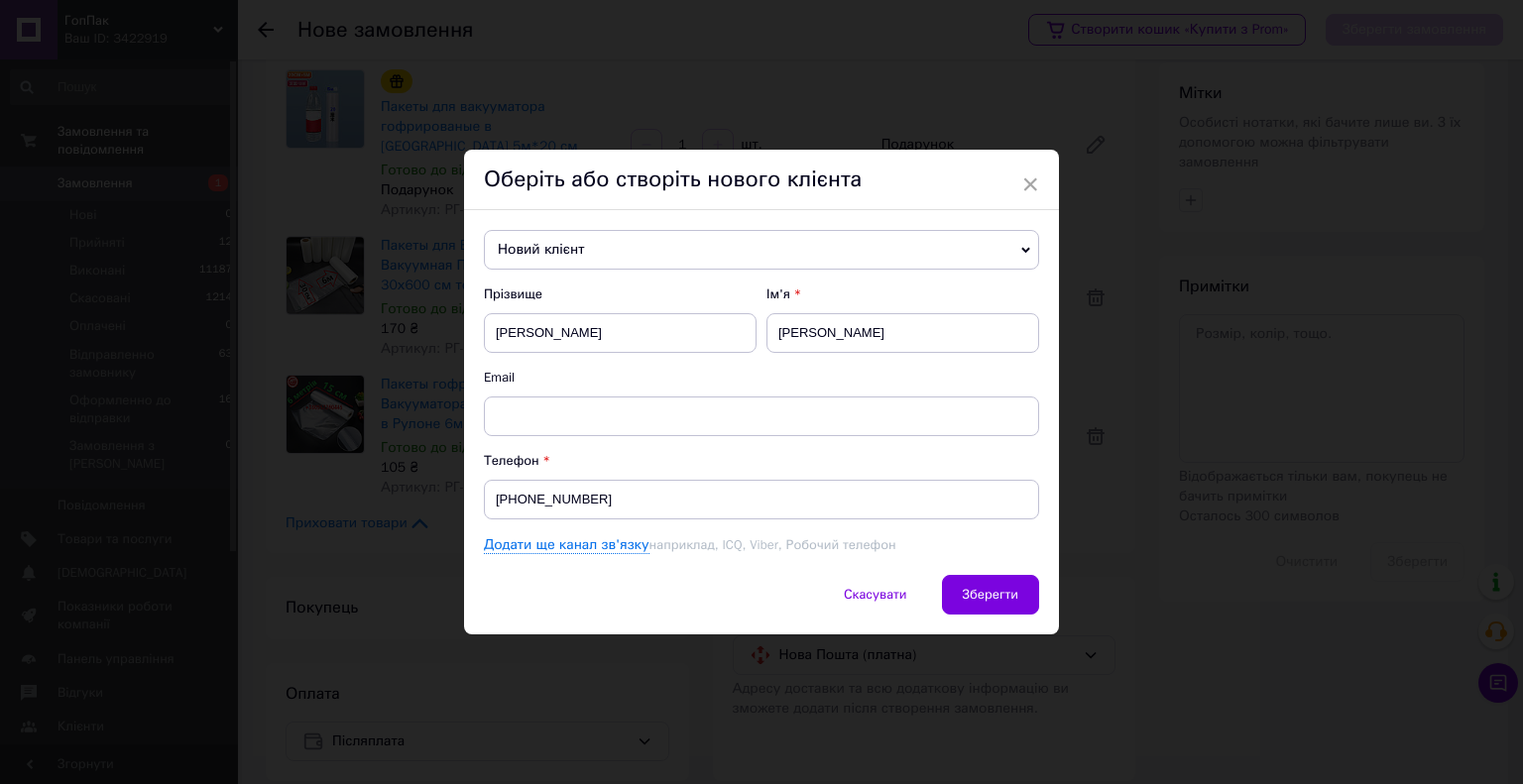 click on "Email" at bounding box center [762, 402] 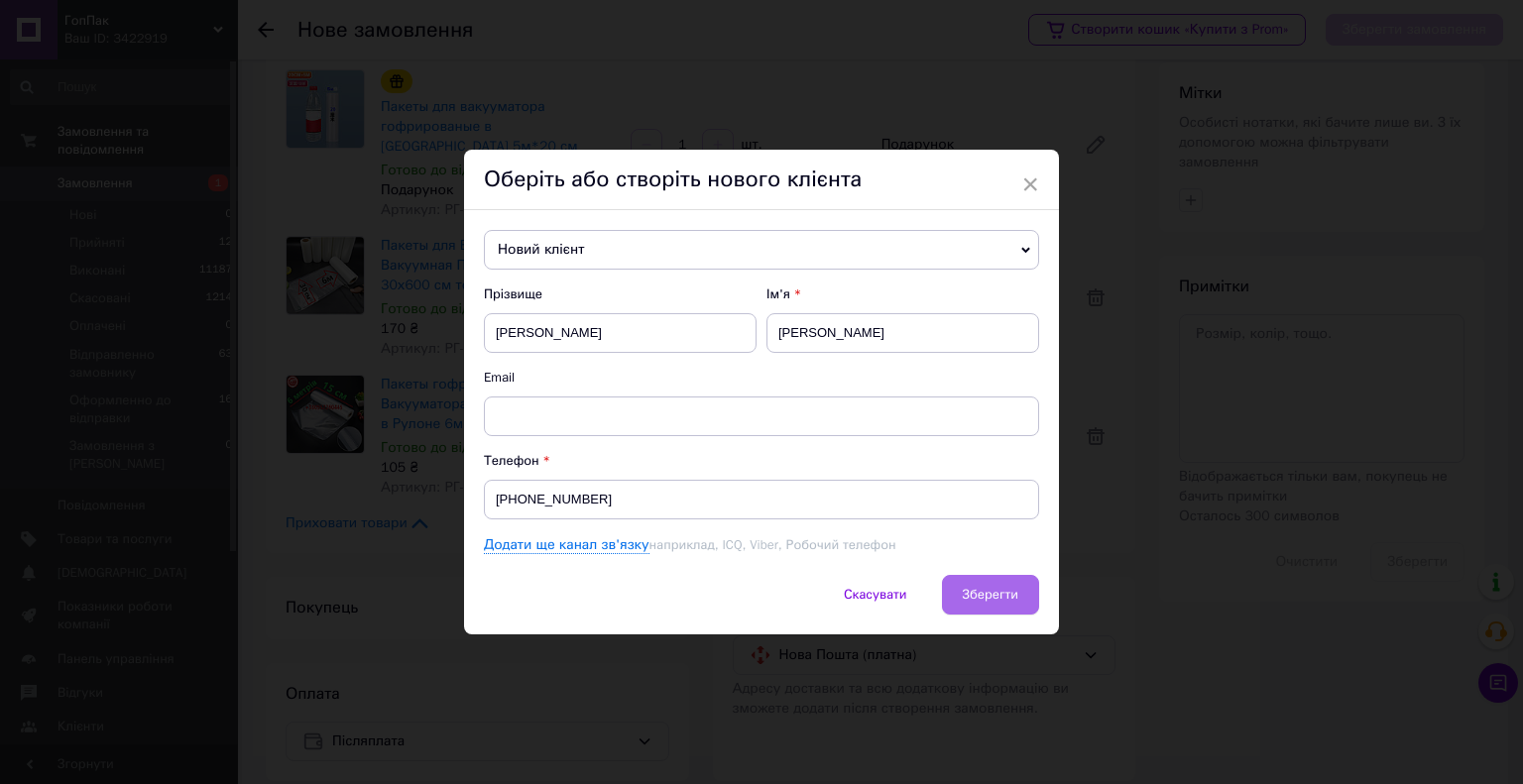 click on "Зберегти" at bounding box center (991, 595) 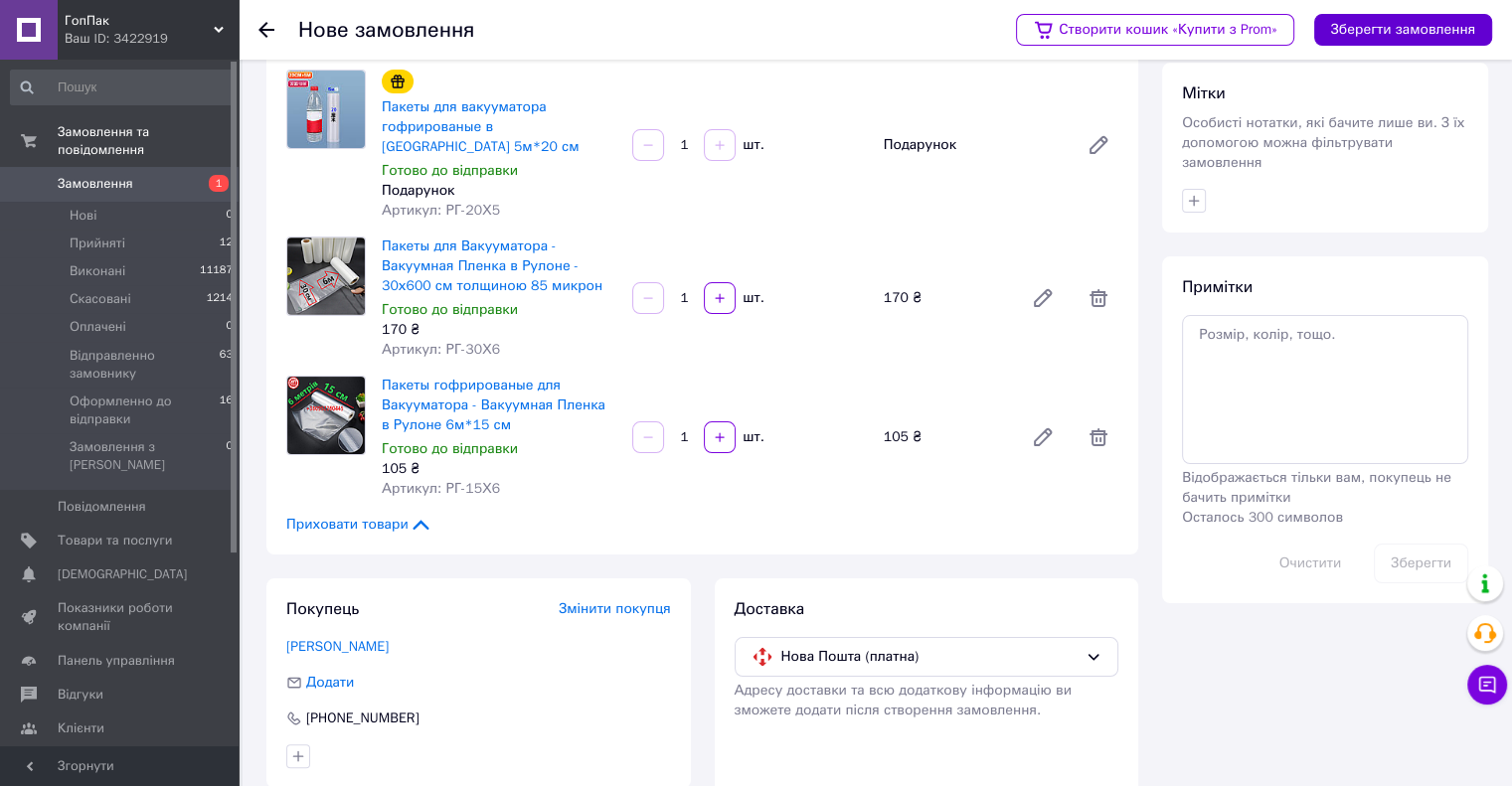 click on "Зберегти замовлення" at bounding box center (1403, 30) 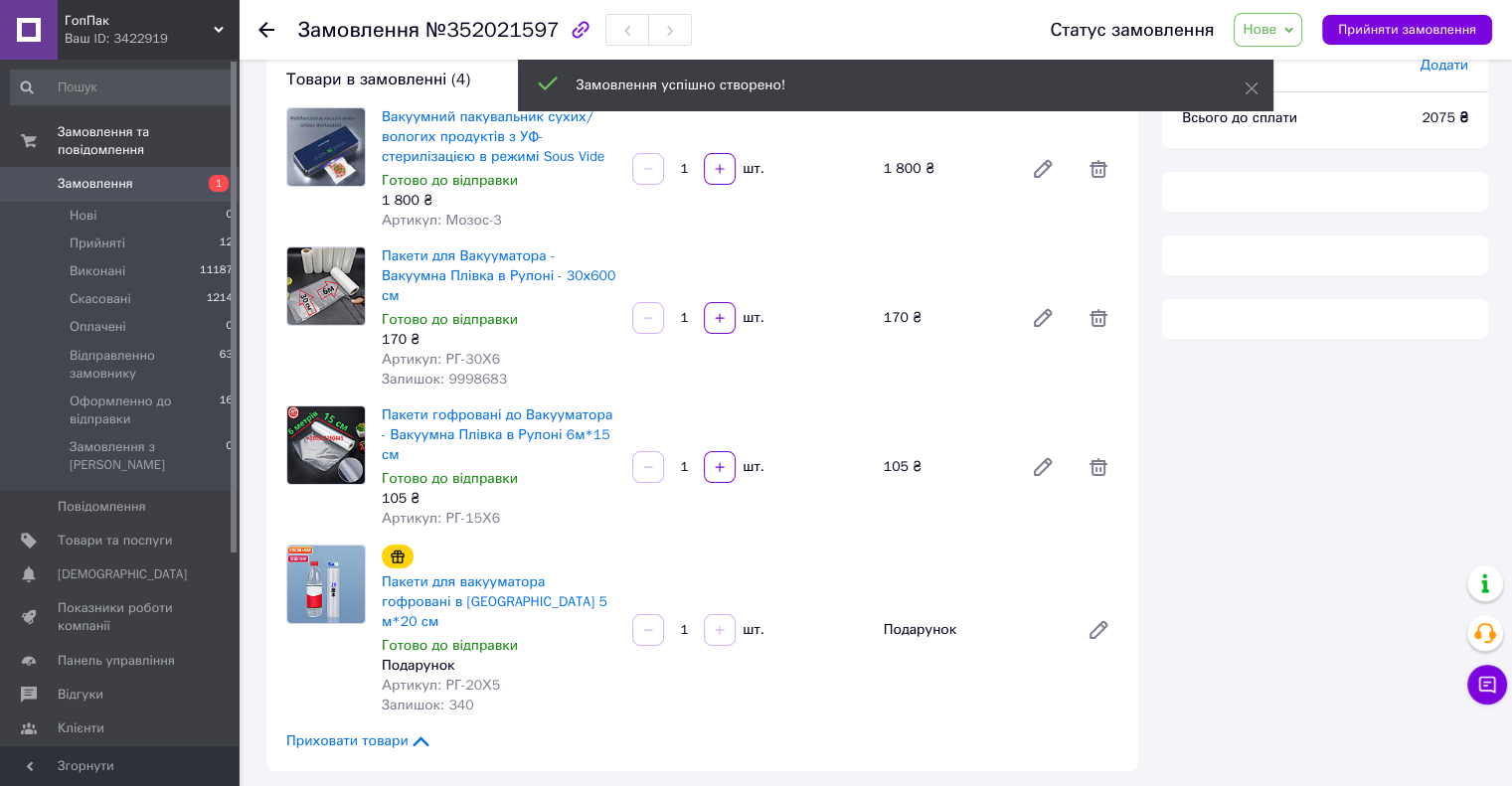 scroll, scrollTop: 212, scrollLeft: 0, axis: vertical 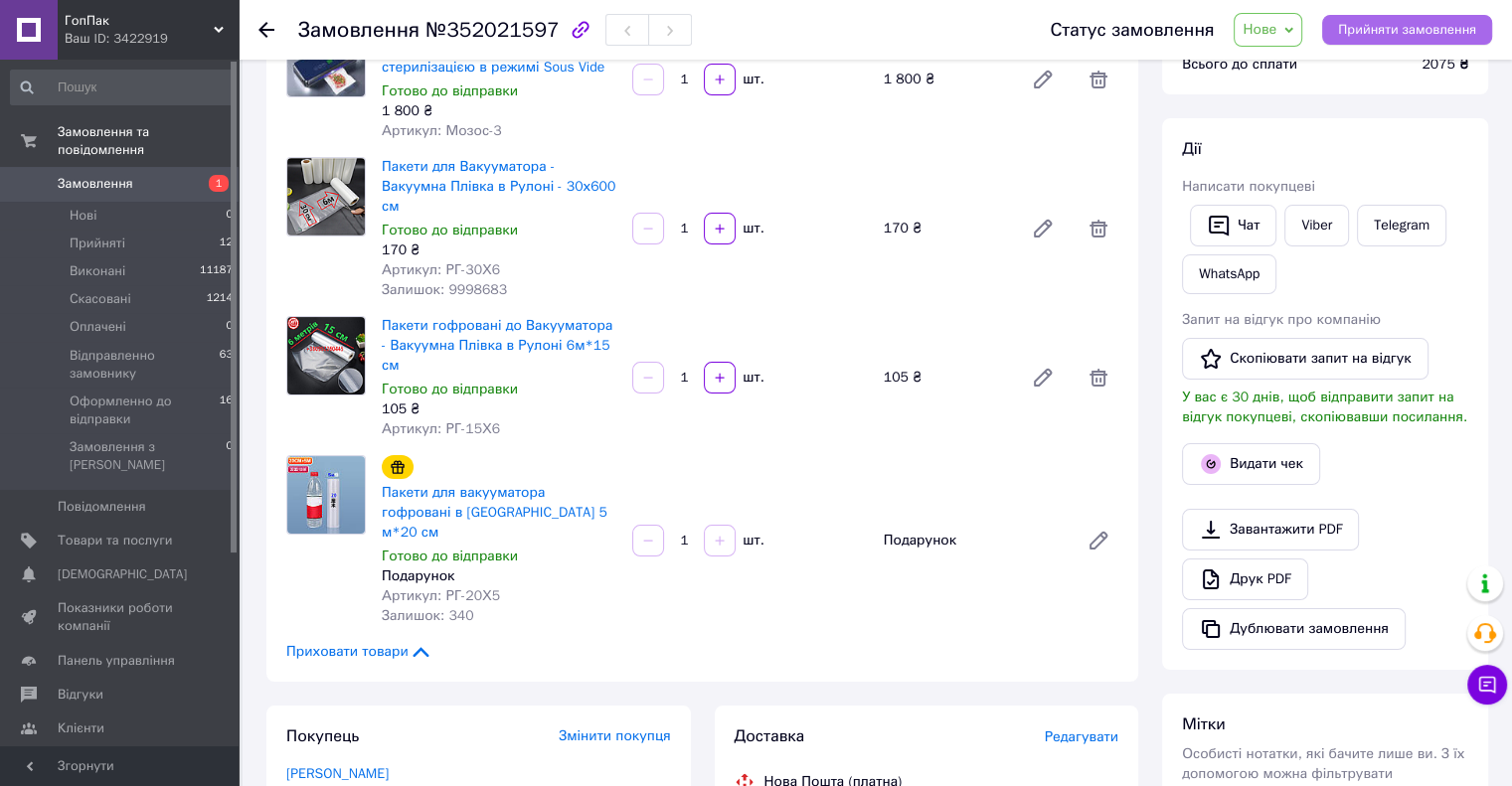 click on "Прийняти замовлення" at bounding box center (1407, 30) 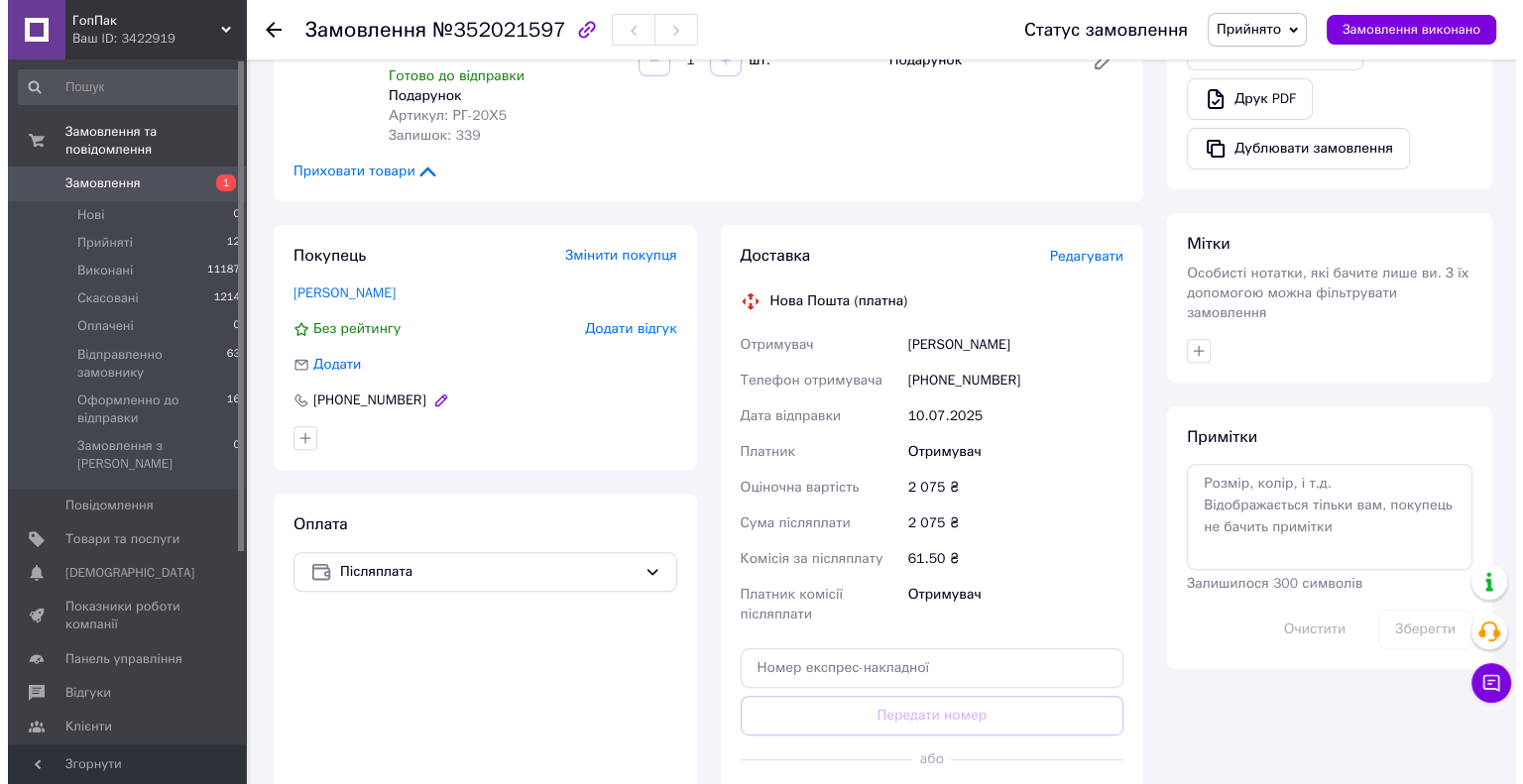 scroll, scrollTop: 707, scrollLeft: 0, axis: vertical 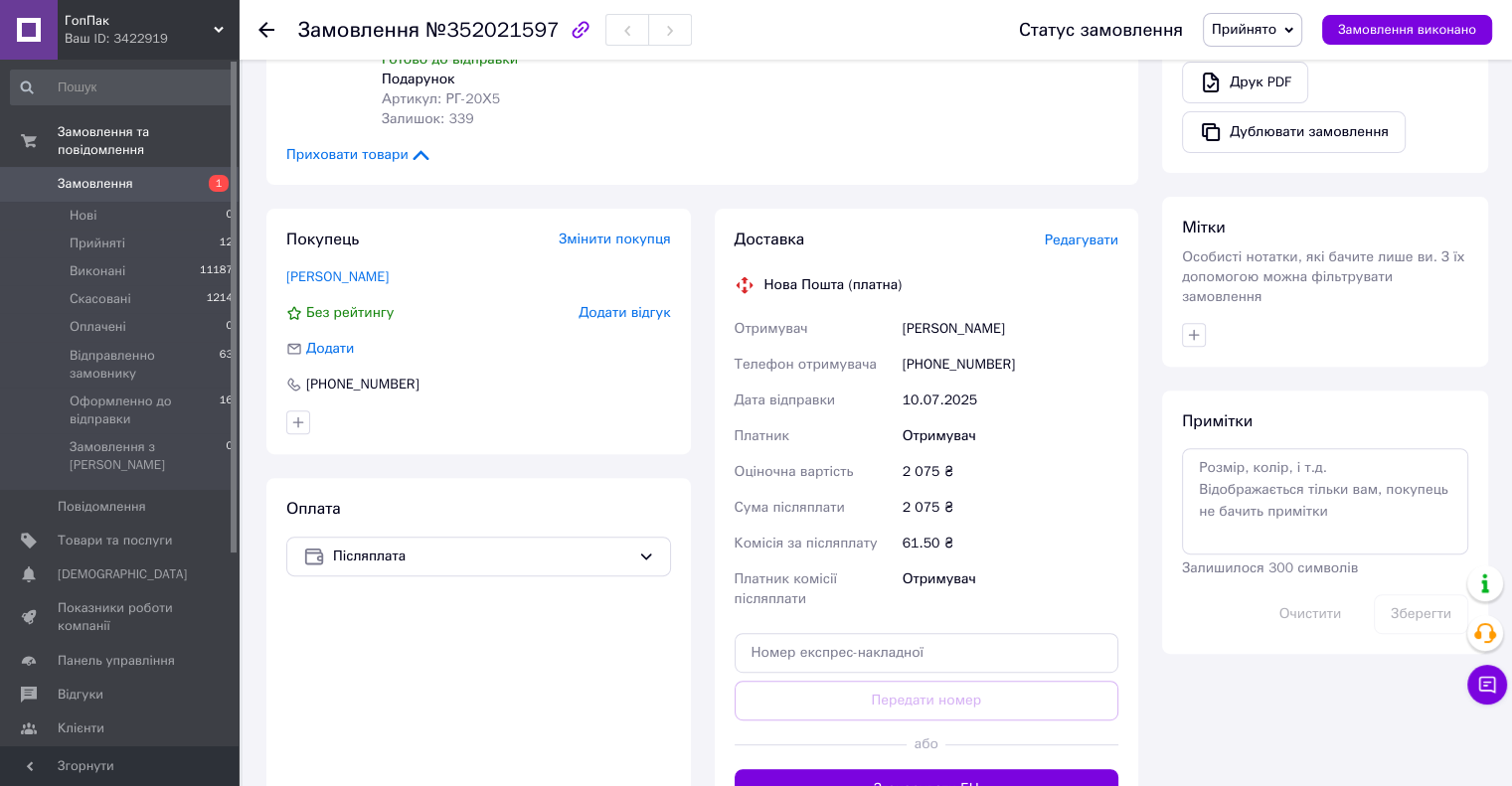 click on "Редагувати" at bounding box center (1082, 239) 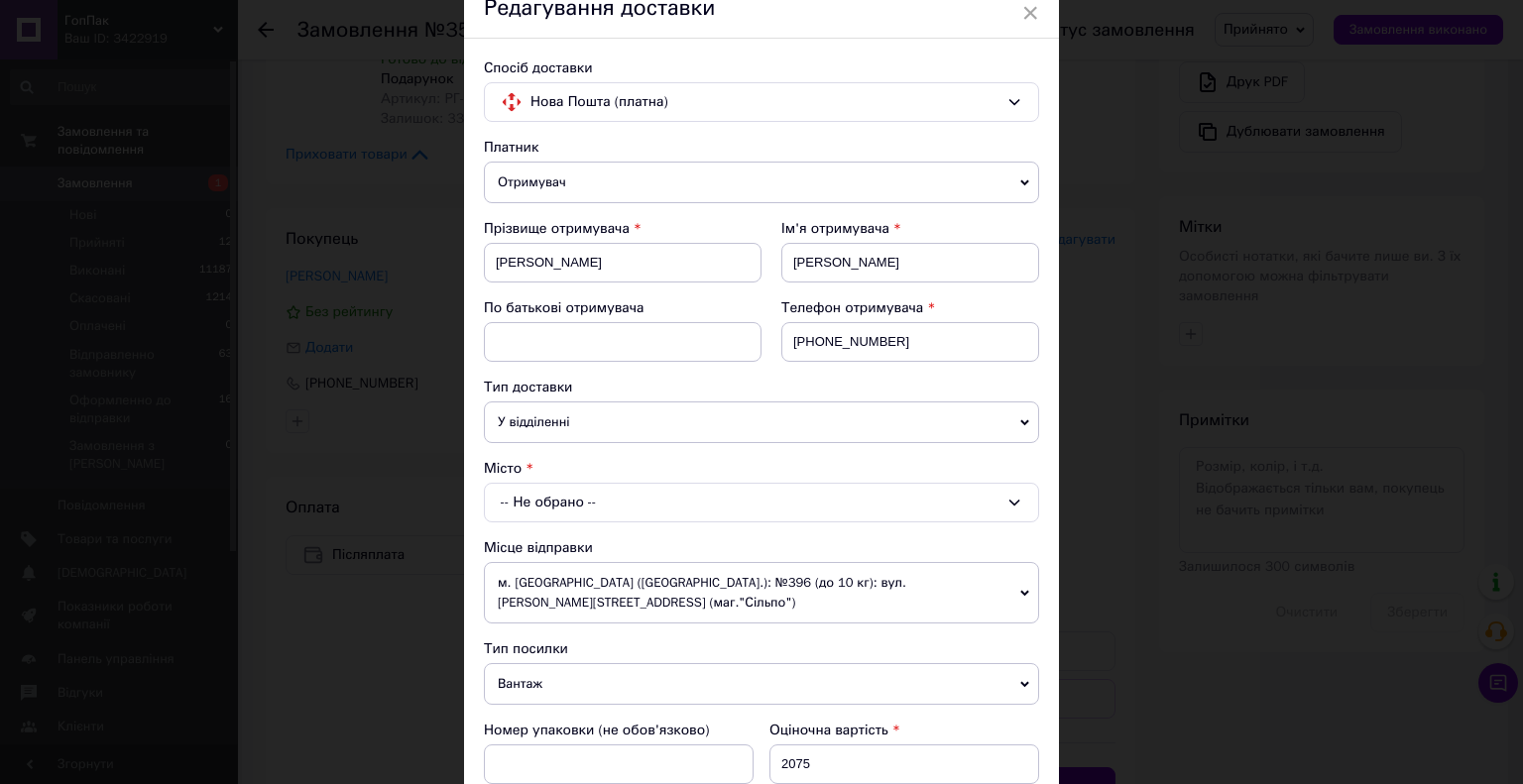 scroll, scrollTop: 198, scrollLeft: 0, axis: vertical 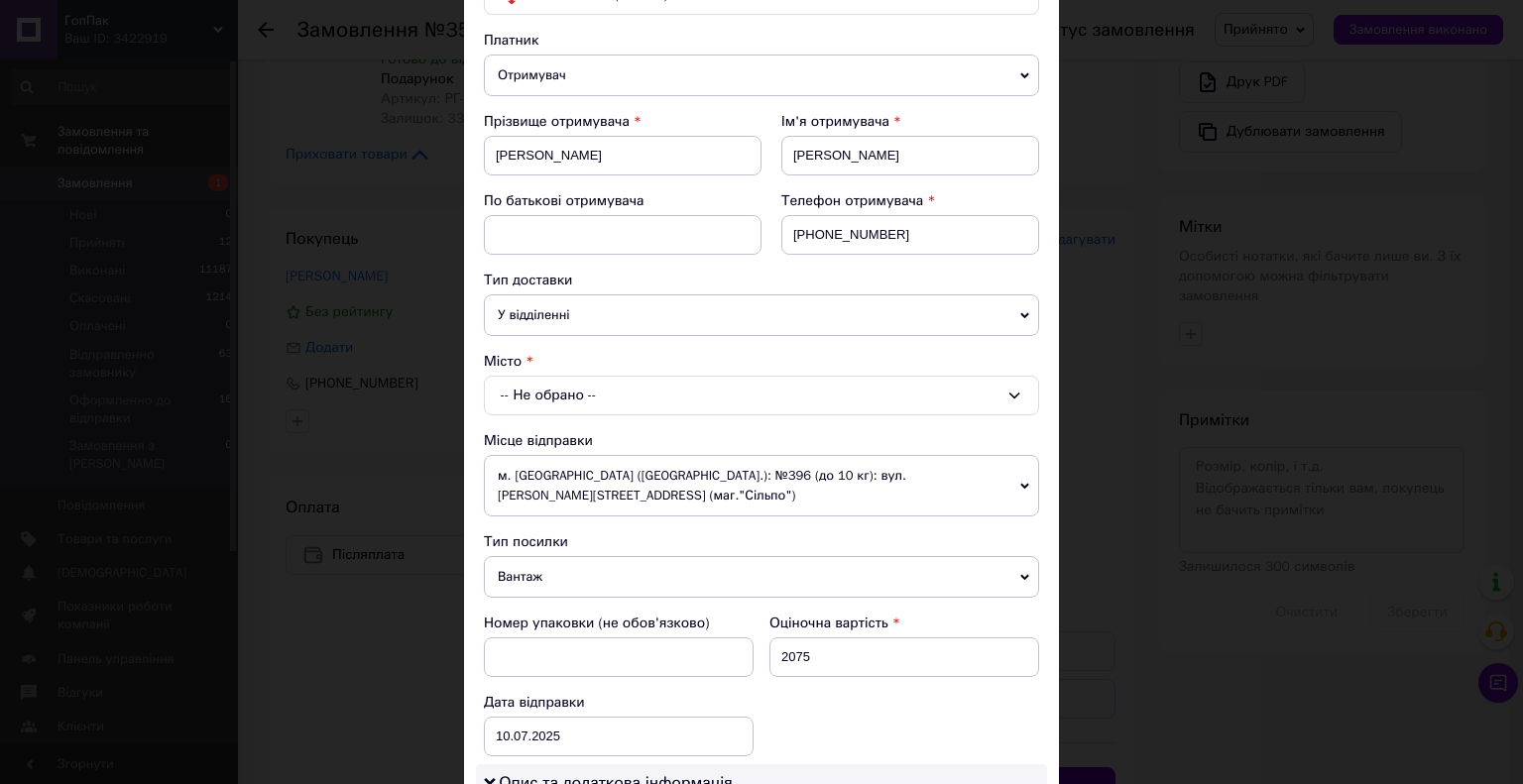 click on "-- Не обрано --" at bounding box center [762, 395] 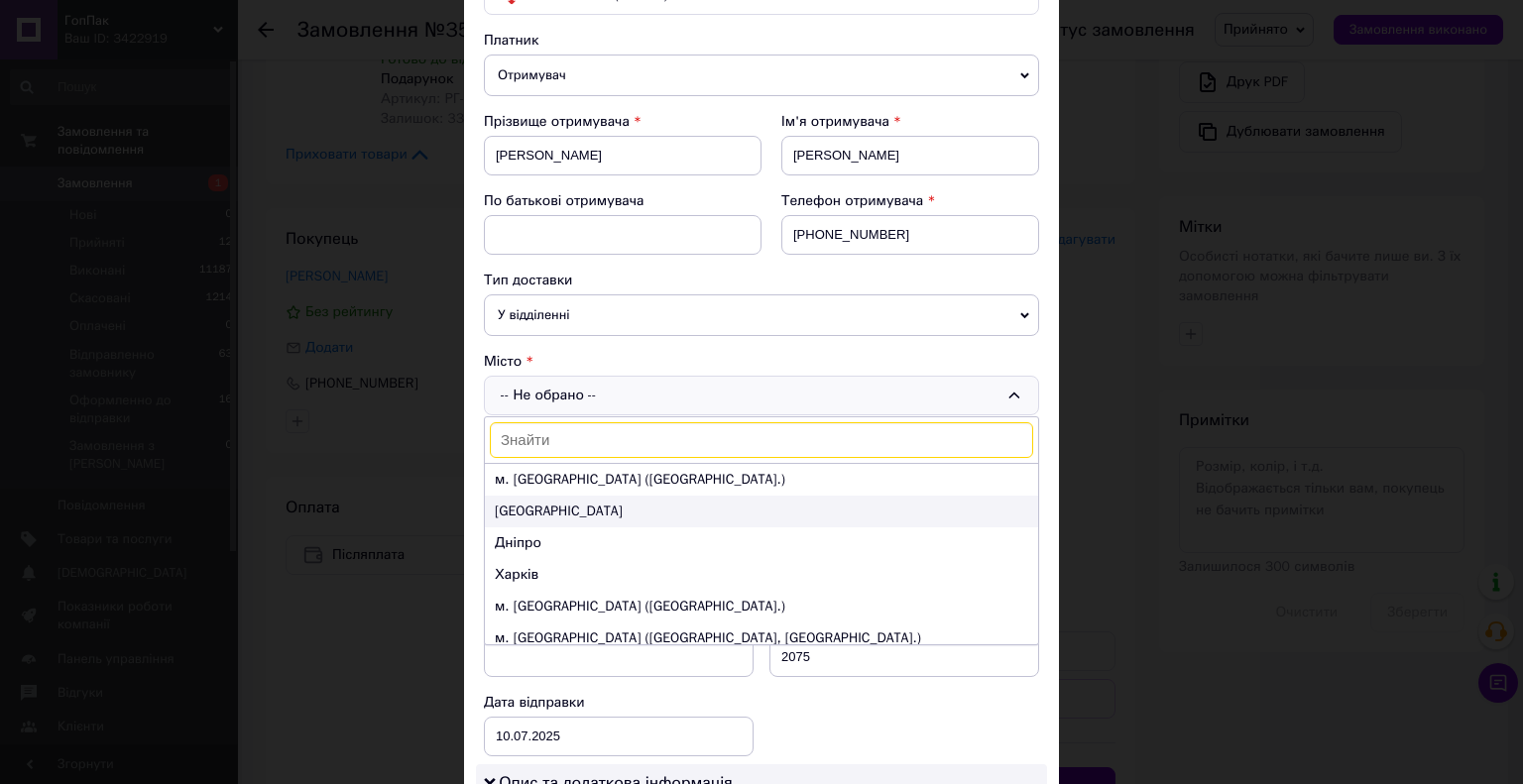 click on "[GEOGRAPHIC_DATA]" at bounding box center (762, 511) 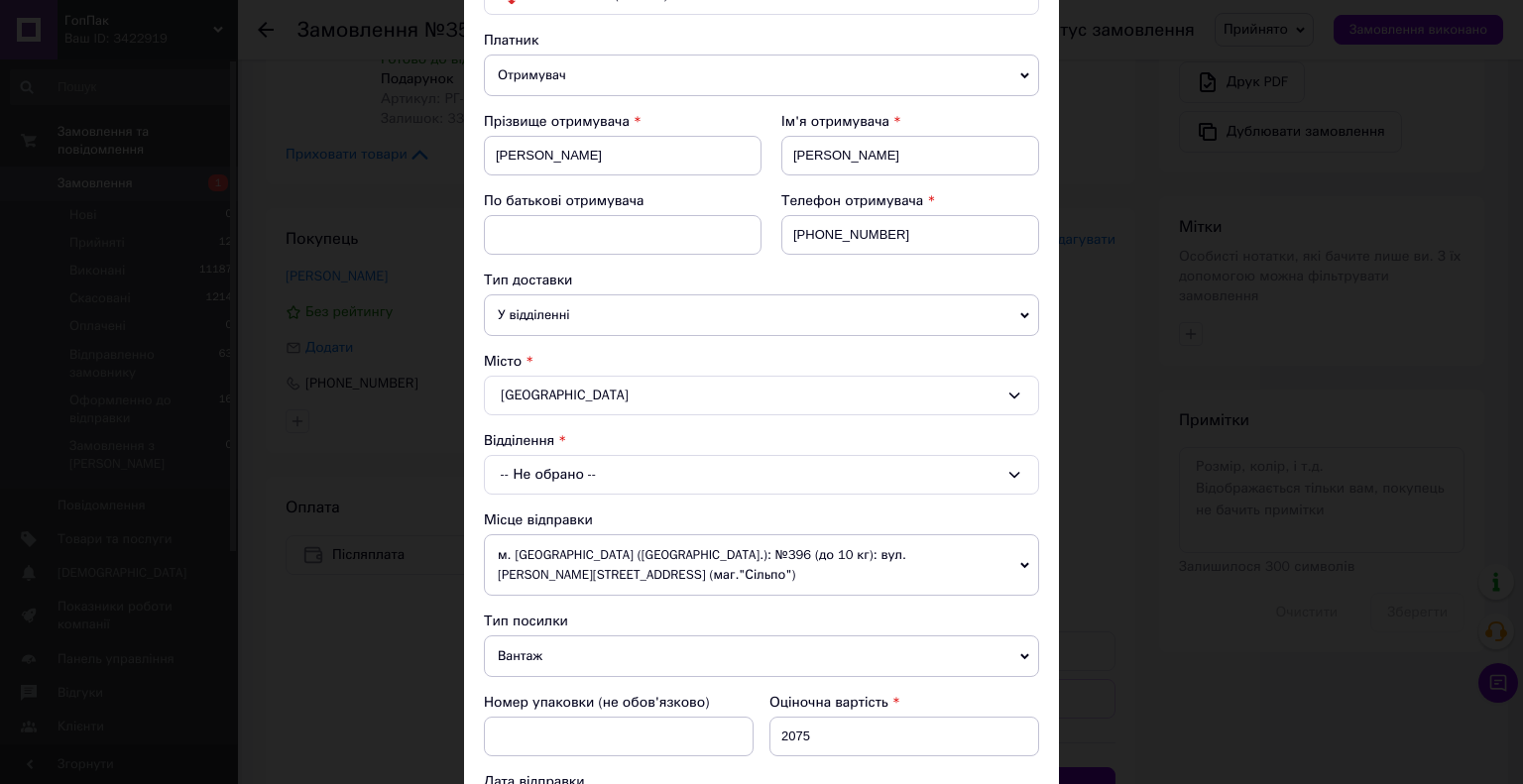 click on "-- Не обрано --" at bounding box center [762, 475] 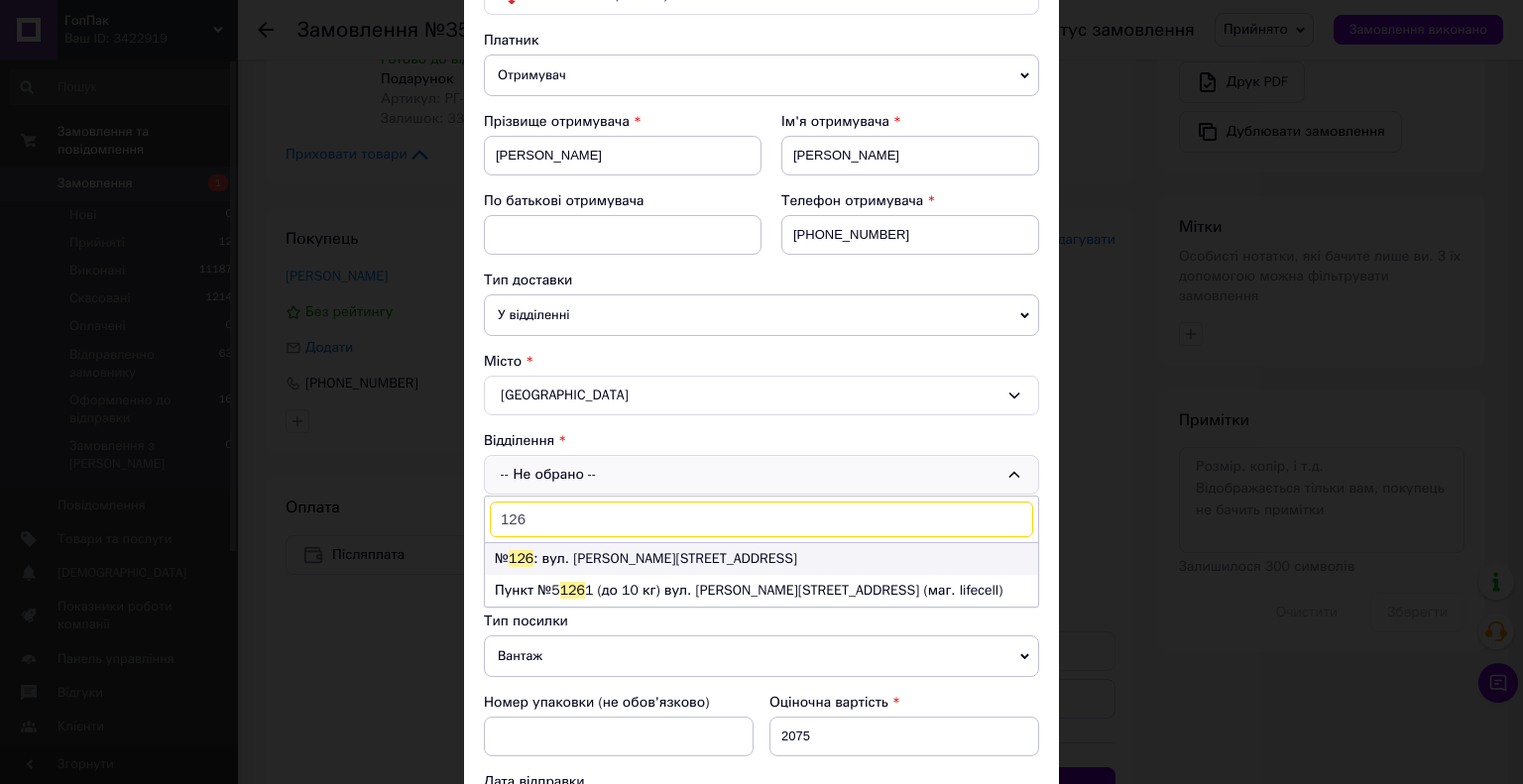 type on "126" 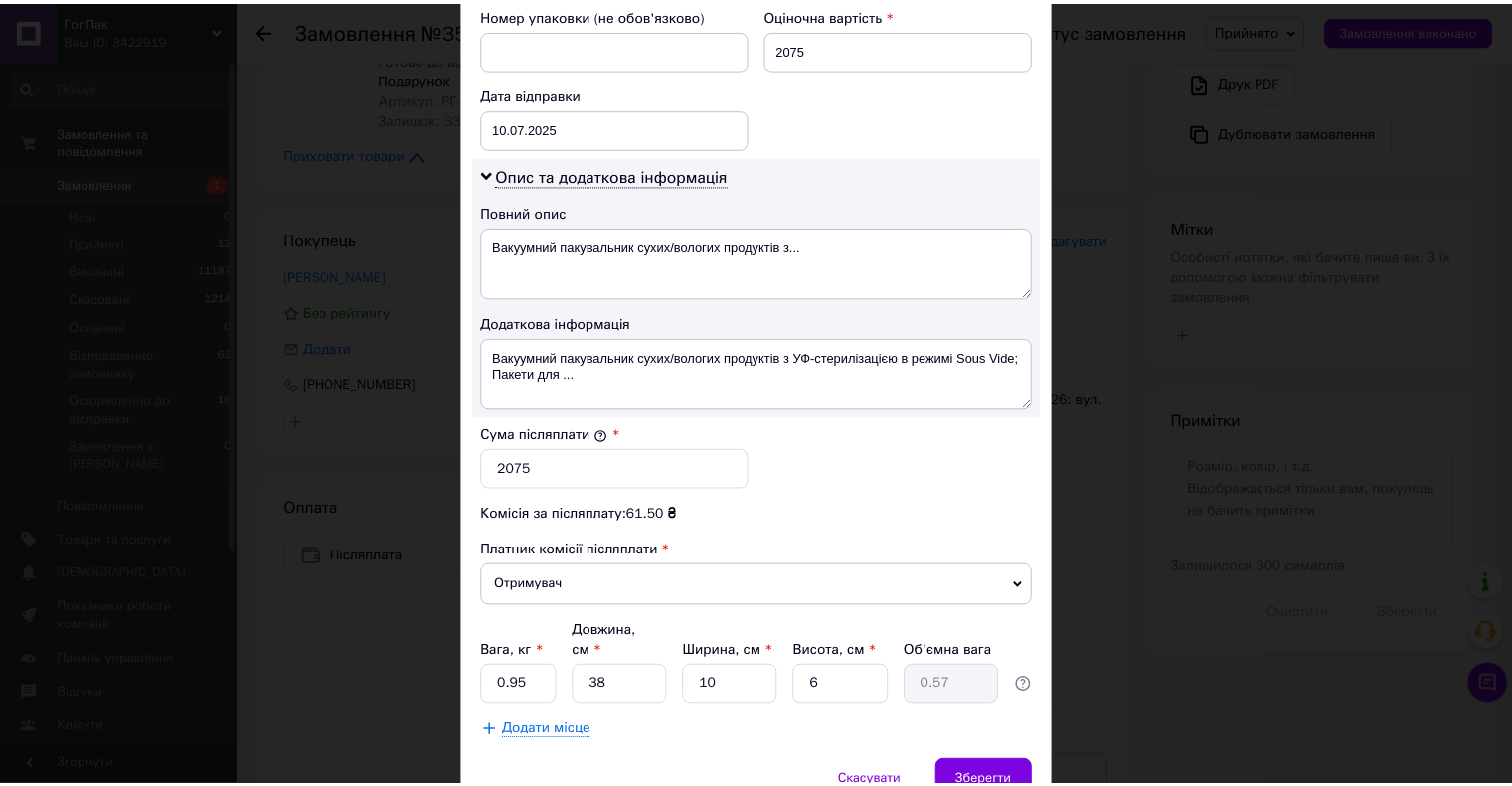 scroll, scrollTop: 946, scrollLeft: 0, axis: vertical 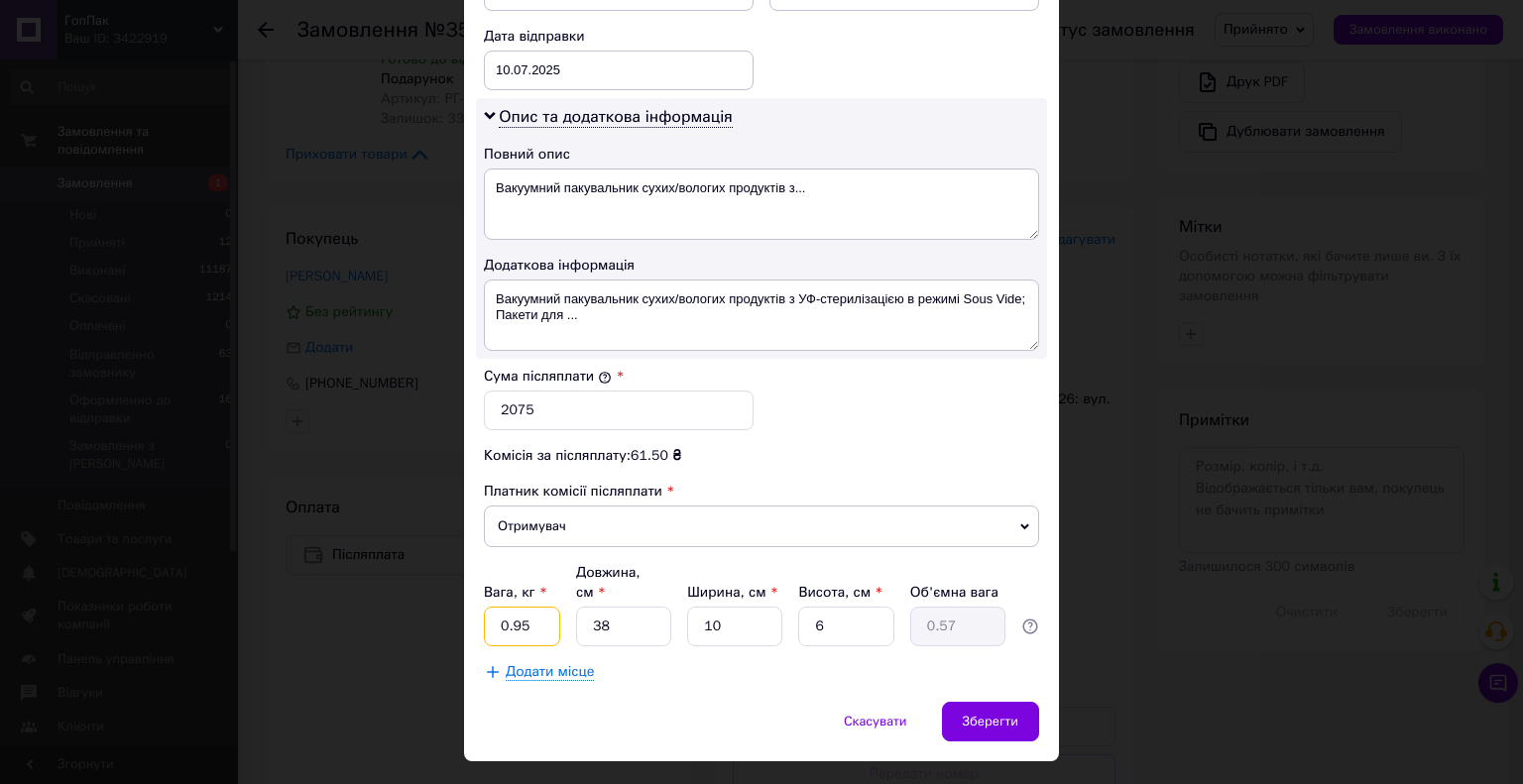 click on "0.95" at bounding box center (522, 626) 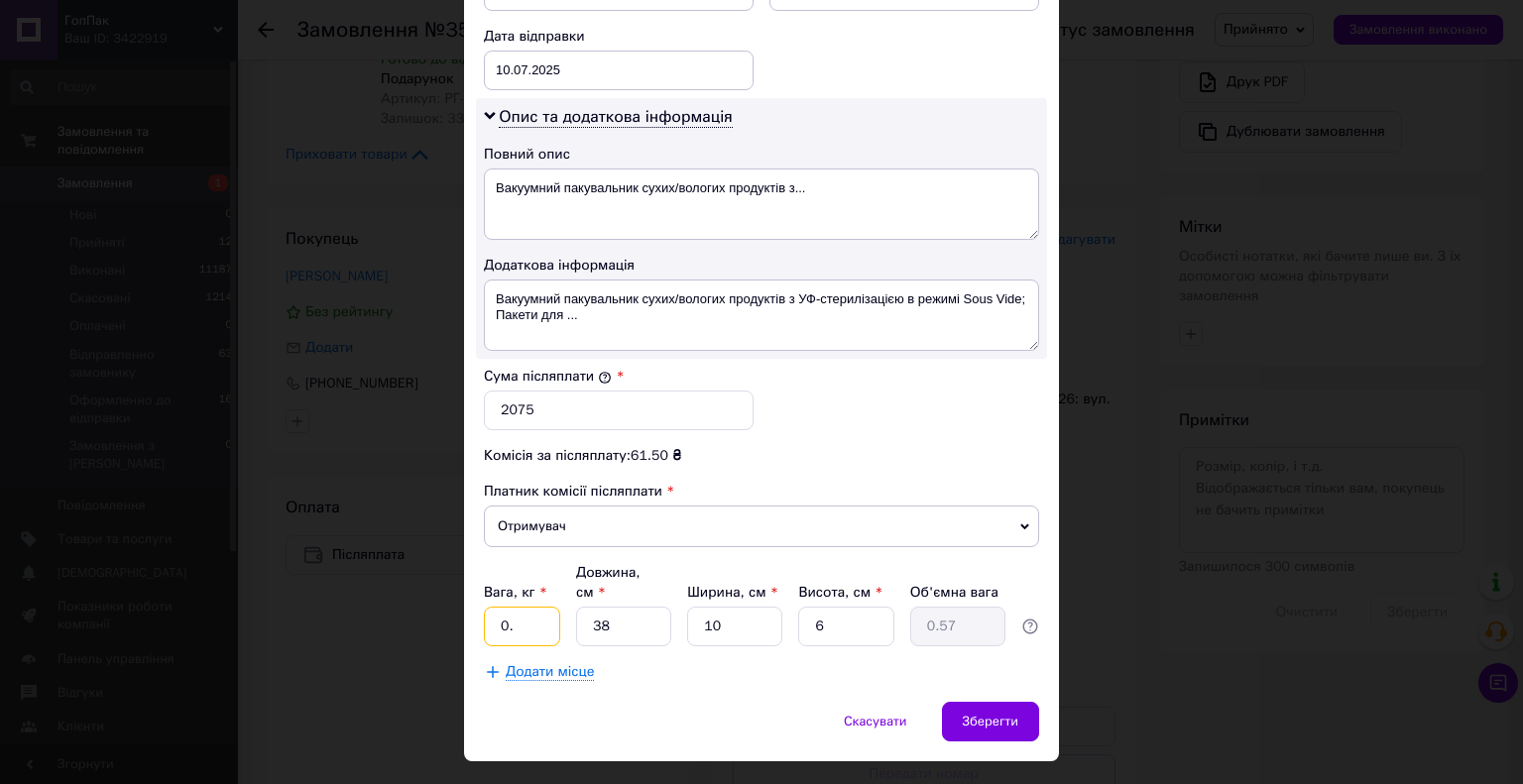 type on "0" 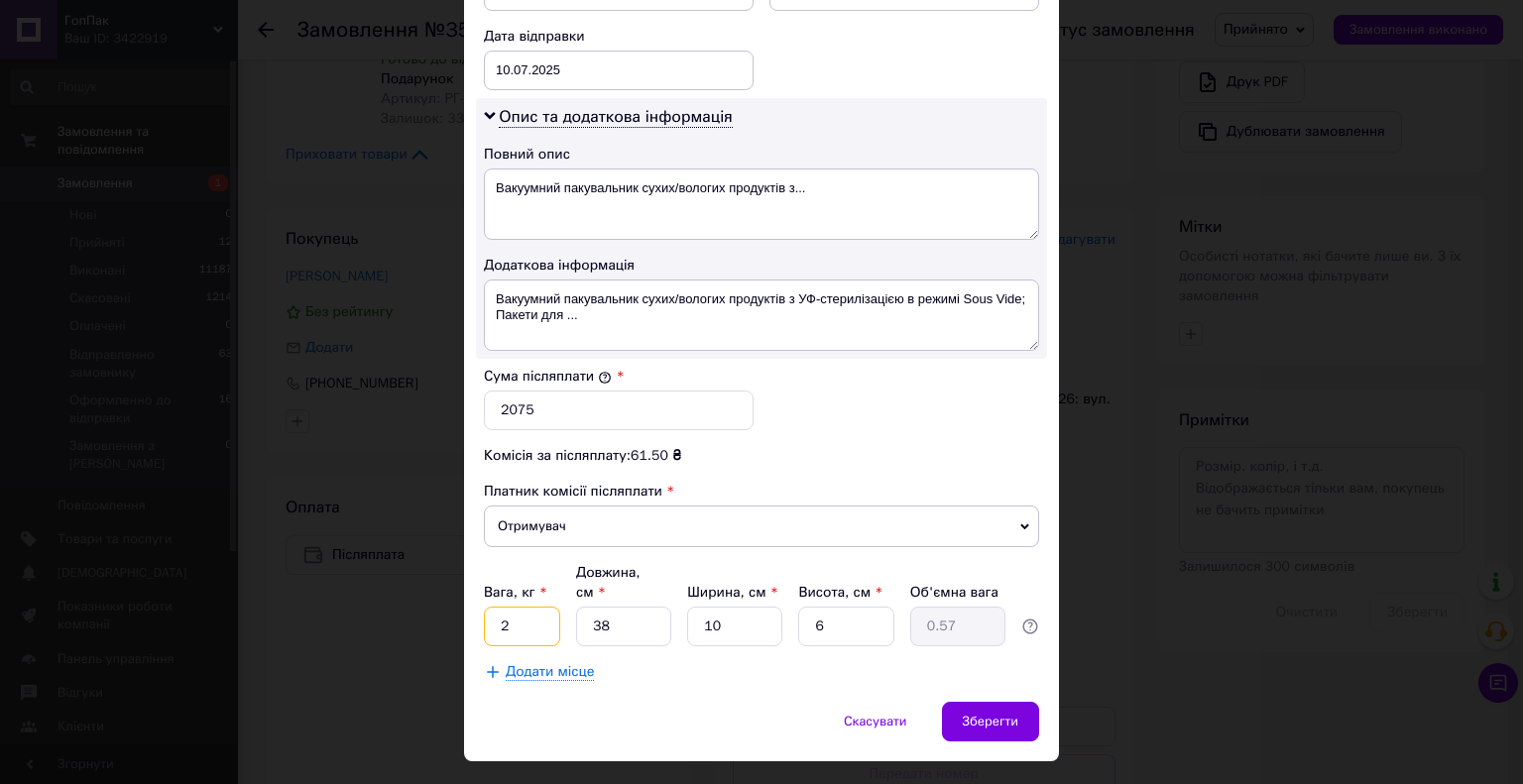 type on "2" 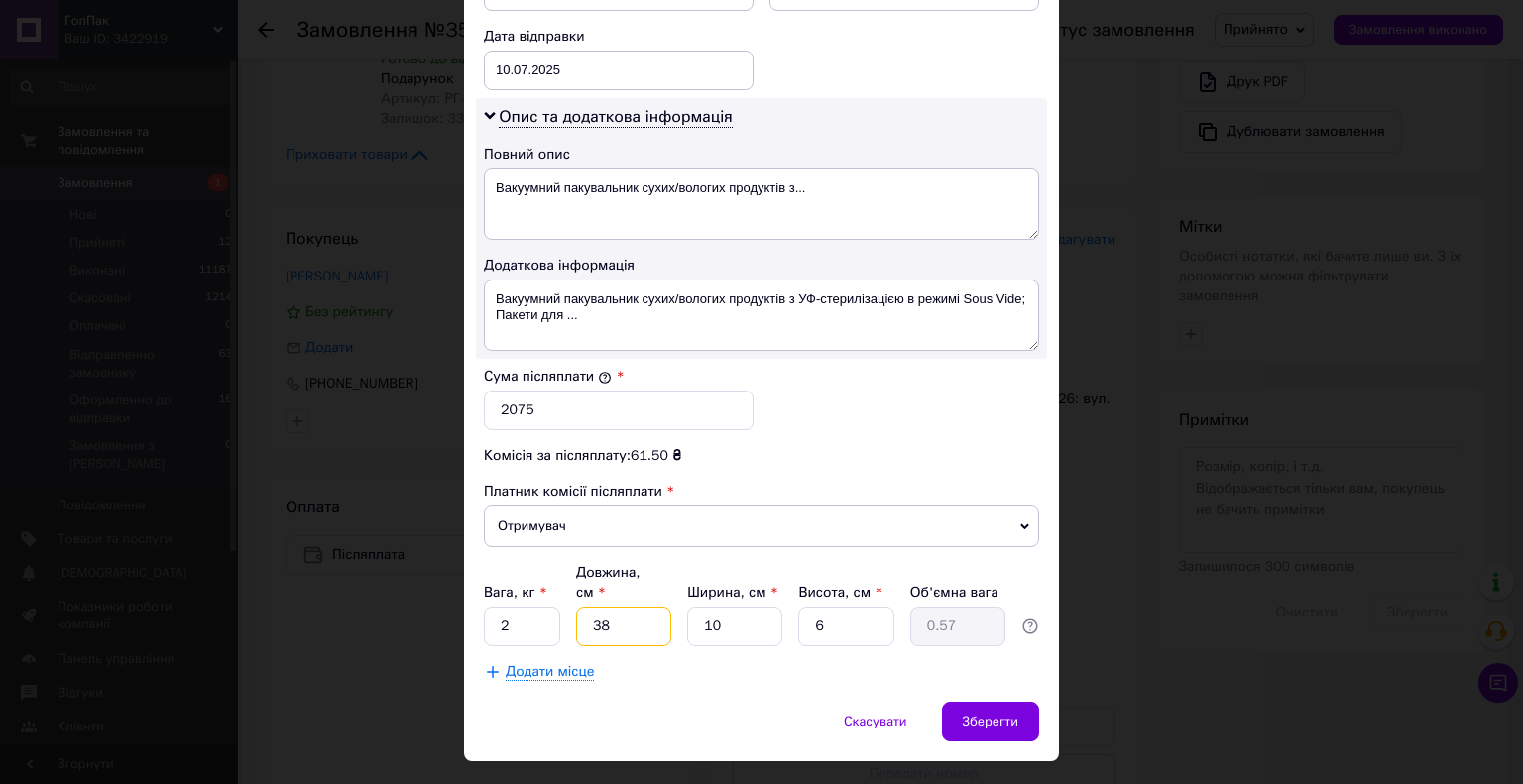 click on "38" at bounding box center [624, 626] 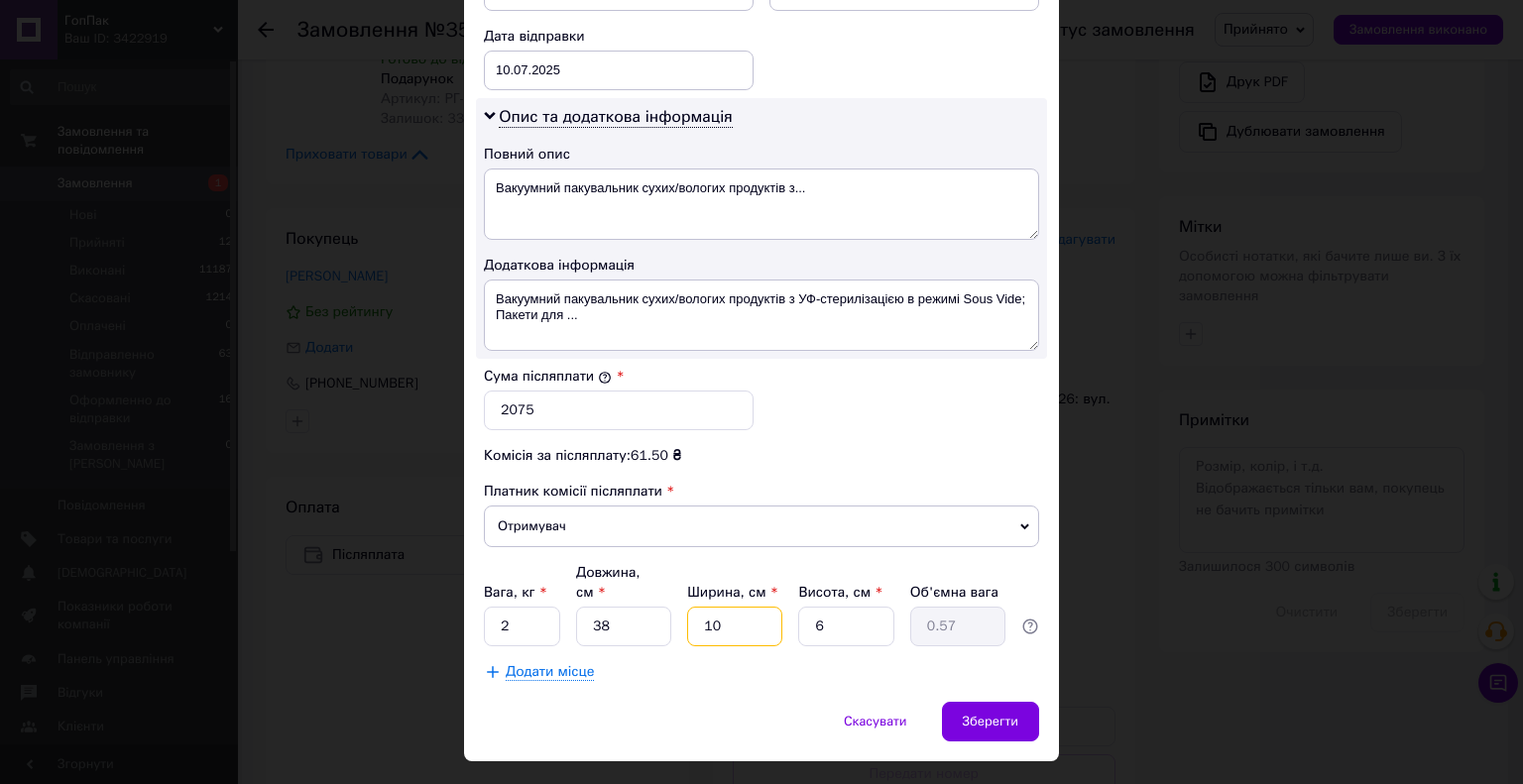 click on "10" at bounding box center (735, 626) 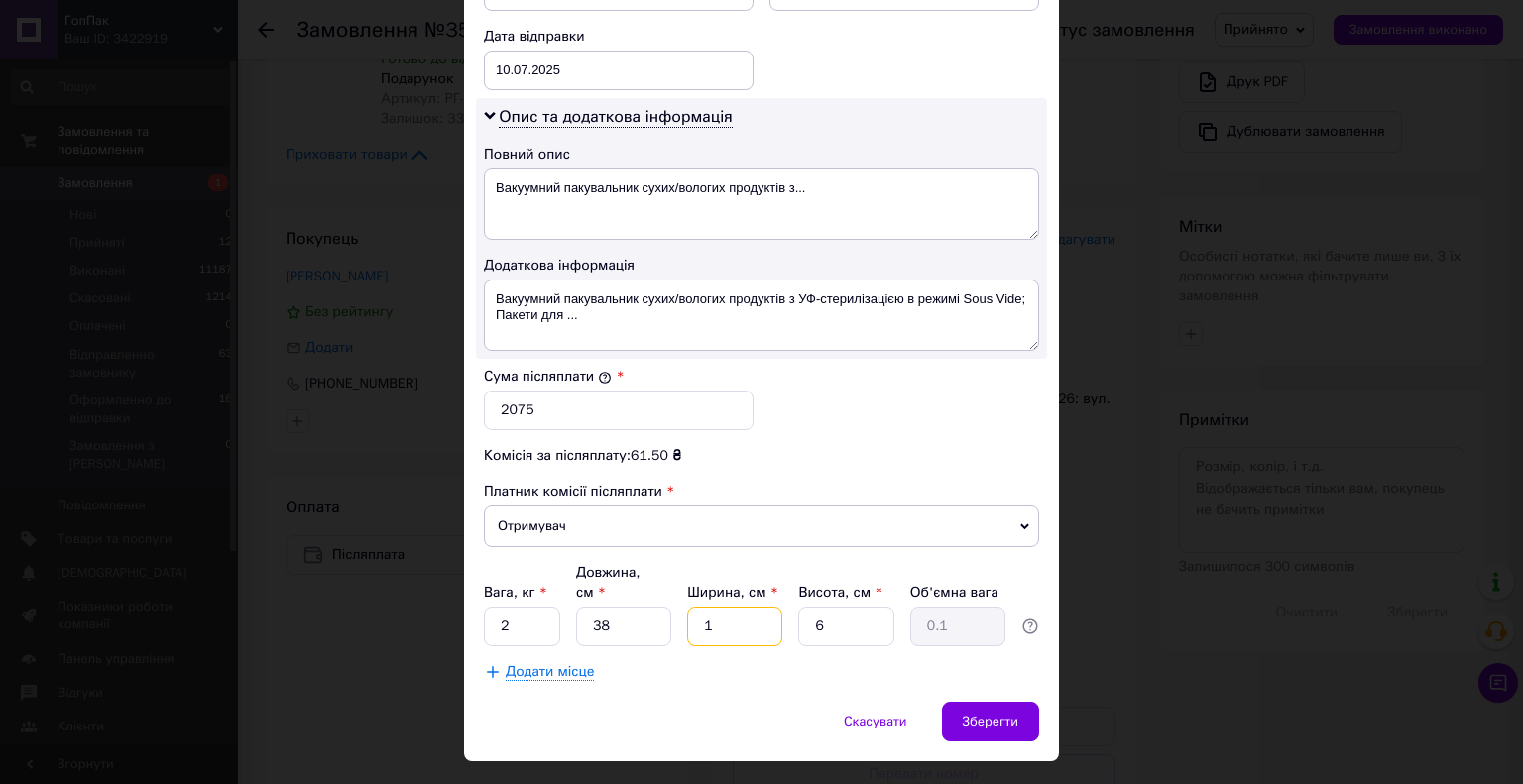 type 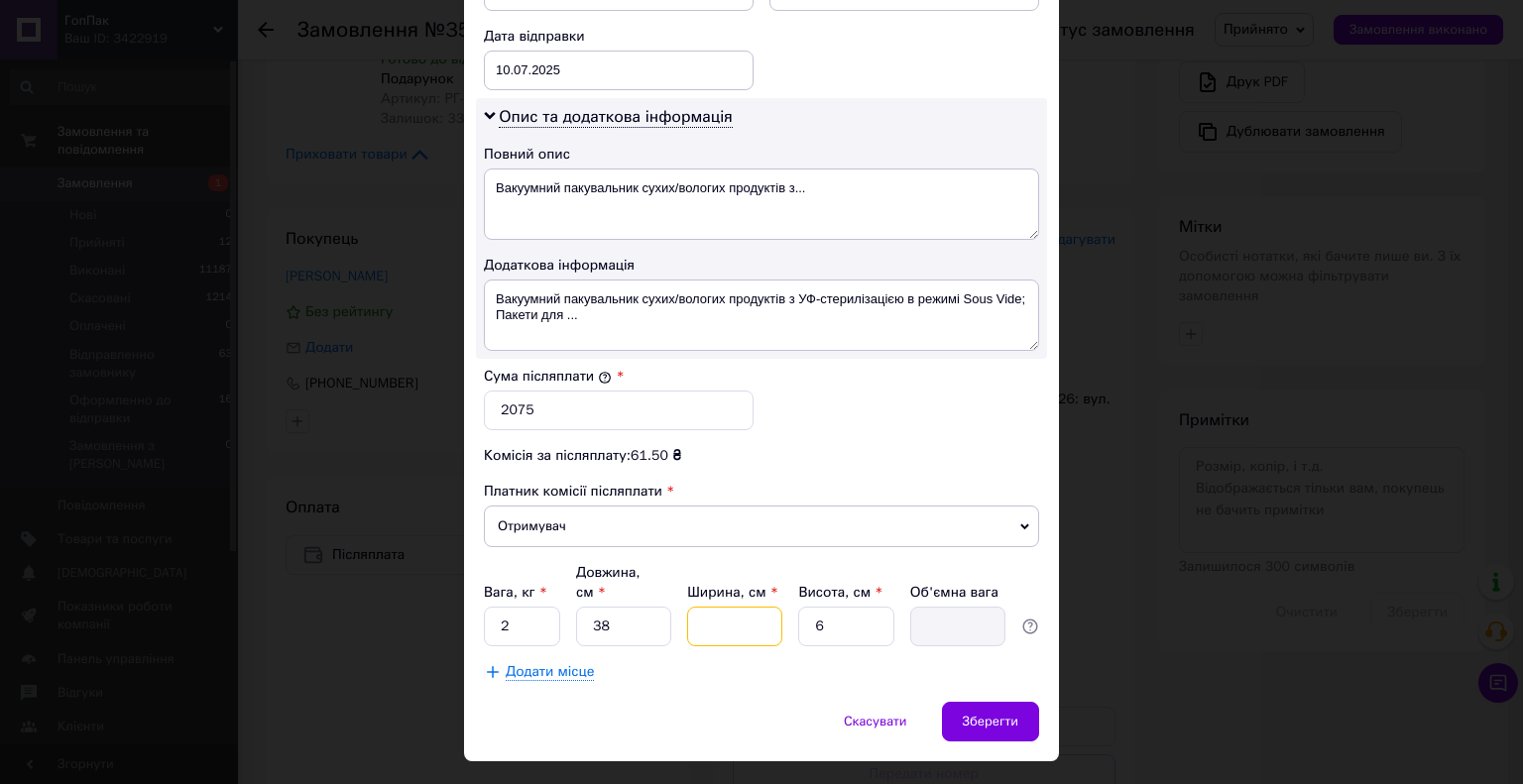 type on "3" 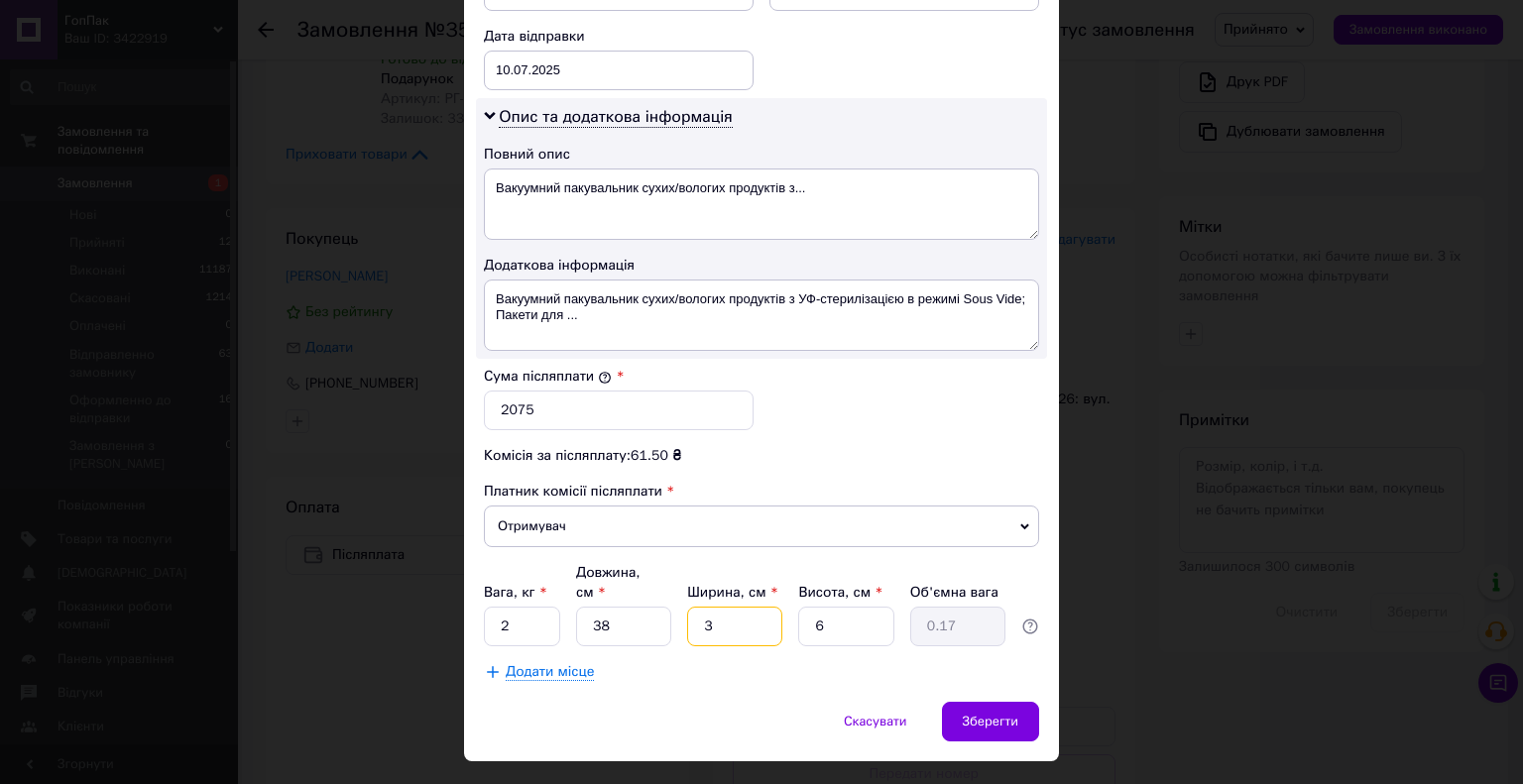 type on "35" 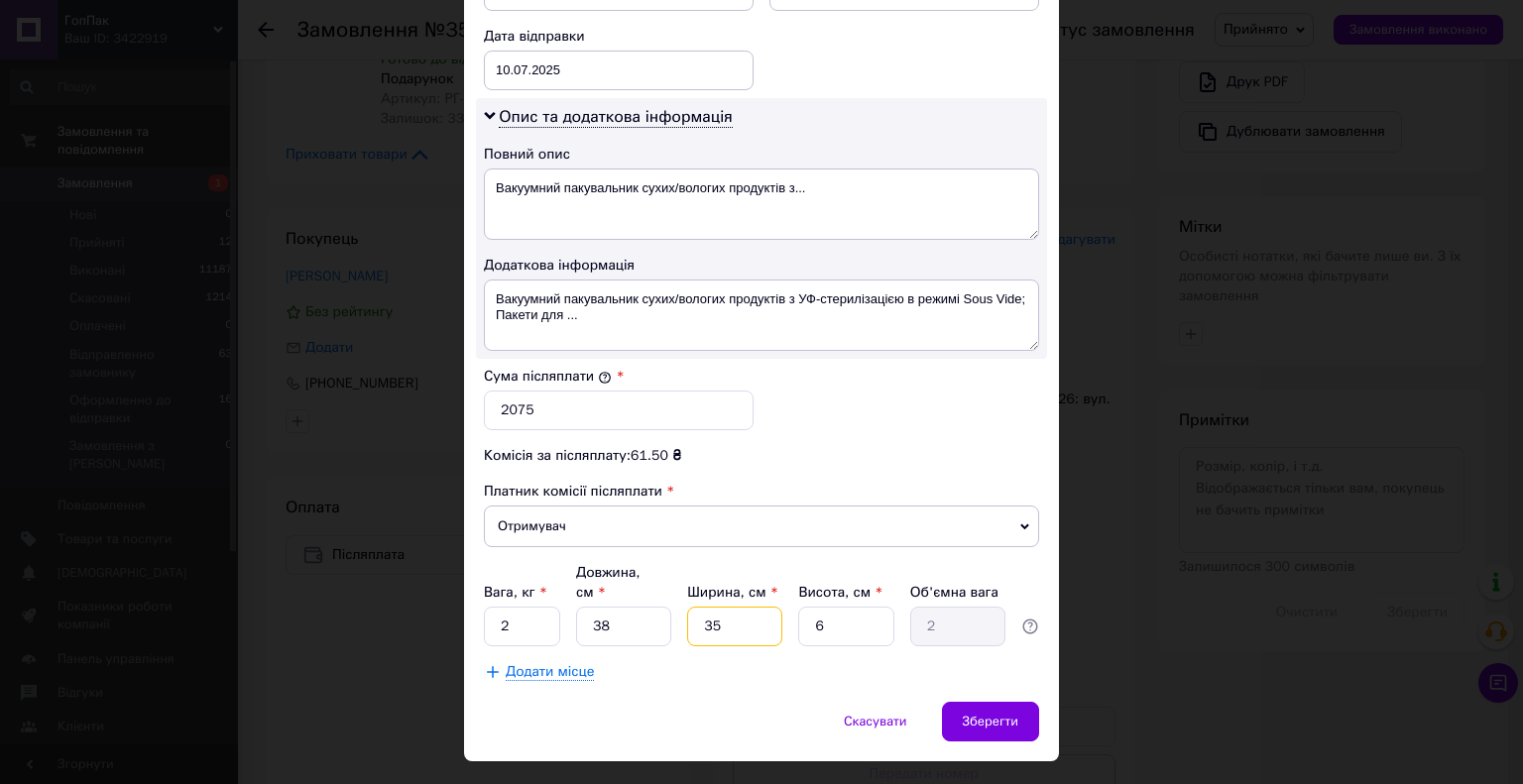 type on "35" 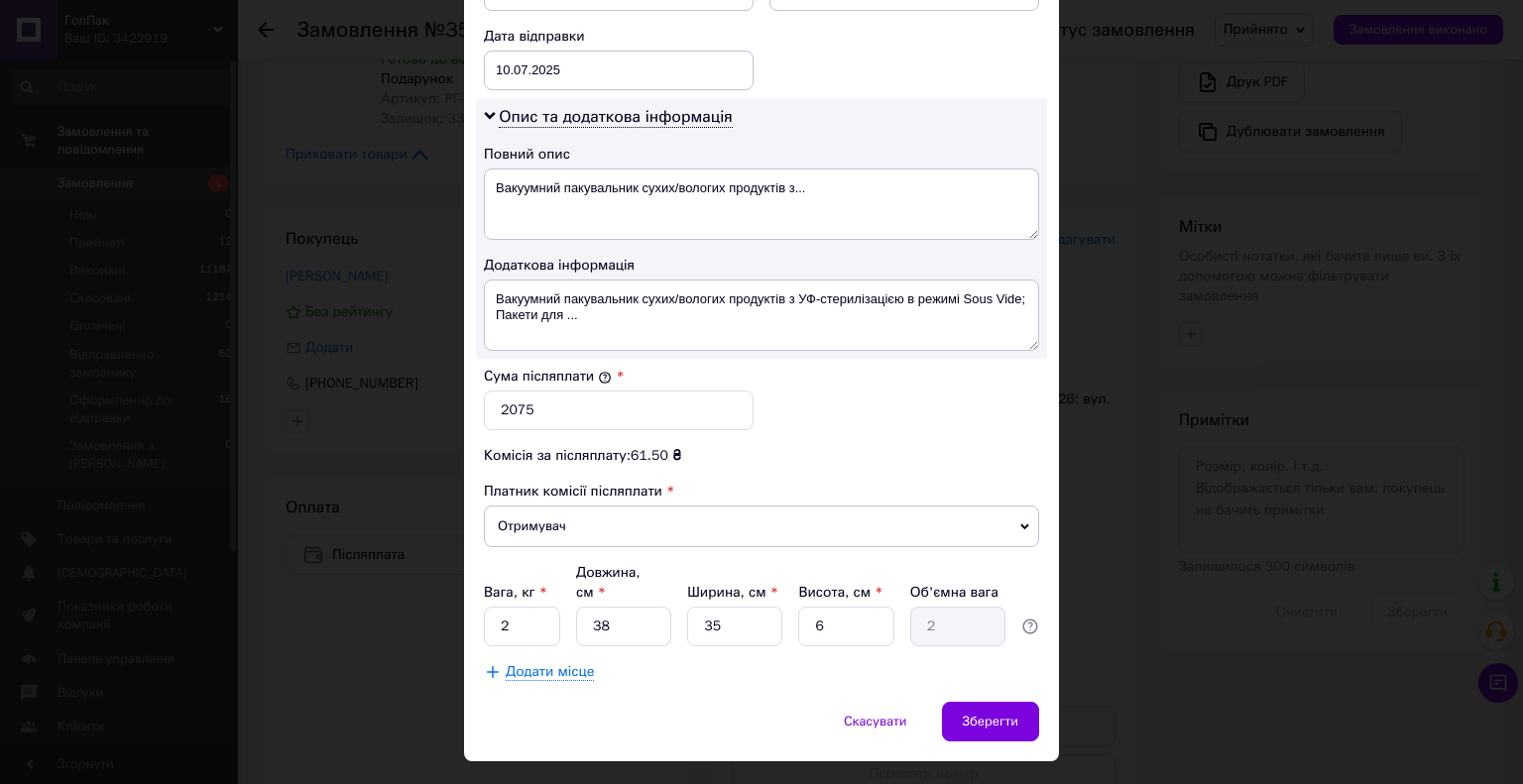 click on "Спосіб доставки Нова Пошта (платна) Платник Отримувач Відправник Прізвище отримувача [PERSON_NAME] Ім'я отримувача [PERSON_NAME] батькові отримувача Телефон отримувача [PHONE_NUMBER] Тип доставки У відділенні Кур'єром В поштоматі Місто [GEOGRAPHIC_DATA] Відділення №126: вул. [PERSON_NAME][STREET_ADDRESS] Місце відправки м. [GEOGRAPHIC_DATA] ([GEOGRAPHIC_DATA].): №396 (до 10 кг): вул. [PERSON_NAME][STREET_ADDRESS] (маг."Сільпо") м. [GEOGRAPHIC_DATA] ([GEOGRAPHIC_DATA].): №188 (30кг на одне місце): вул. Оноре де [STREET_ADDRESS] (сп. вхід з "Рибалка на Бальзака" Додати ще місце відправки Тип посилки Вантаж Документи Номер упаковки (не обов'язково) Оціночна вартість <" at bounding box center [762, -56] 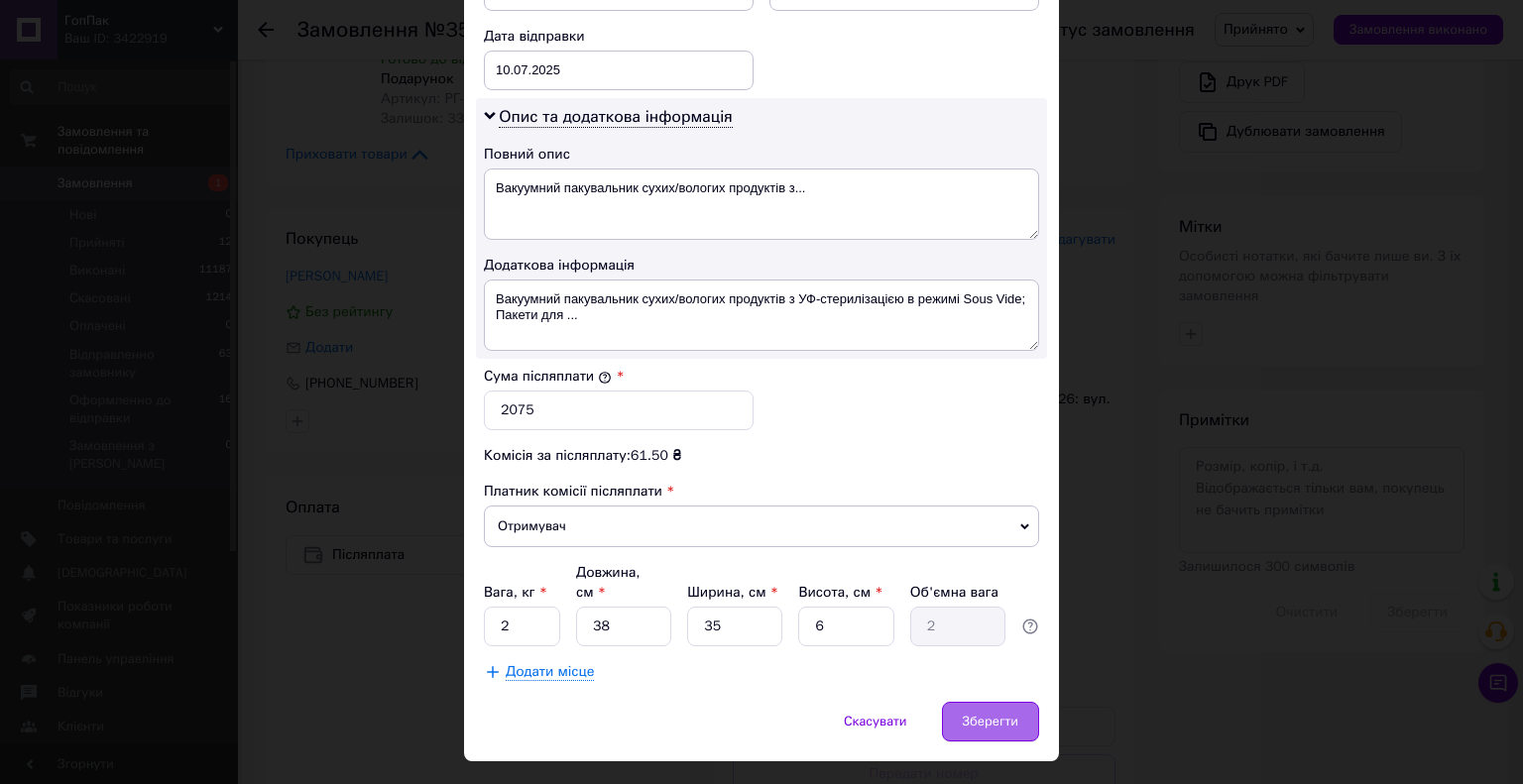 click on "Зберегти" at bounding box center [991, 722] 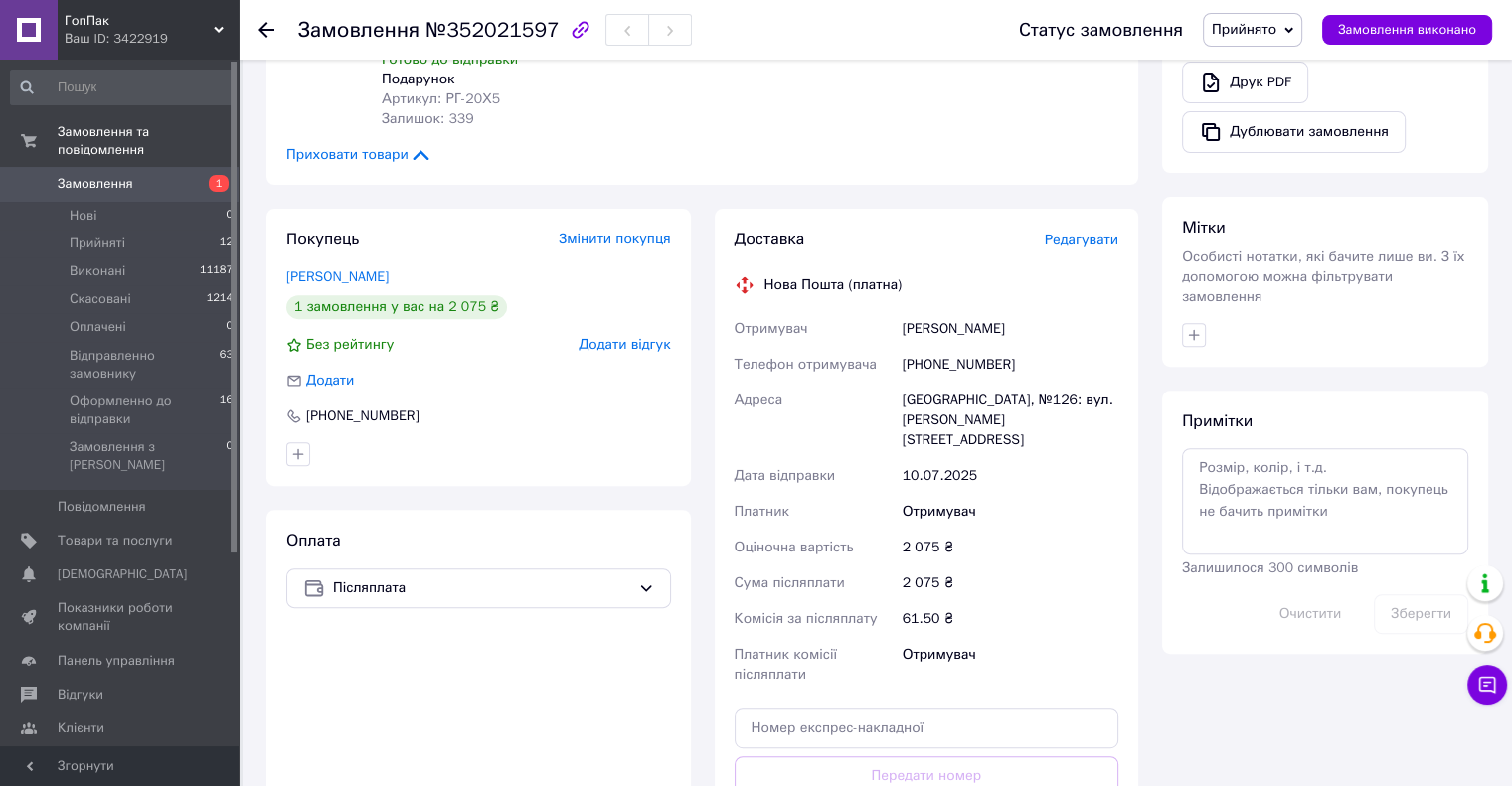 click on "Покупець Змінити покупця [PERSON_NAME] 1 замовлення у вас на 2 075 ₴ Без рейтингу   Додати відгук Додати [PHONE_NUMBER] Оплата Післяплата" at bounding box center [478, 556] 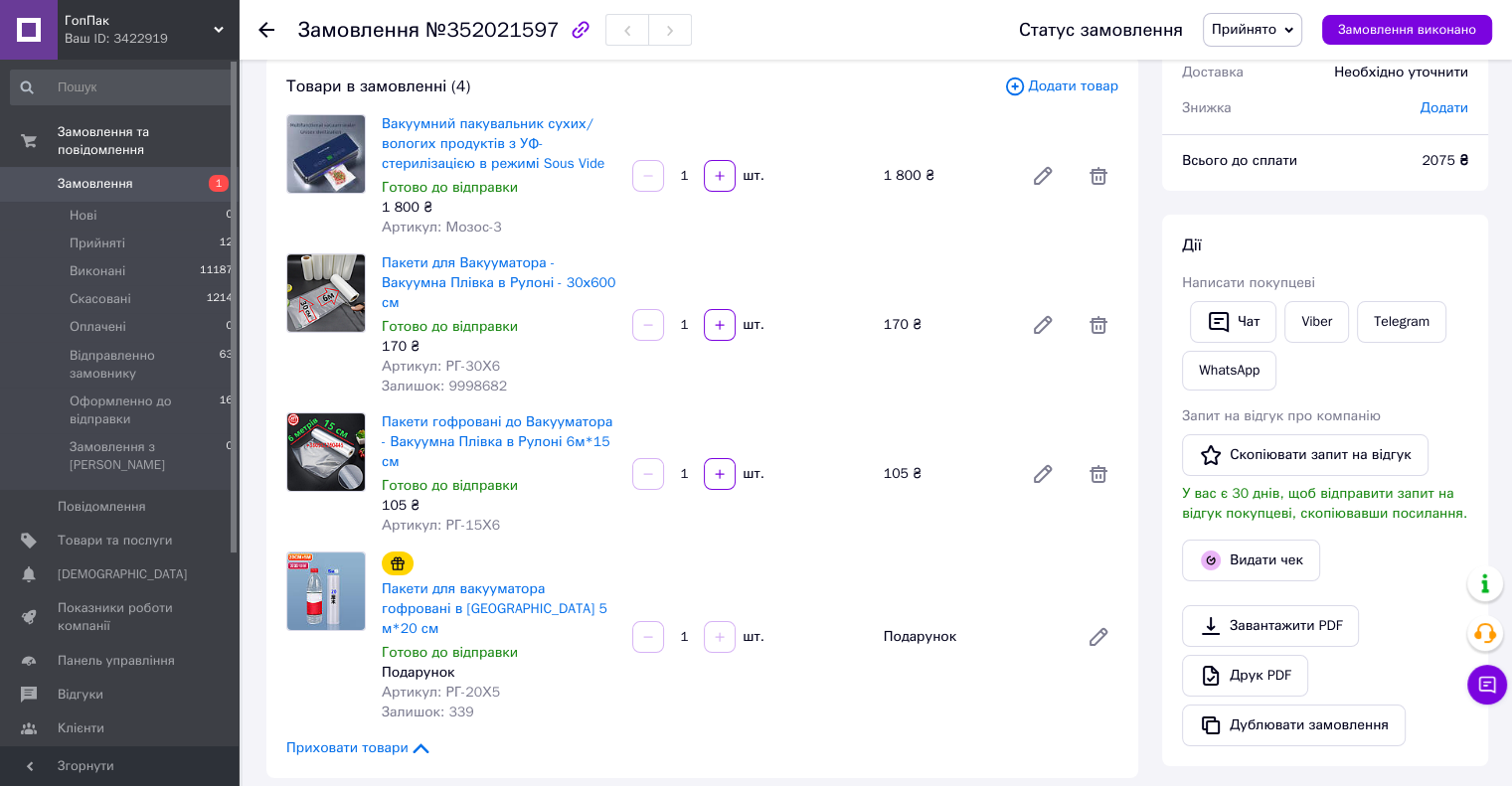 scroll, scrollTop: 112, scrollLeft: 0, axis: vertical 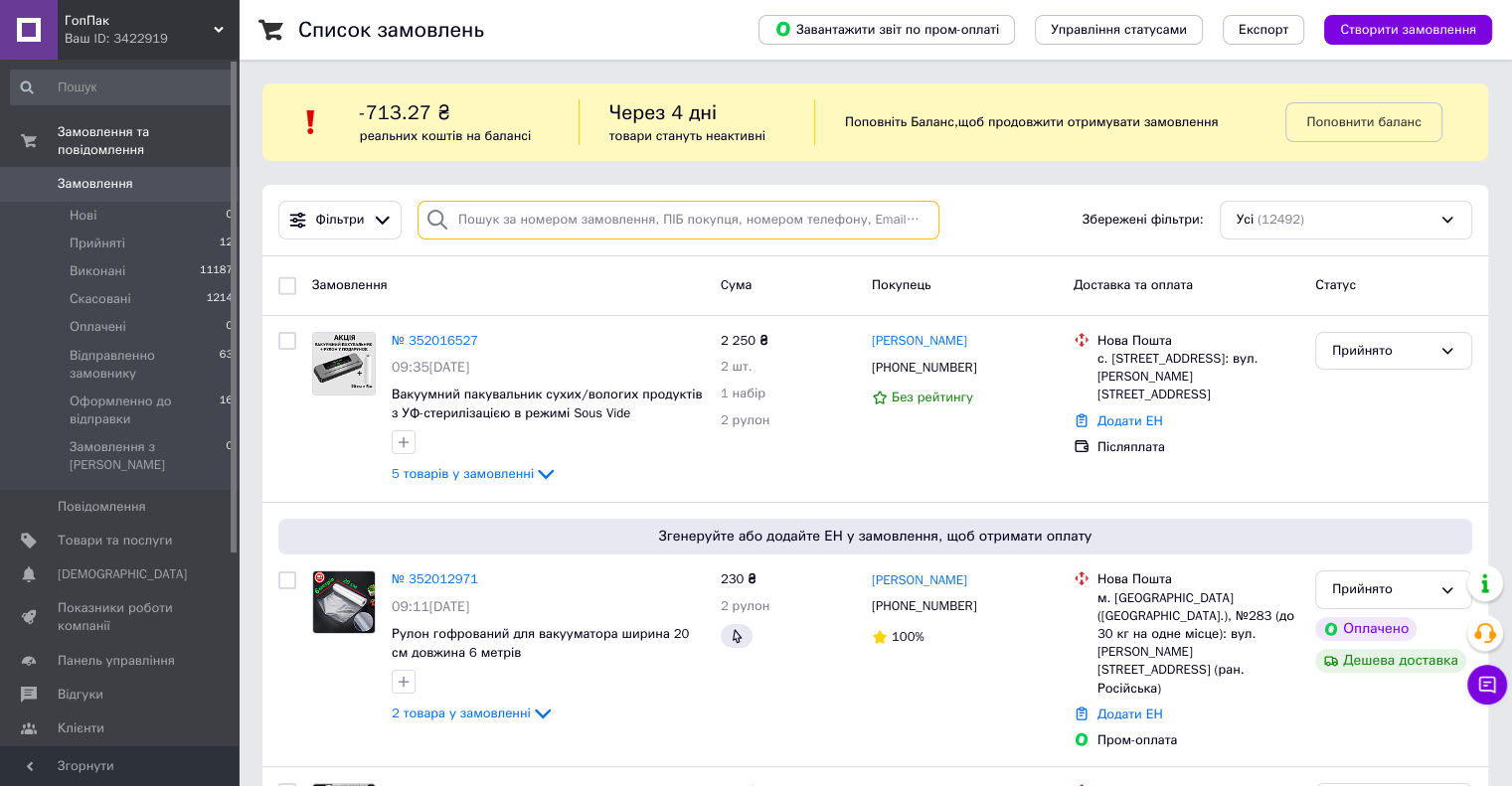 click at bounding box center [678, 220] 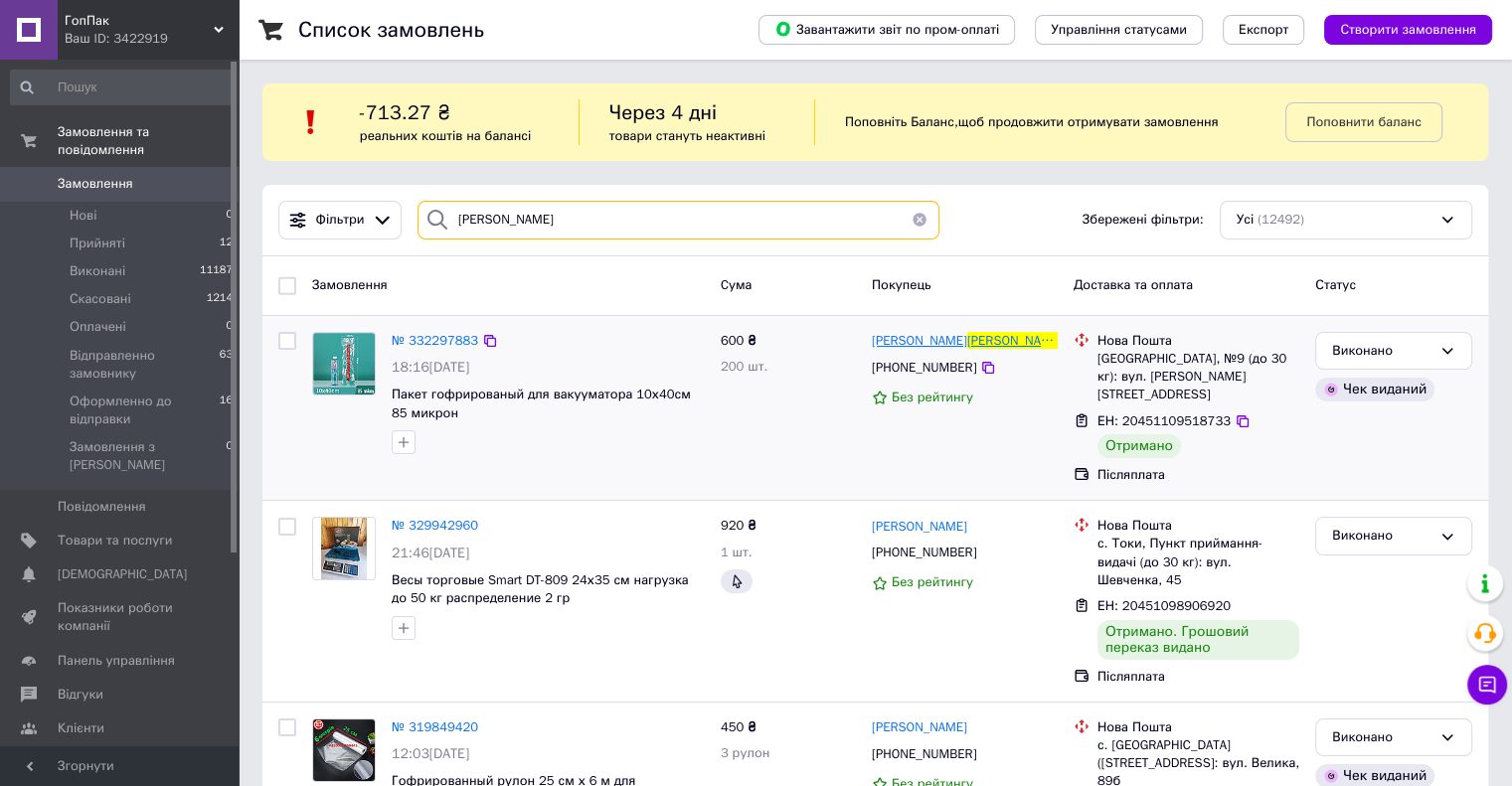 type on "позняков" 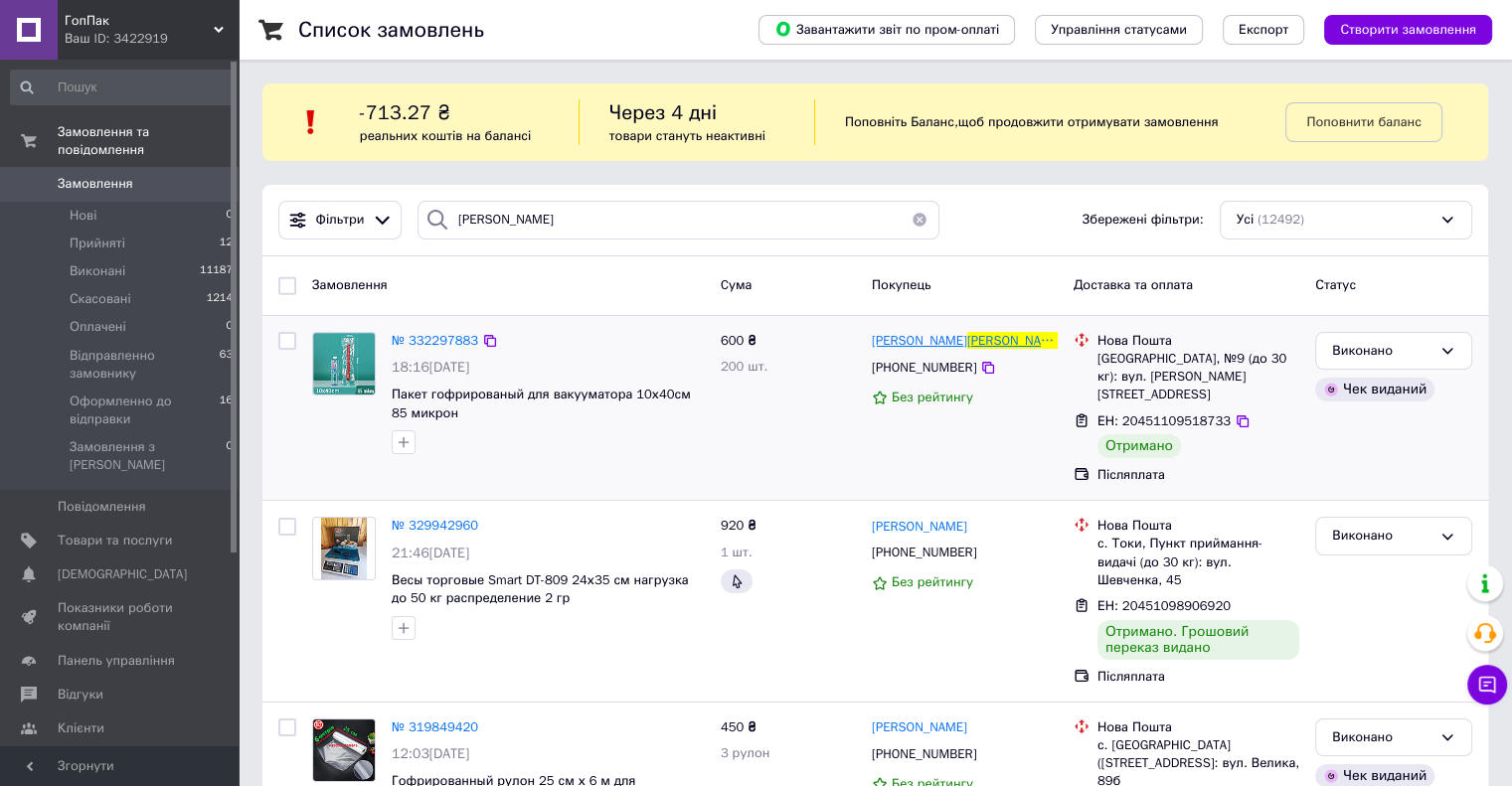 click on "Андрей" at bounding box center (920, 340) 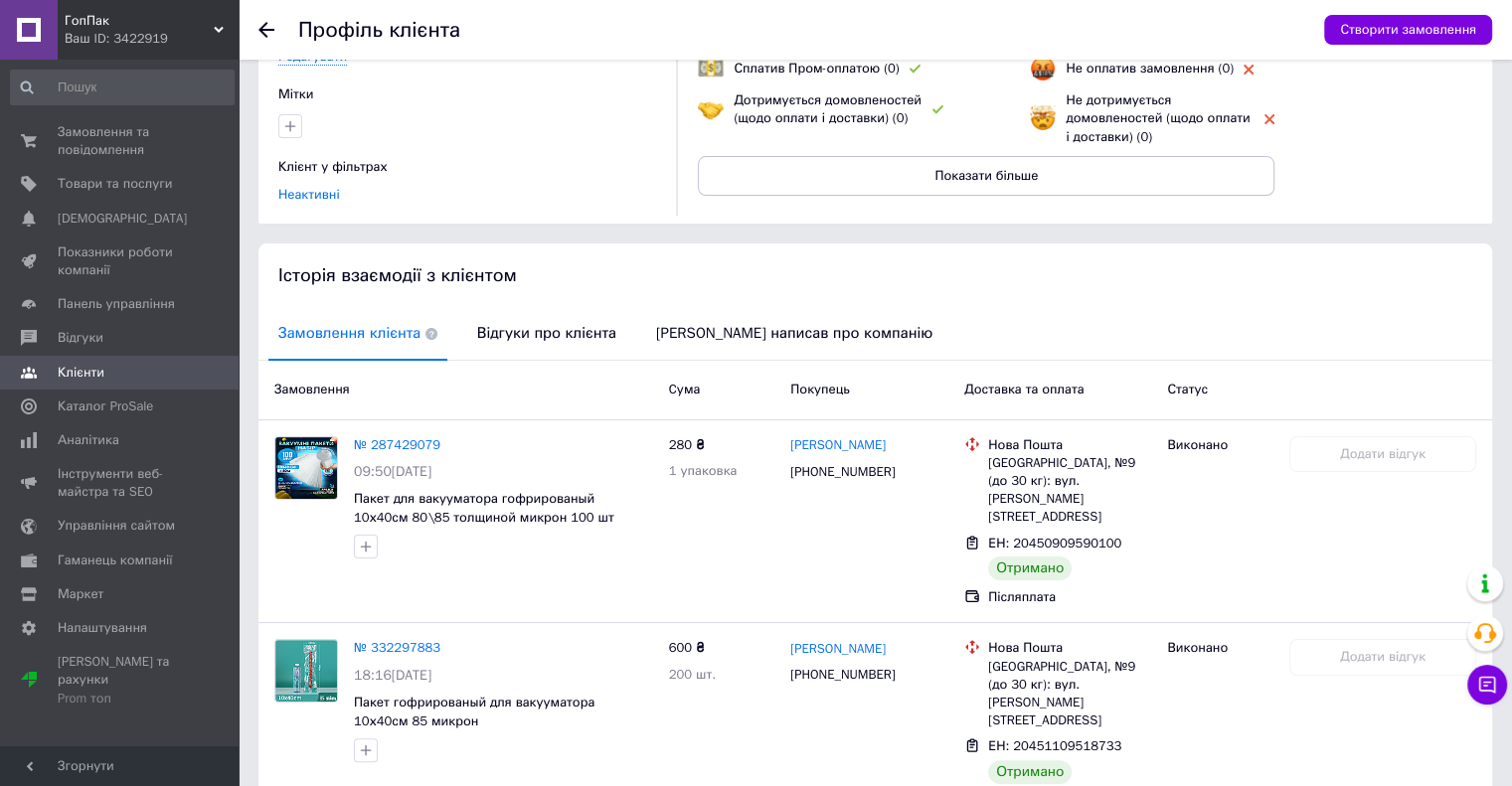 scroll, scrollTop: 290, scrollLeft: 0, axis: vertical 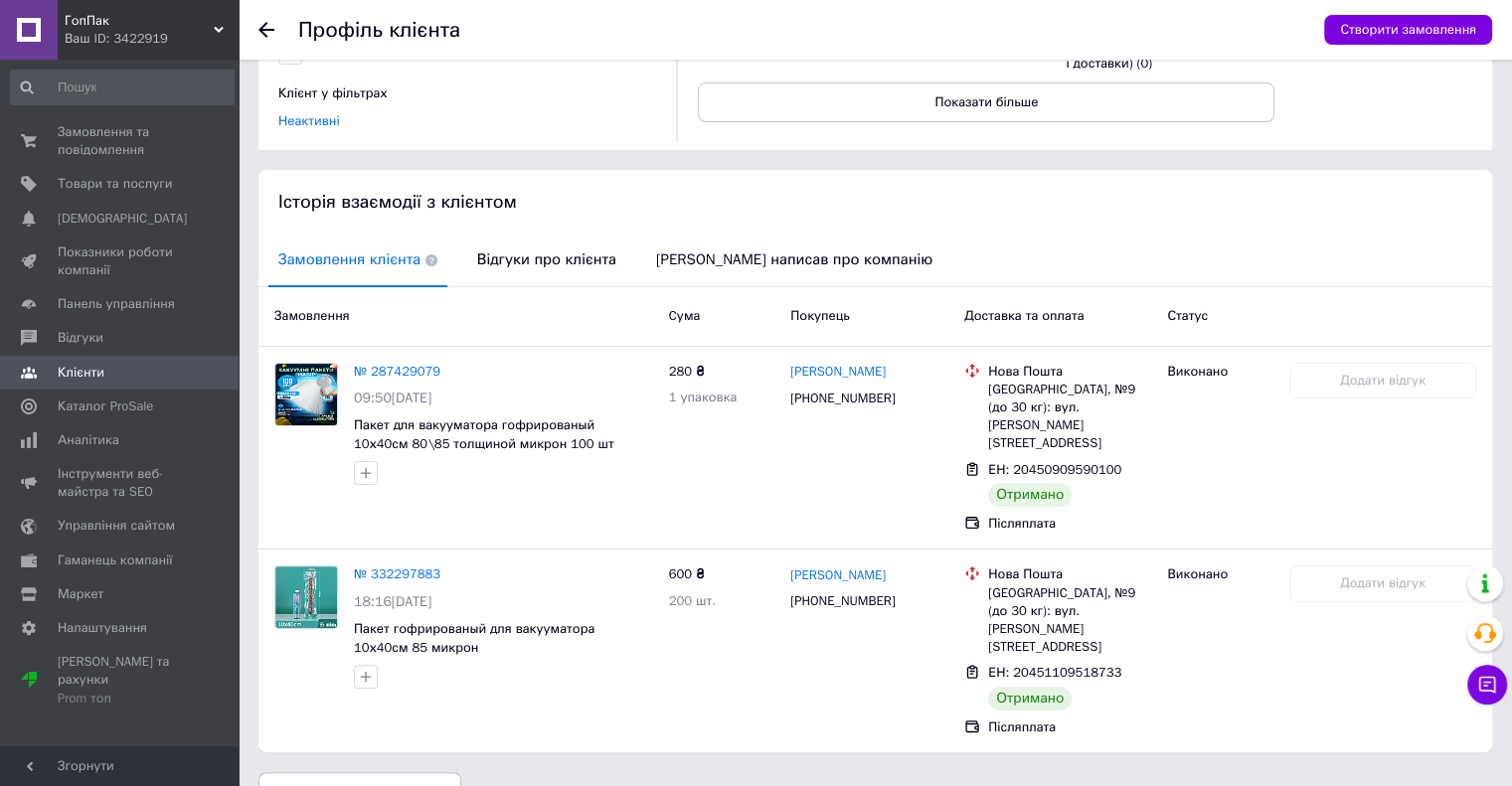 click 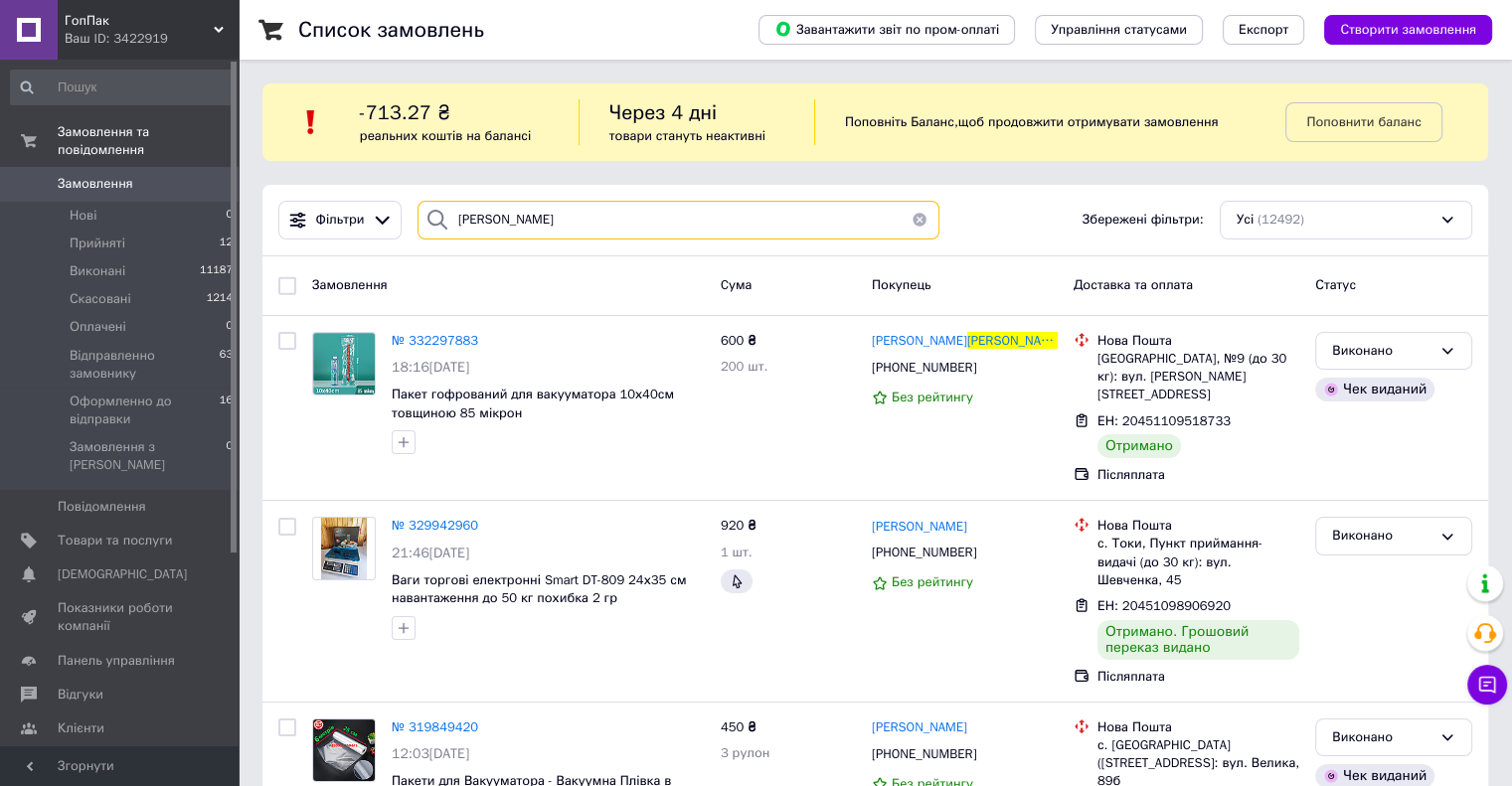 click on "позняков" at bounding box center (678, 220) 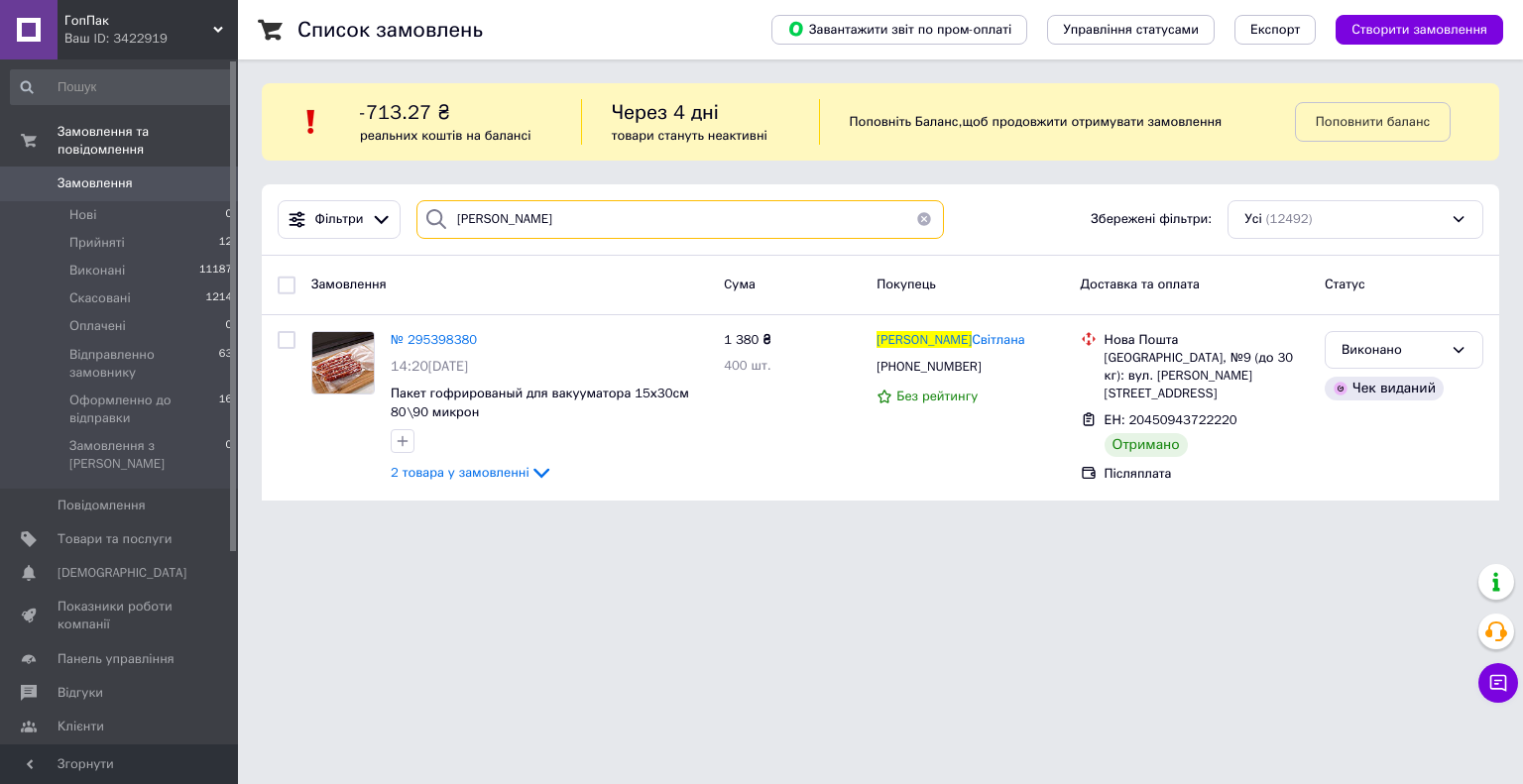 type on "познякова" 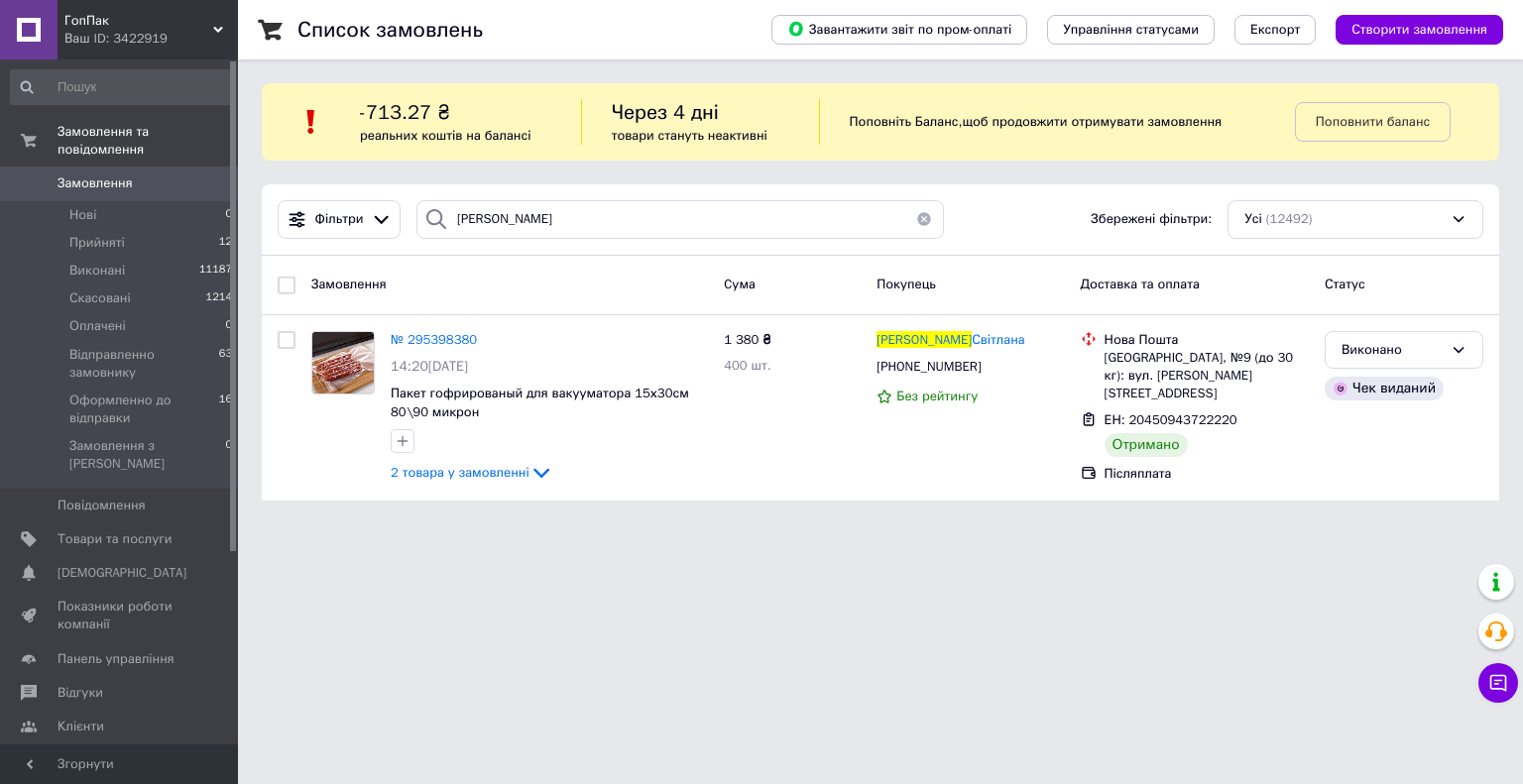 click on "ГопПак Ваш ID: 3422919 Сайт ГопПак Кабінет покупця Перевірити стан системи Сторінка на порталі Довідка Вийти Замовлення та повідомлення Замовлення 0 Нові 0 Прийняті 12 Виконані 11187 Скасовані 1214 Оплачені 0 Відправленно замовнику  63 Оформленно до відправки  16 Замовлення з Розетки 0 Повідомлення 0 Товари та послуги Сповіщення 0 0 Показники роботи компанії Панель управління Відгуки Клієнти Каталог ProSale Аналітика Інструменти веб-майстра та SEO Управління сайтом Гаманець компанії Маркет Налаштування Prom топ Згорнути" at bounding box center [762, 262] 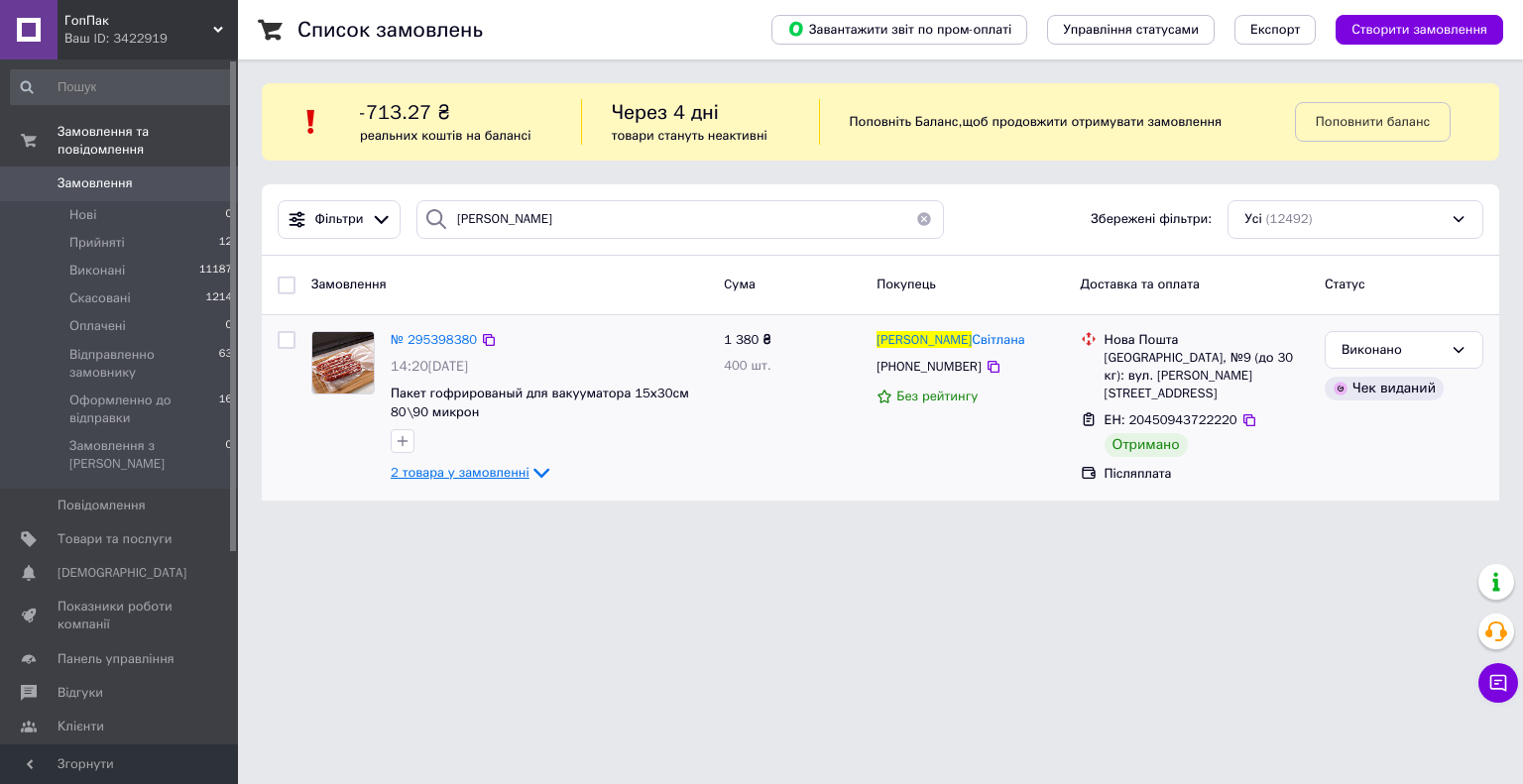 click 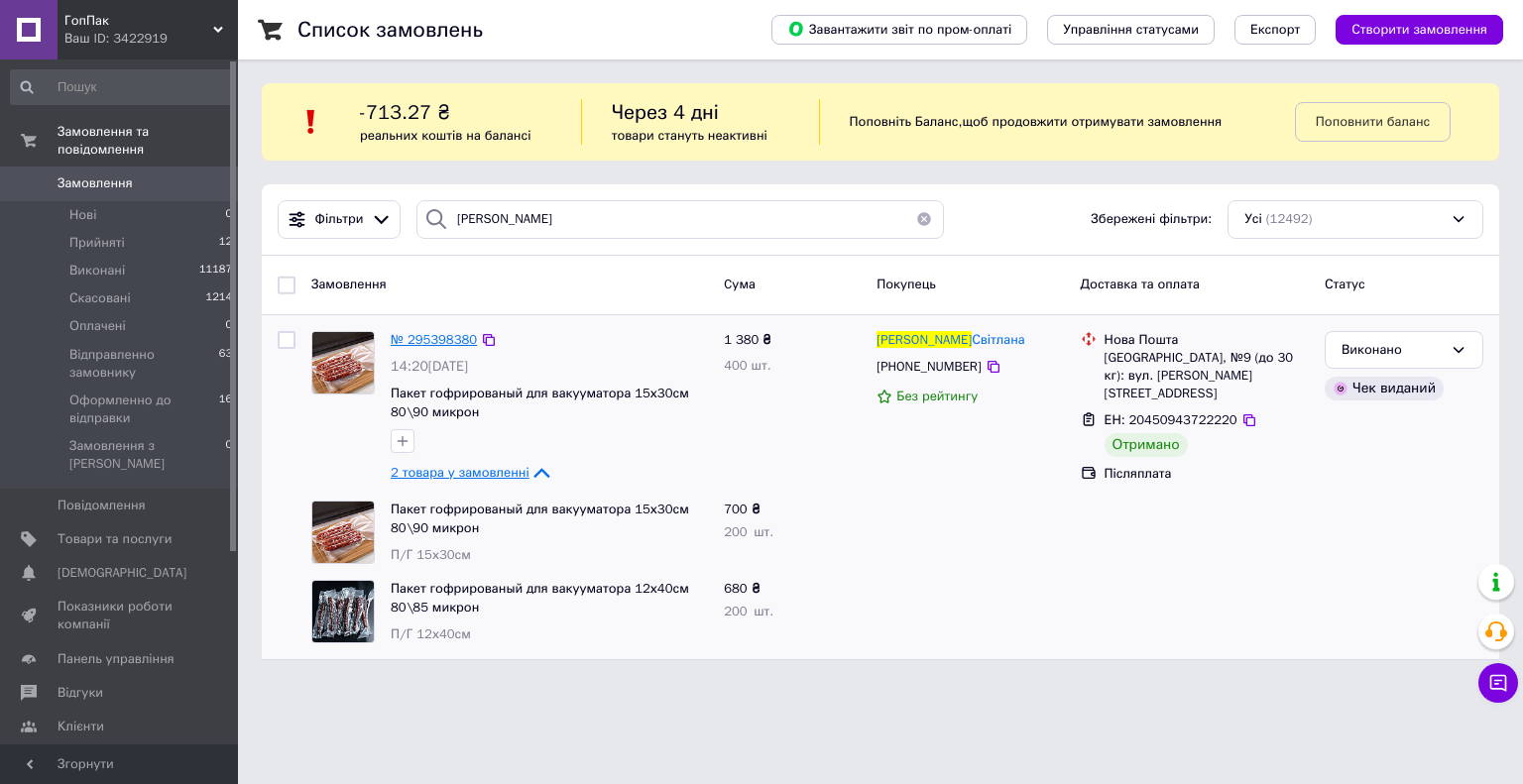 click on "№ 295398380" at bounding box center [433, 339] 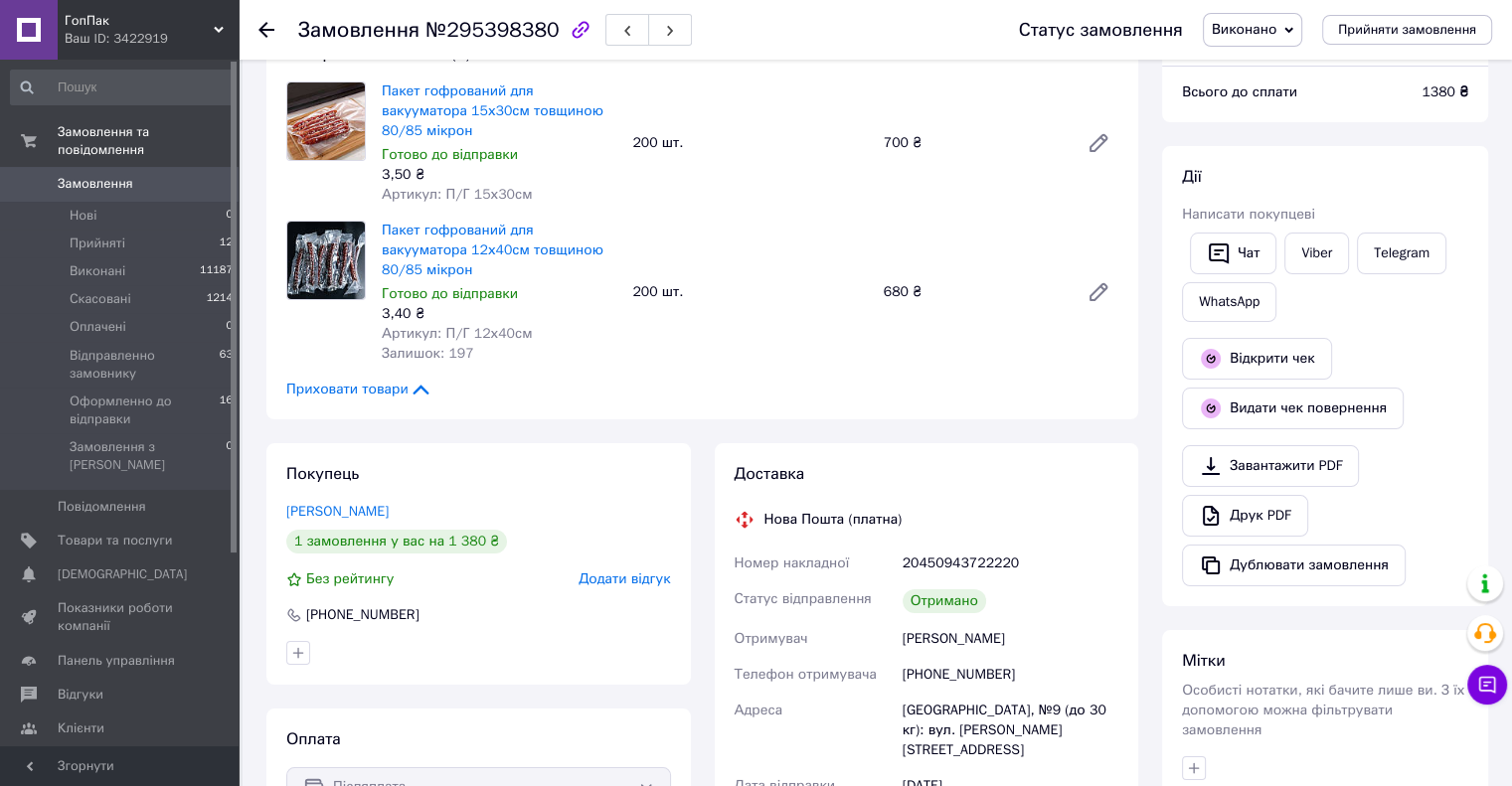 scroll, scrollTop: 0, scrollLeft: 0, axis: both 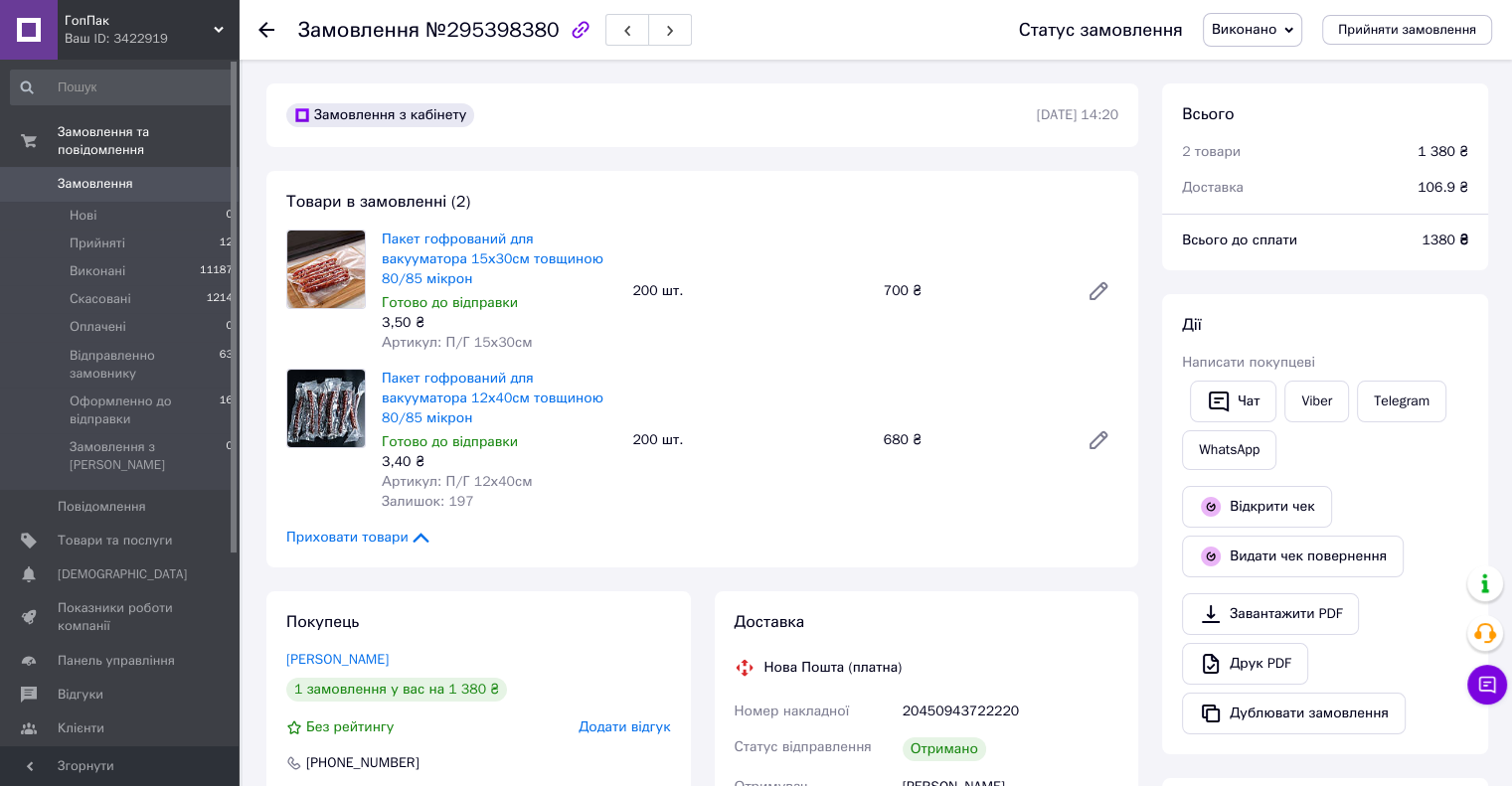 click on "Доставка Нова Пошта (платна) Номер накладної 20450943722220 Статус відправлення Отримано Отримувач Світлана Познякова Телефон отримувача +380509181218 Адреса Краматорськ, №9 (до 30 кг): вул. Конрада Гампера, 18 Дата відправки 14.06.2024 Платник Отримувач Оціночна вартість 1 380 ₴ Сума післяплати 1 380 ₴ Комісія за післяплату 47.60 ₴ Платник комісії післяплати Отримувач Вартість доставки 106.90 ₴ Роздрукувати ЕН Платник Отримувач Відправник Прізвище отримувача Світлана Ім'я отримувача Познякова По батькові отримувача Телефон отримувача +380509181218 Тип доставки У відділенні 1380 < >" at bounding box center [926, 926] 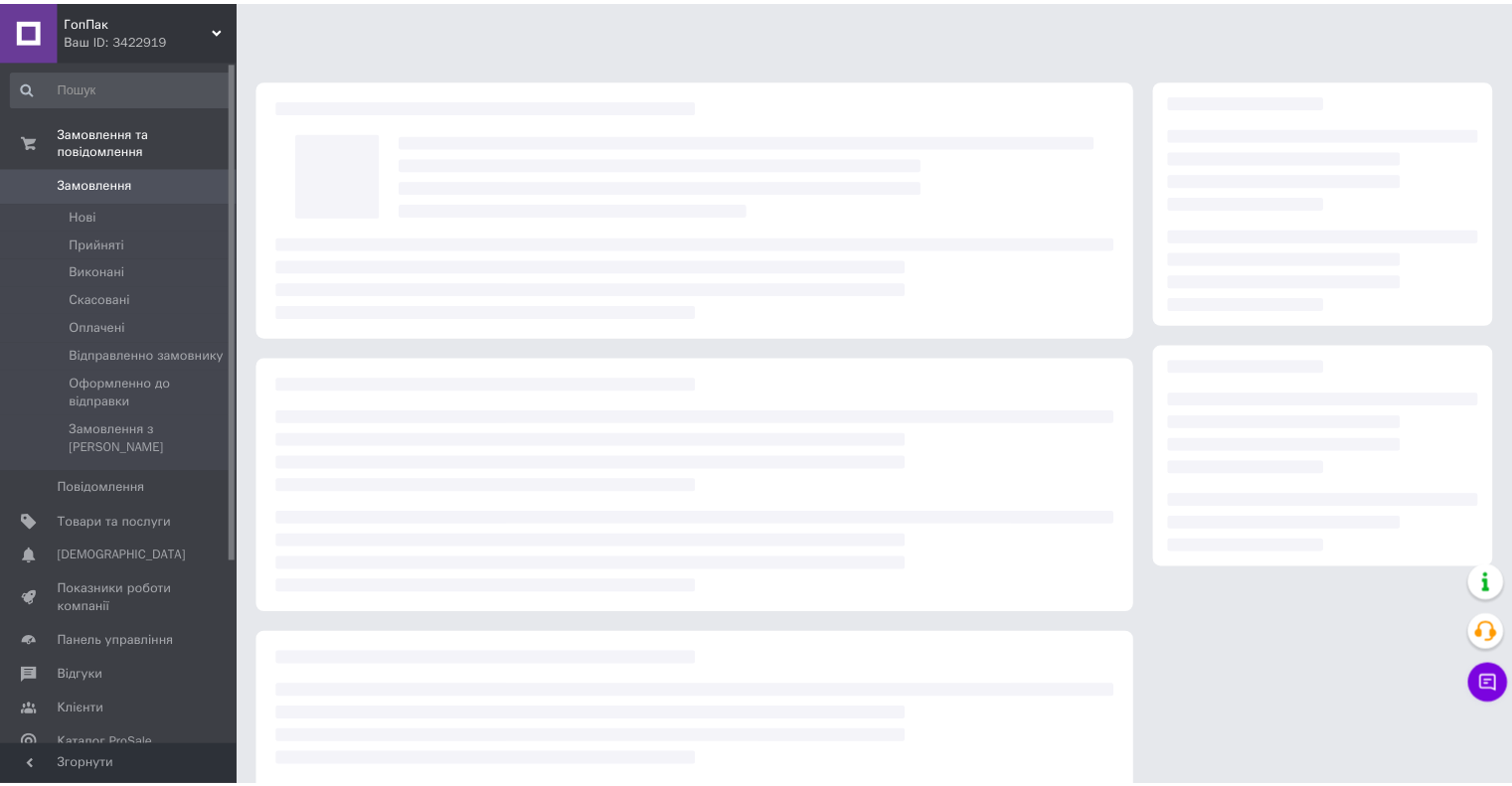 scroll, scrollTop: 112, scrollLeft: 0, axis: vertical 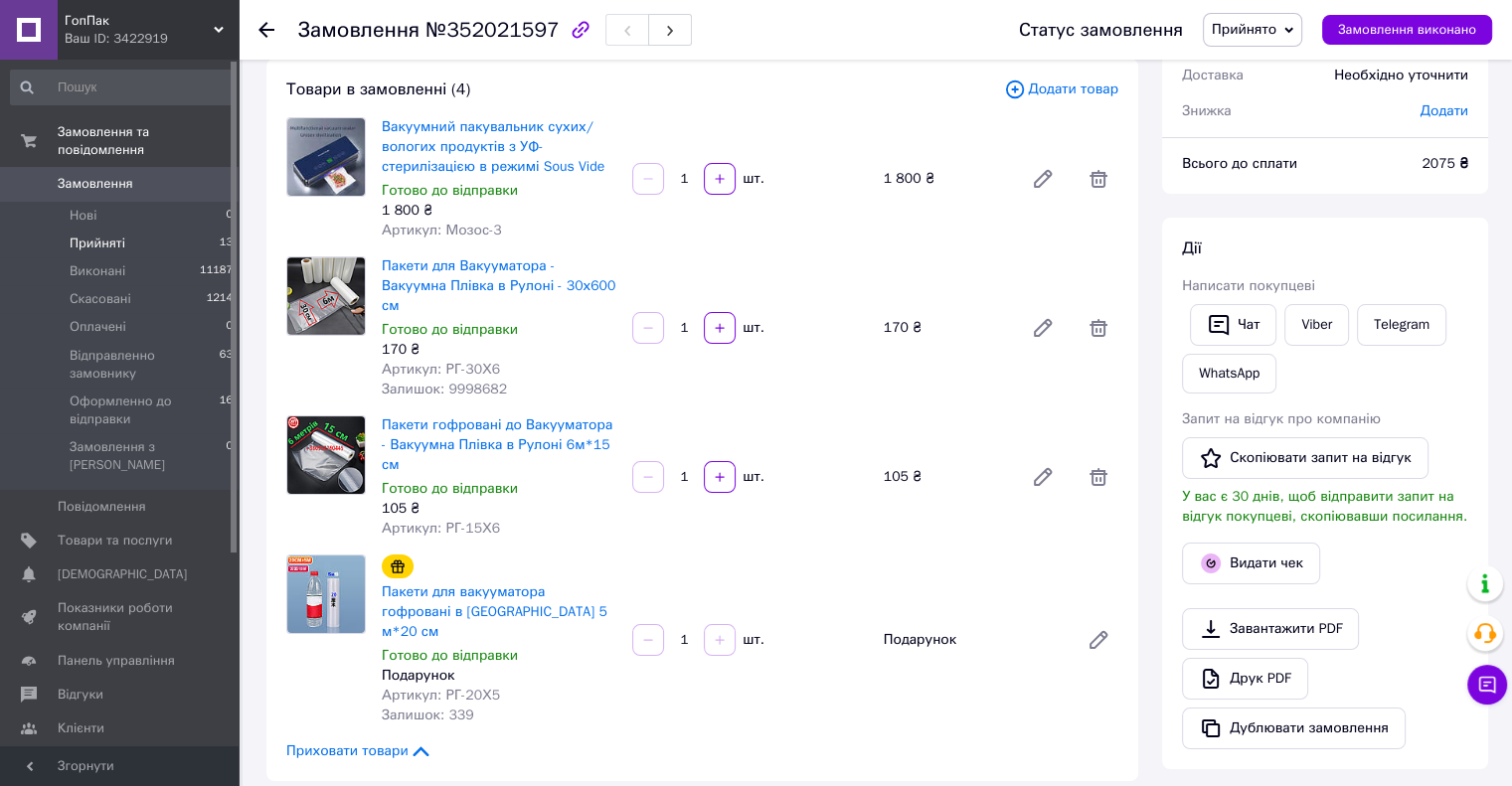 click on "Прийняті" at bounding box center (97, 243) 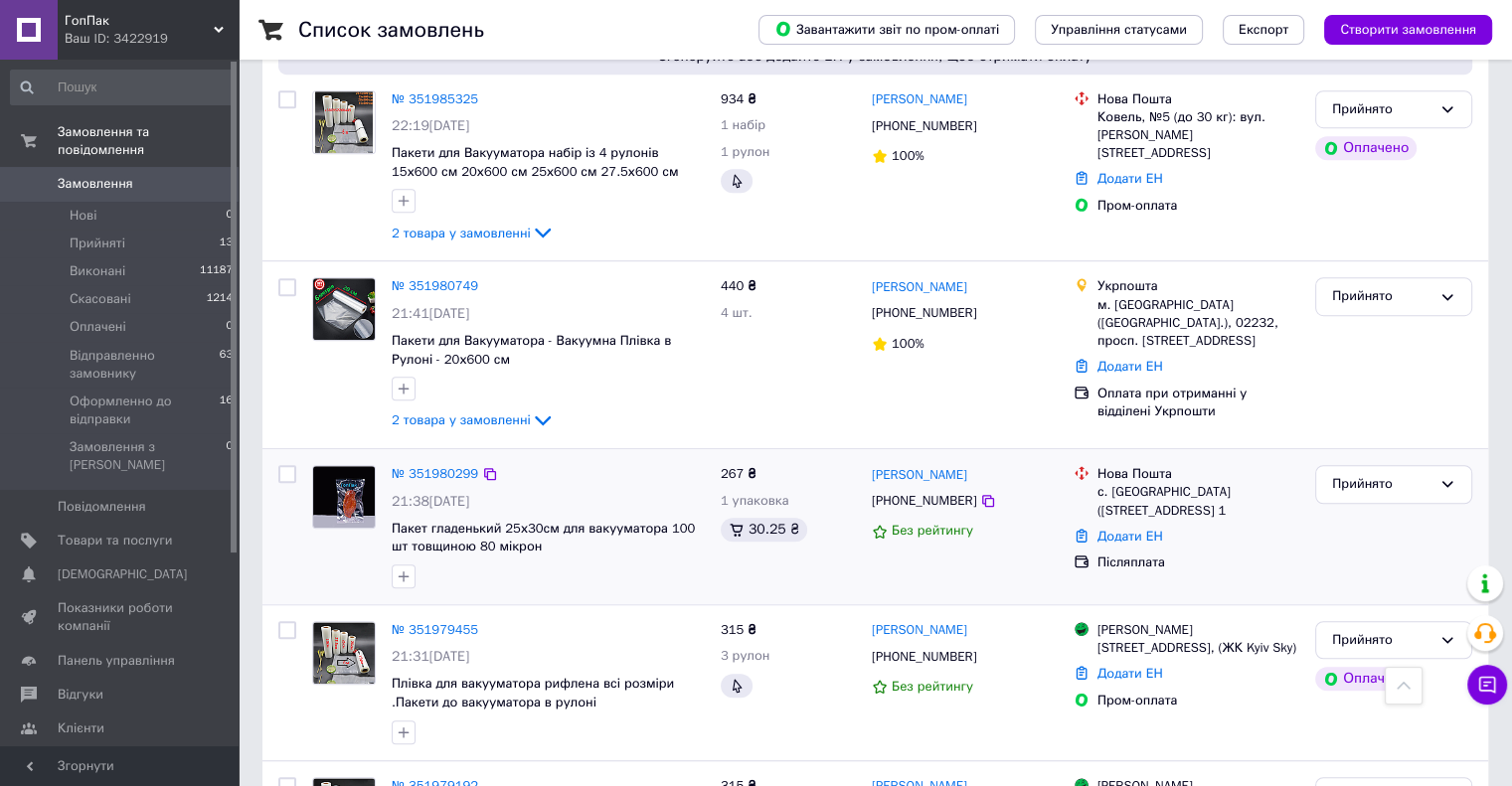 scroll, scrollTop: 1292, scrollLeft: 0, axis: vertical 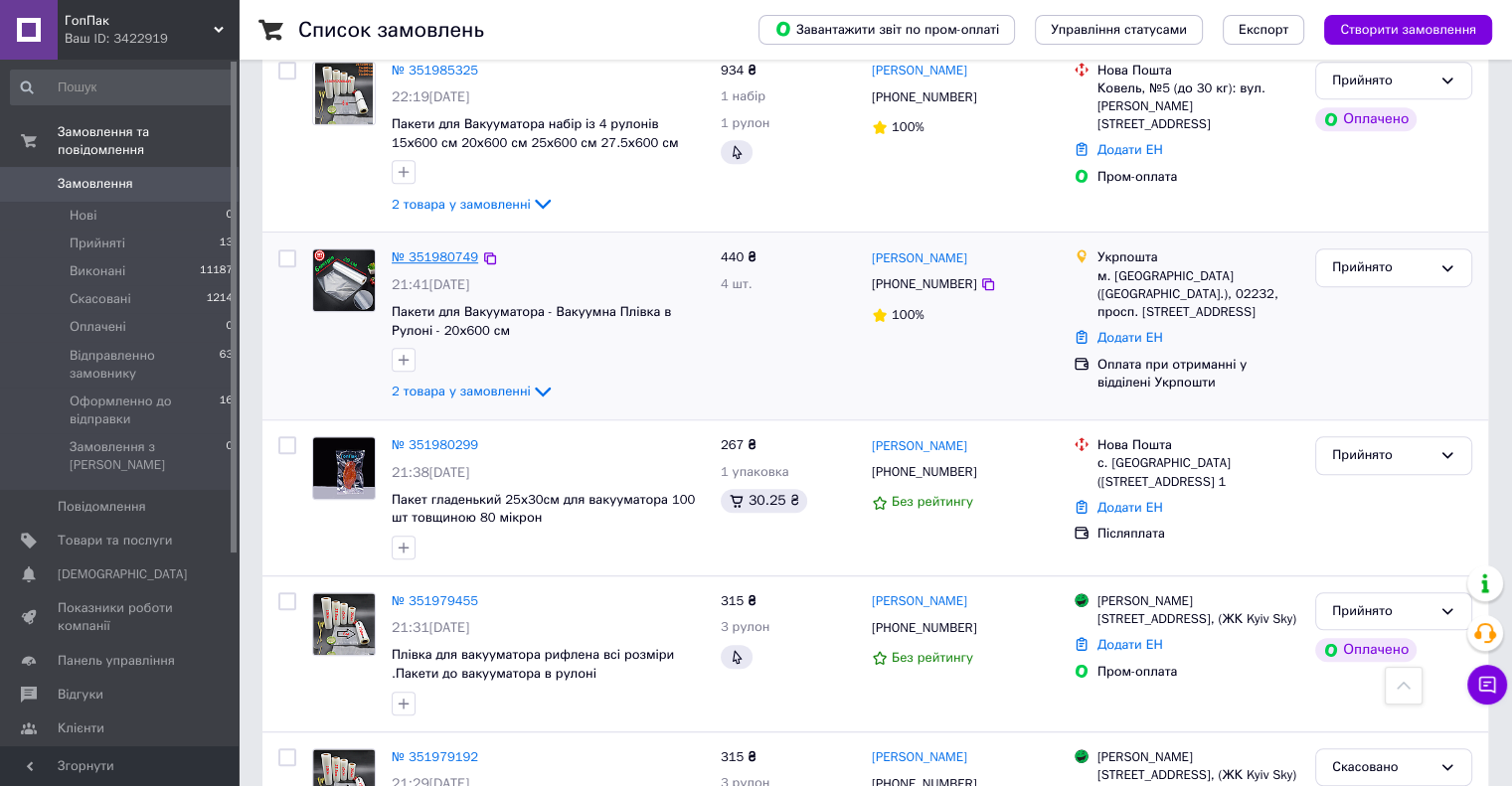 click on "№ 351980749" at bounding box center (434, 256) 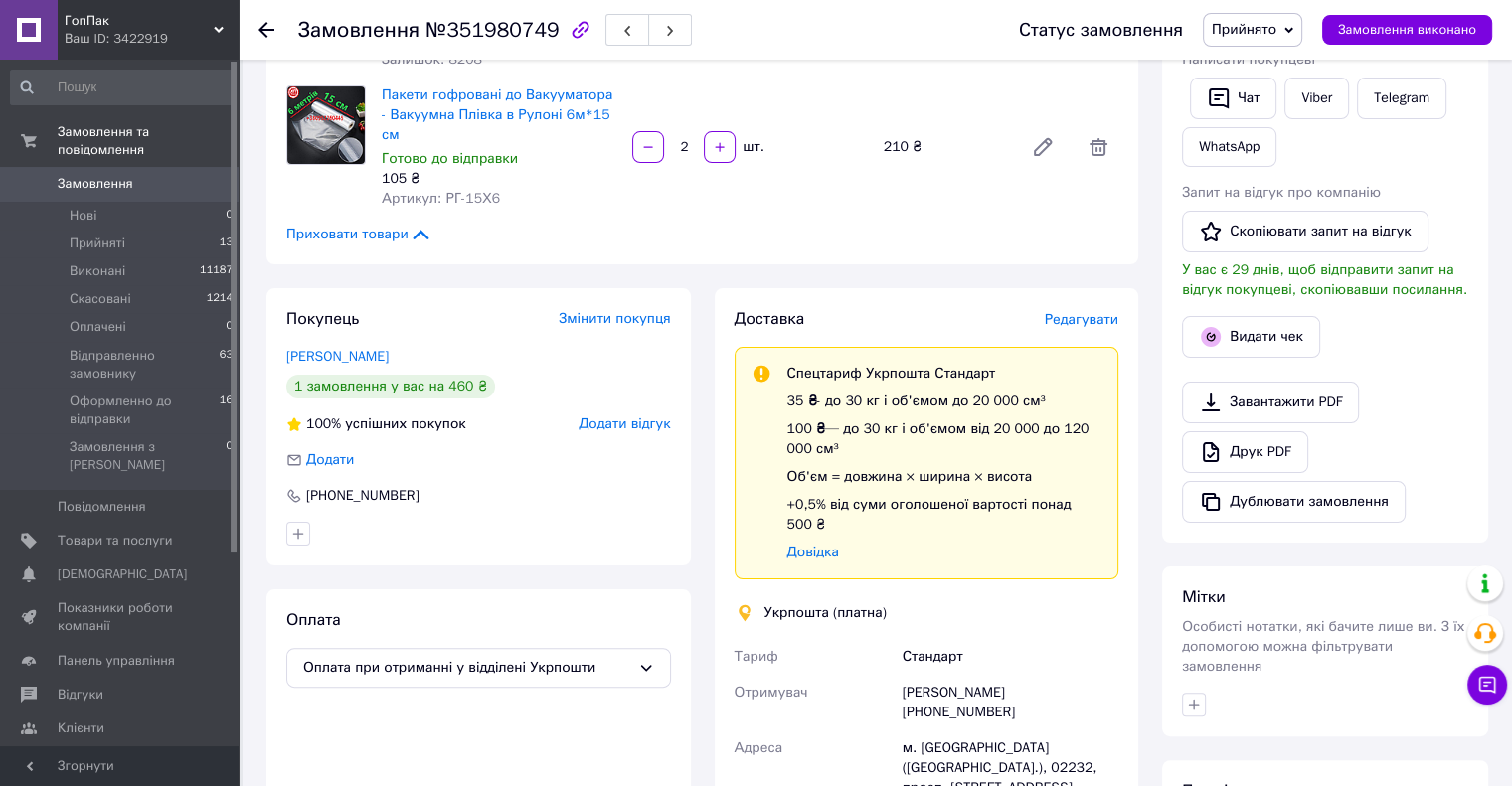 scroll, scrollTop: 0, scrollLeft: 0, axis: both 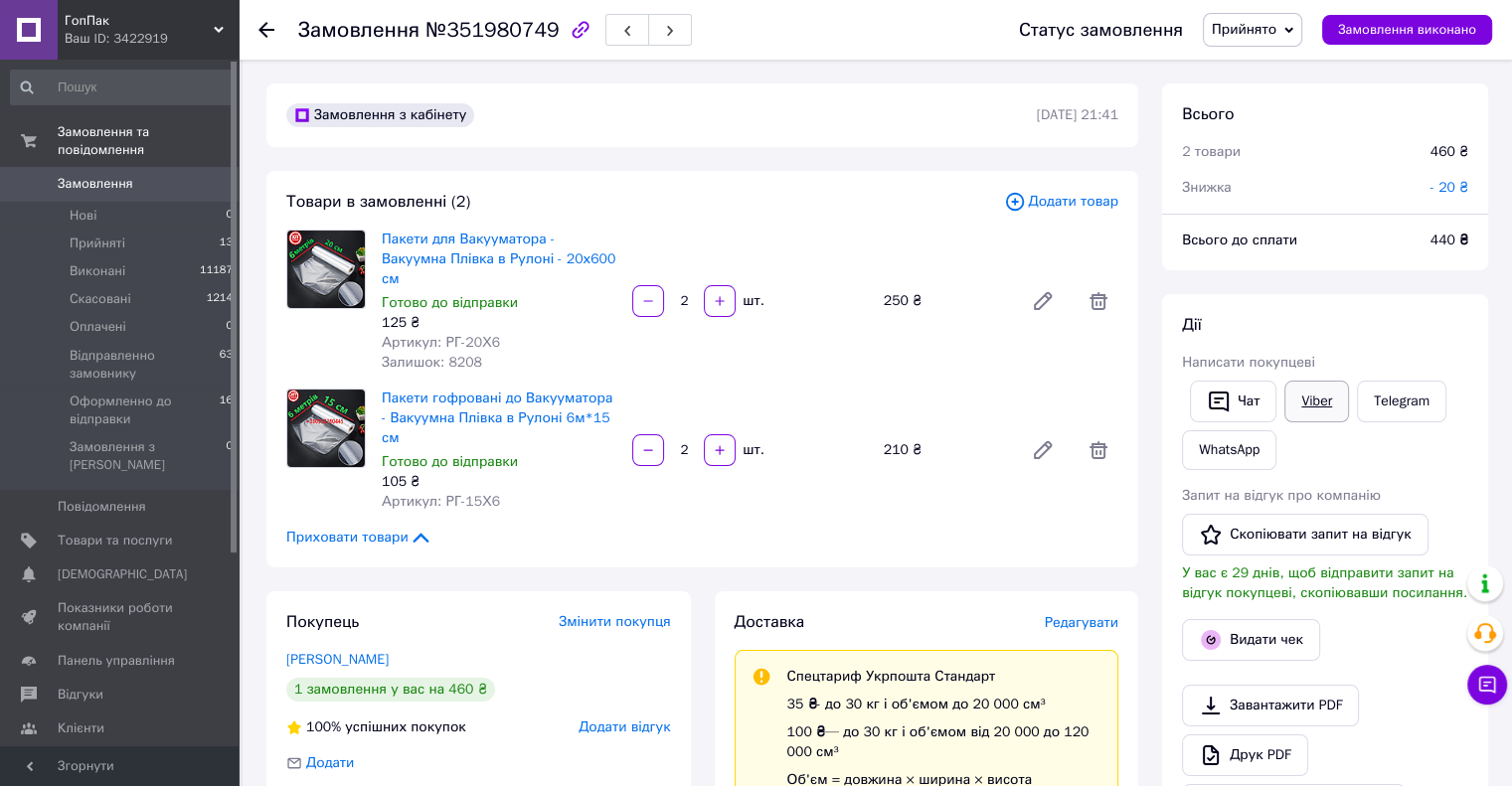 click on "Viber" at bounding box center (1316, 401) 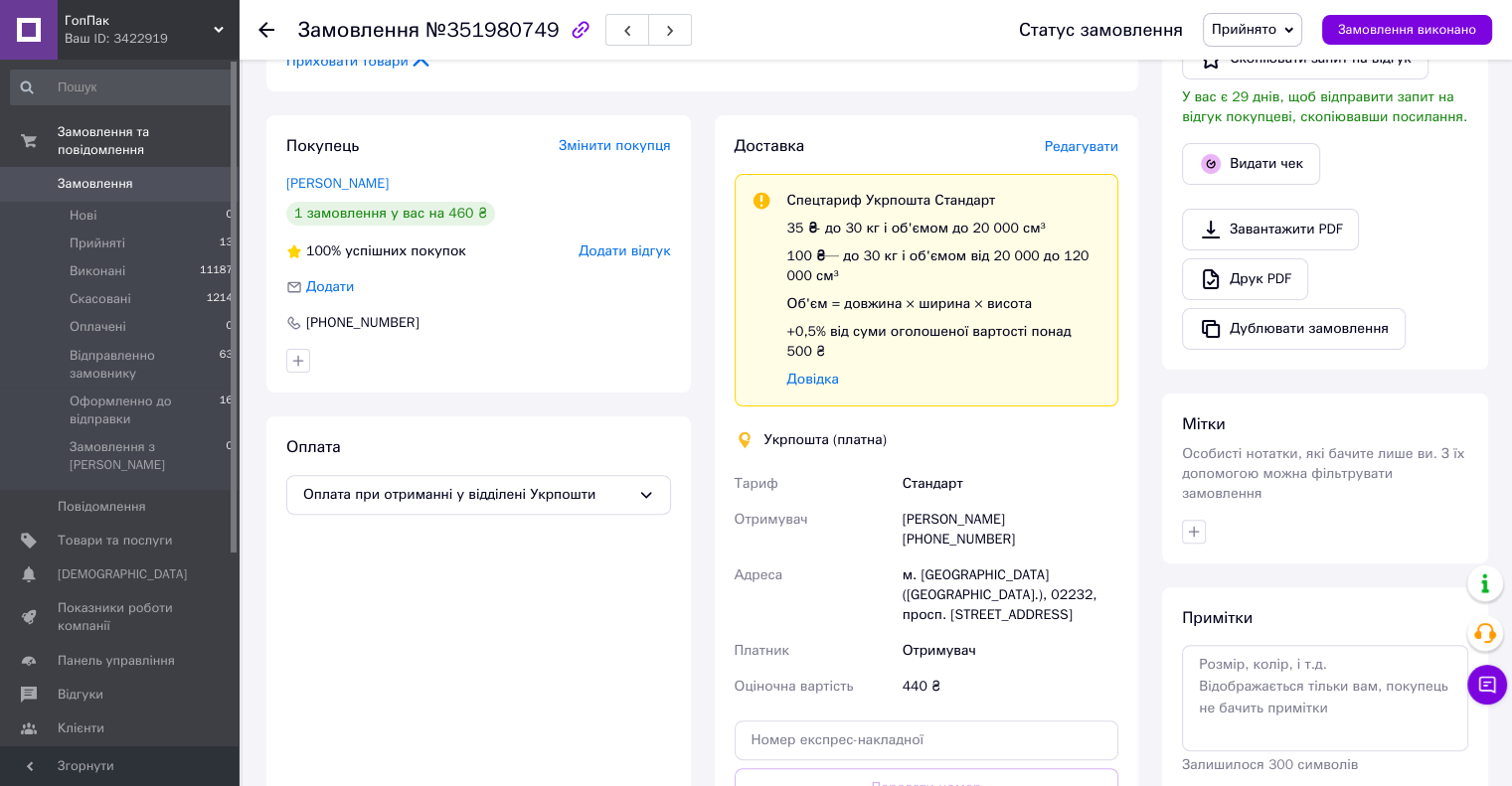 scroll, scrollTop: 0, scrollLeft: 0, axis: both 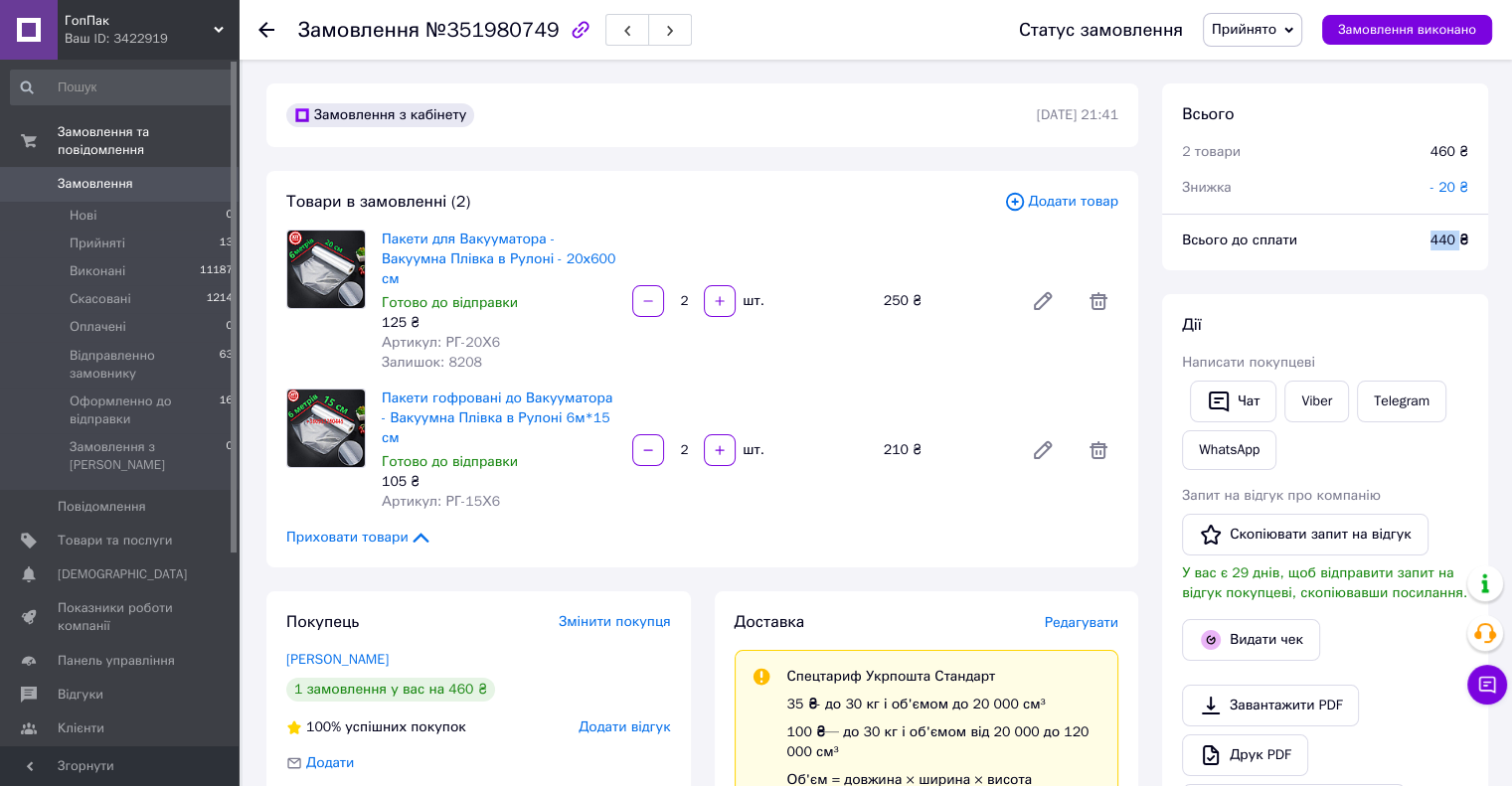 drag, startPoint x: 1428, startPoint y: 236, endPoint x: 1459, endPoint y: 244, distance: 32.01562 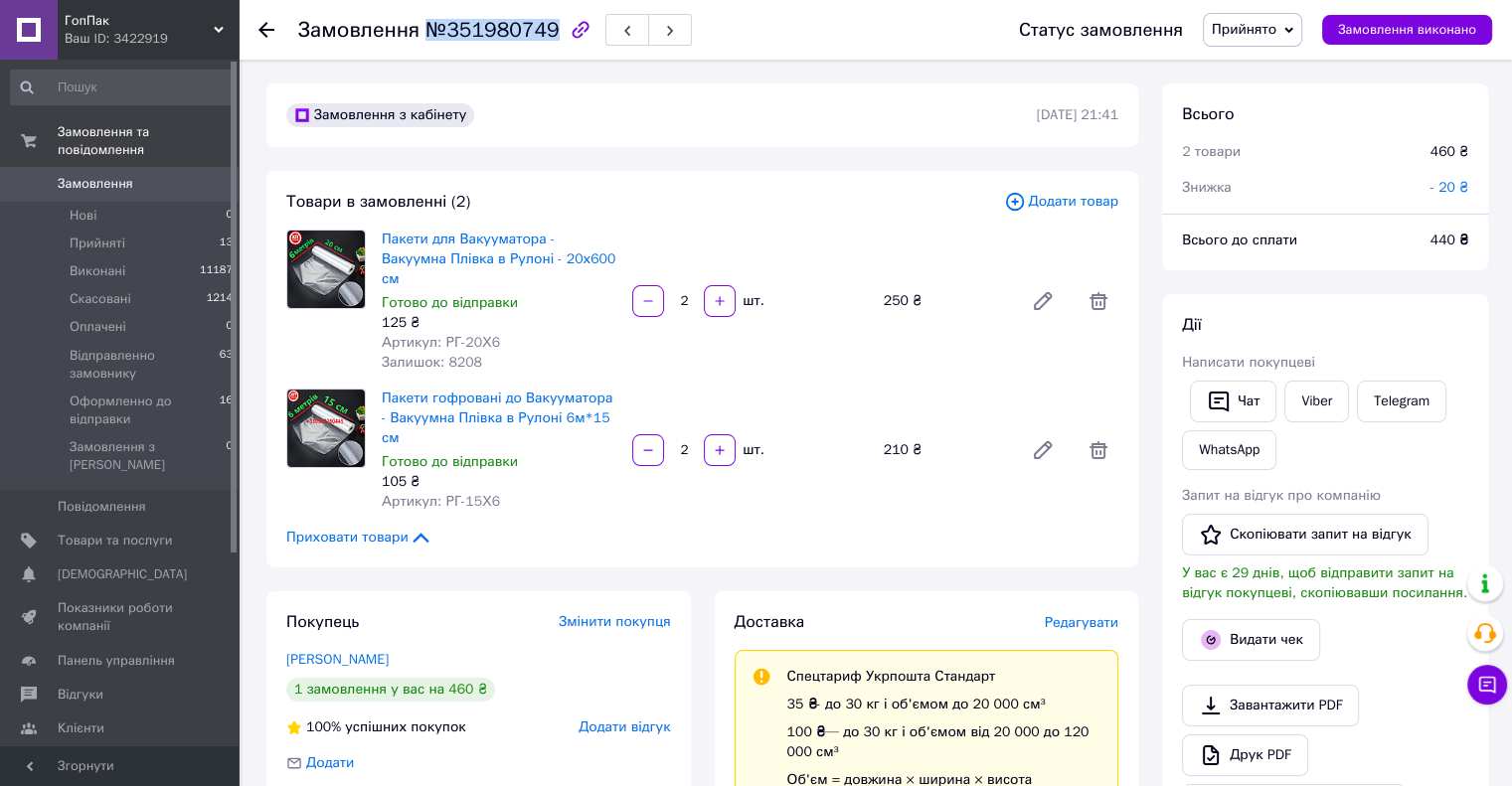 drag, startPoint x: 485, startPoint y: 32, endPoint x: 424, endPoint y: 30, distance: 61.03278 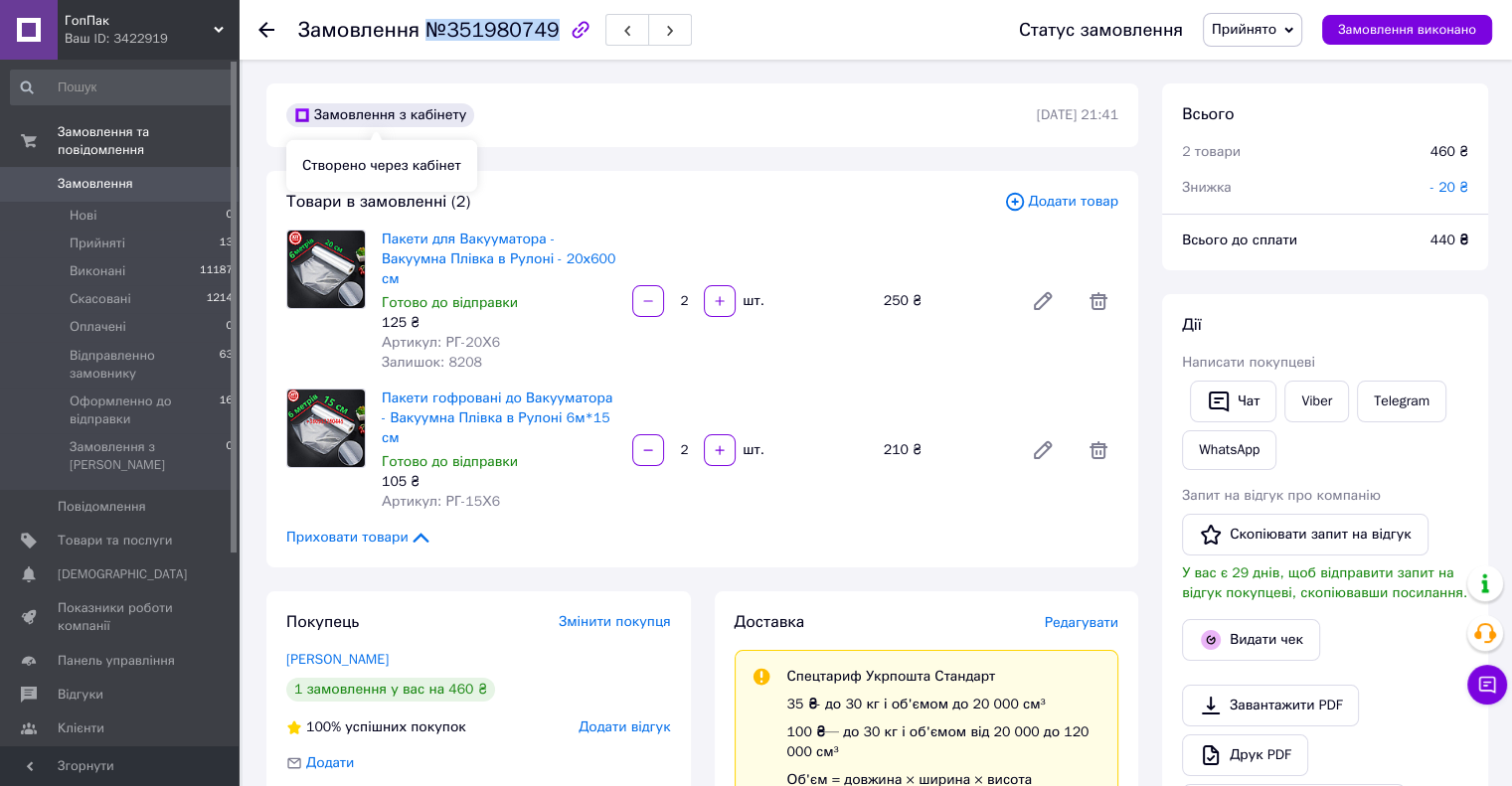 copy on "№351980749" 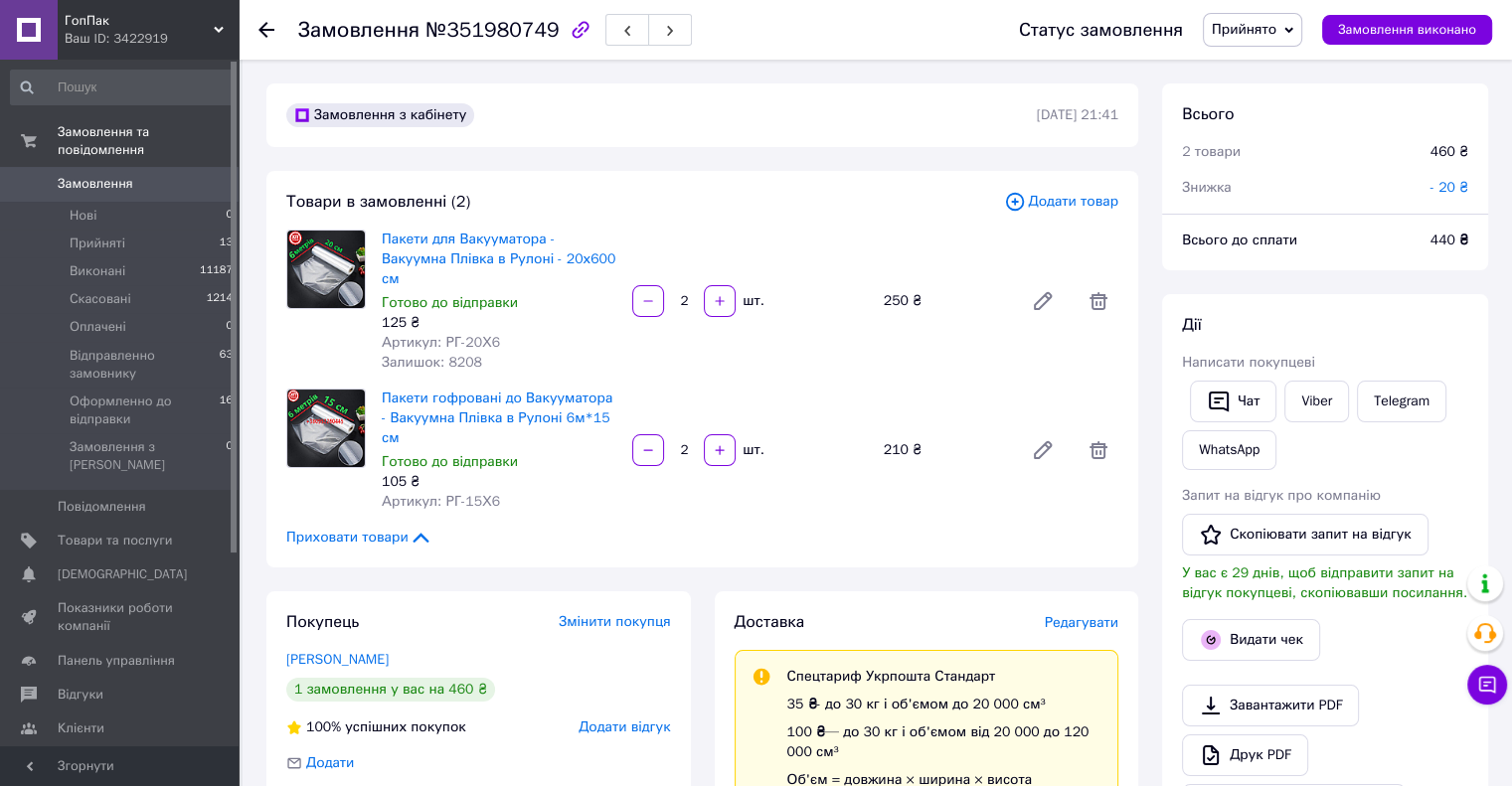 click on "Приховати товари" at bounding box center (702, 538) 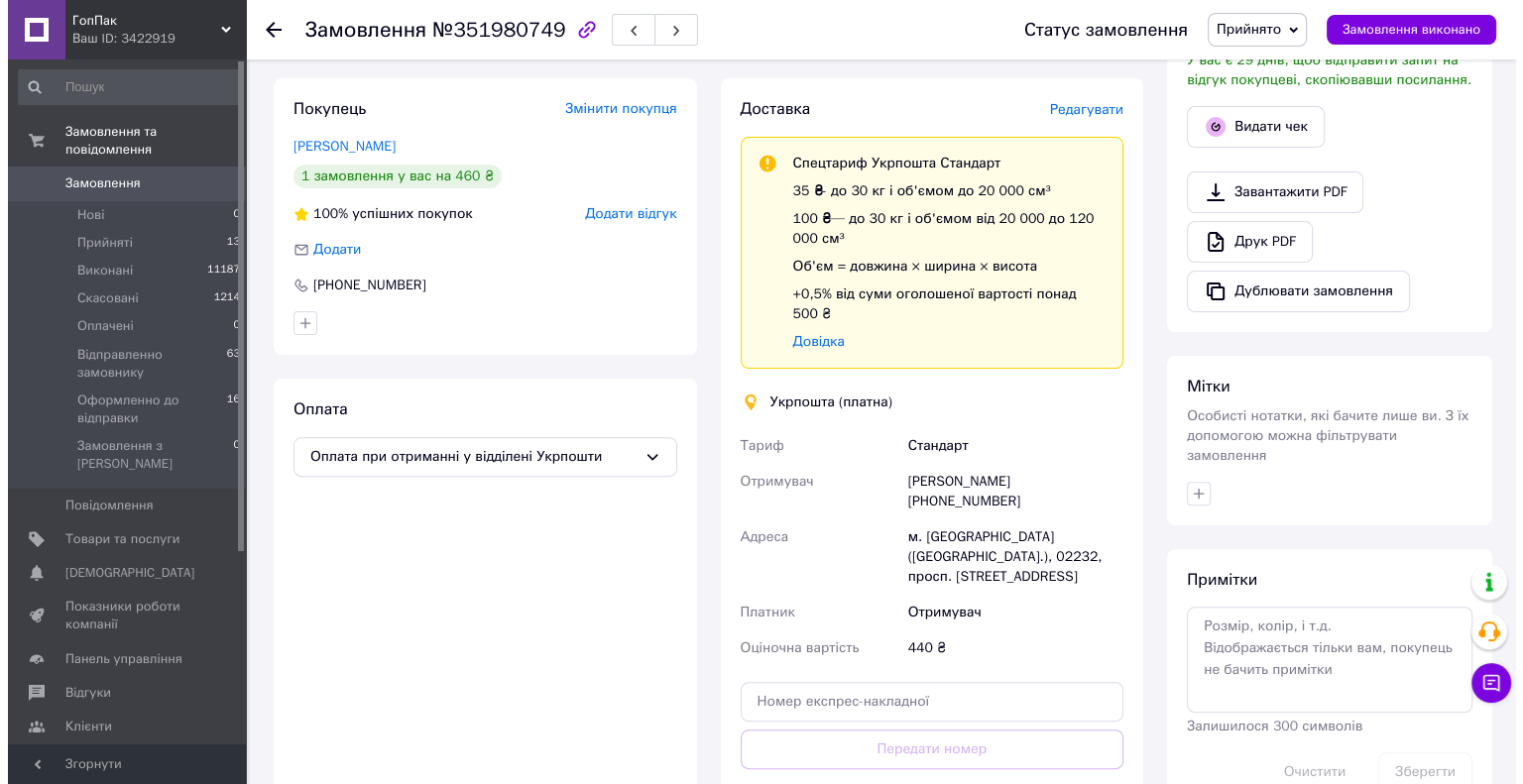 scroll, scrollTop: 496, scrollLeft: 0, axis: vertical 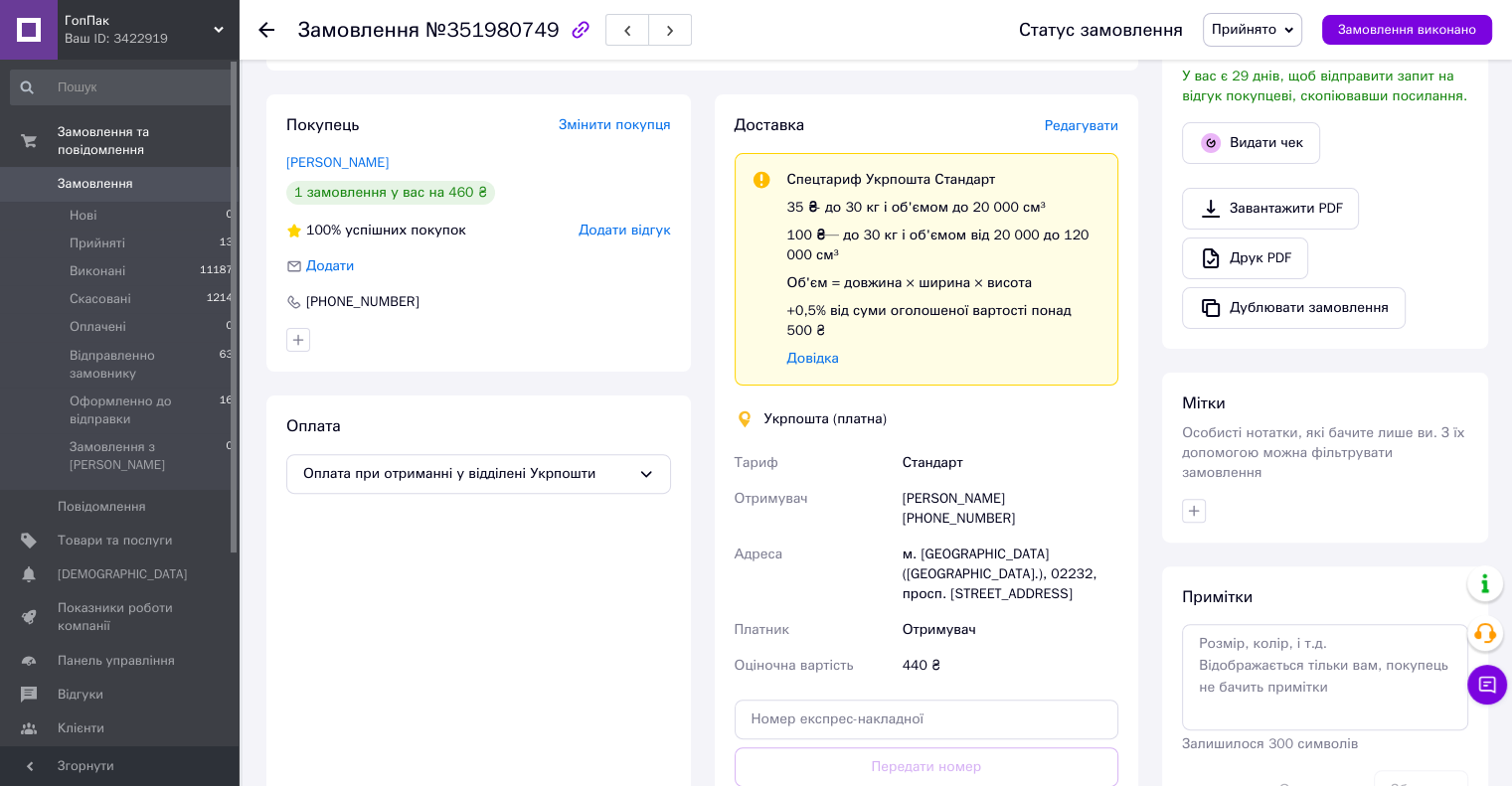 click on "Редагувати" at bounding box center [1082, 125] 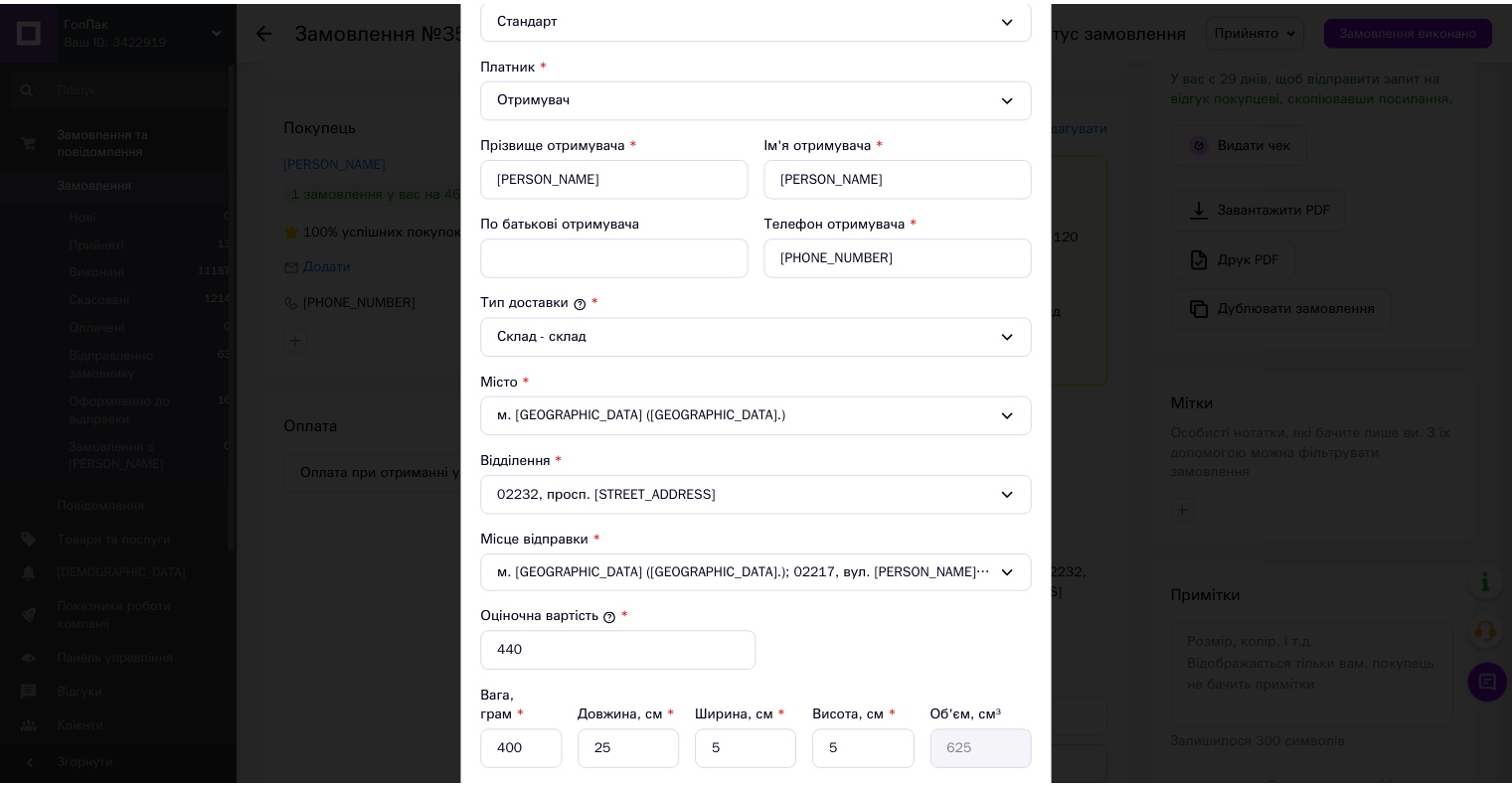 scroll, scrollTop: 524, scrollLeft: 0, axis: vertical 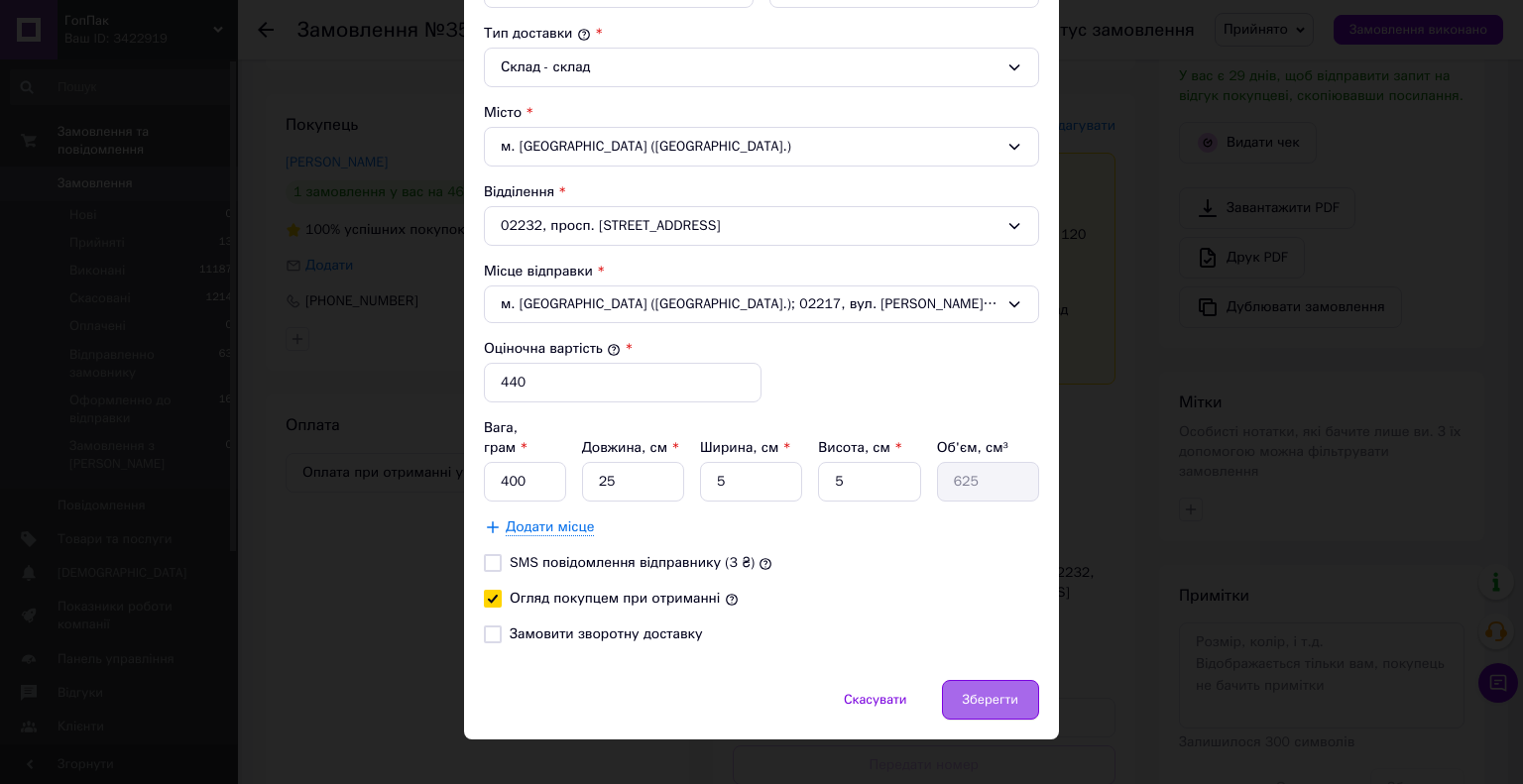 click on "Зберегти" at bounding box center [991, 700] 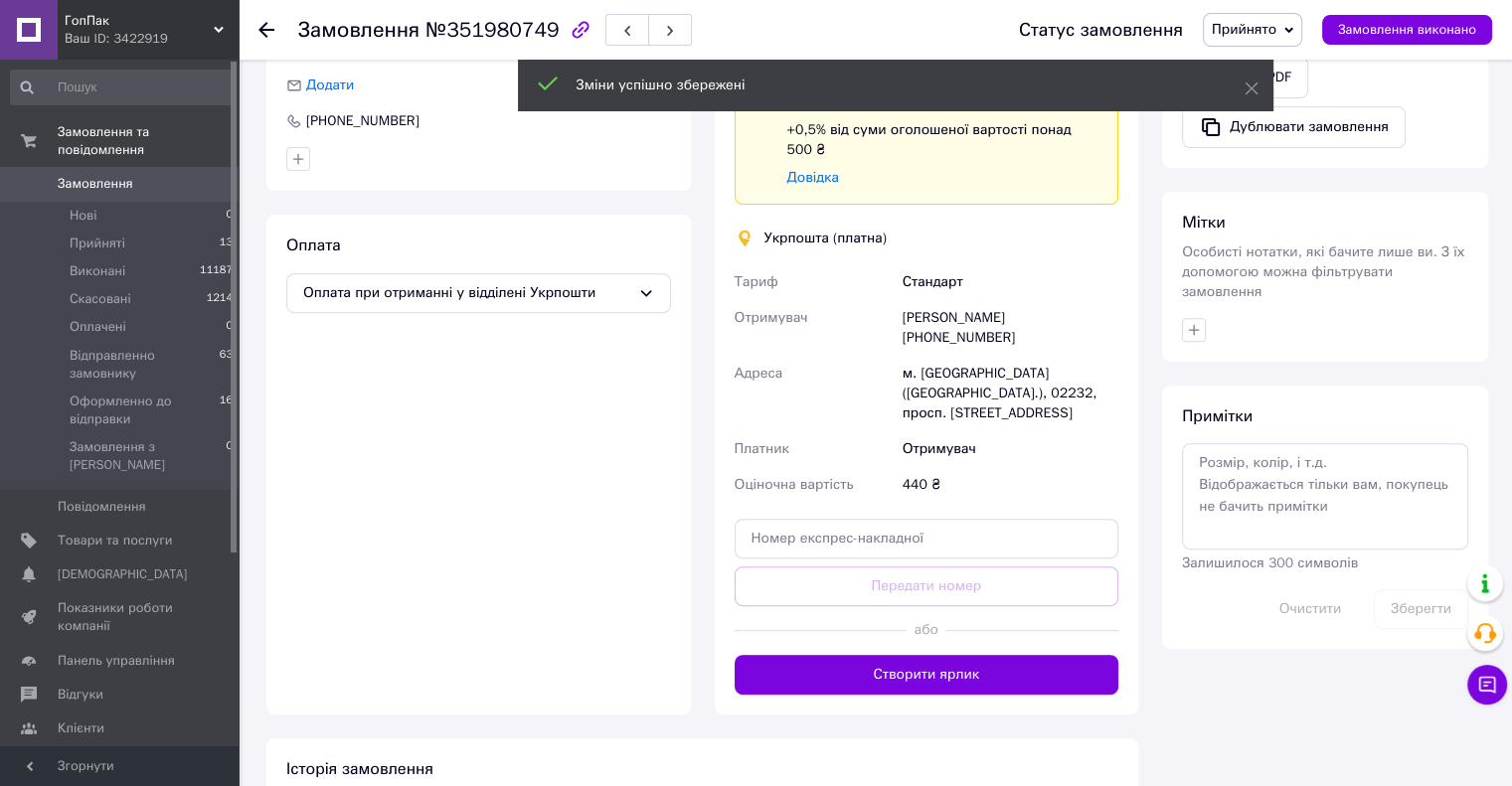 scroll, scrollTop: 696, scrollLeft: 0, axis: vertical 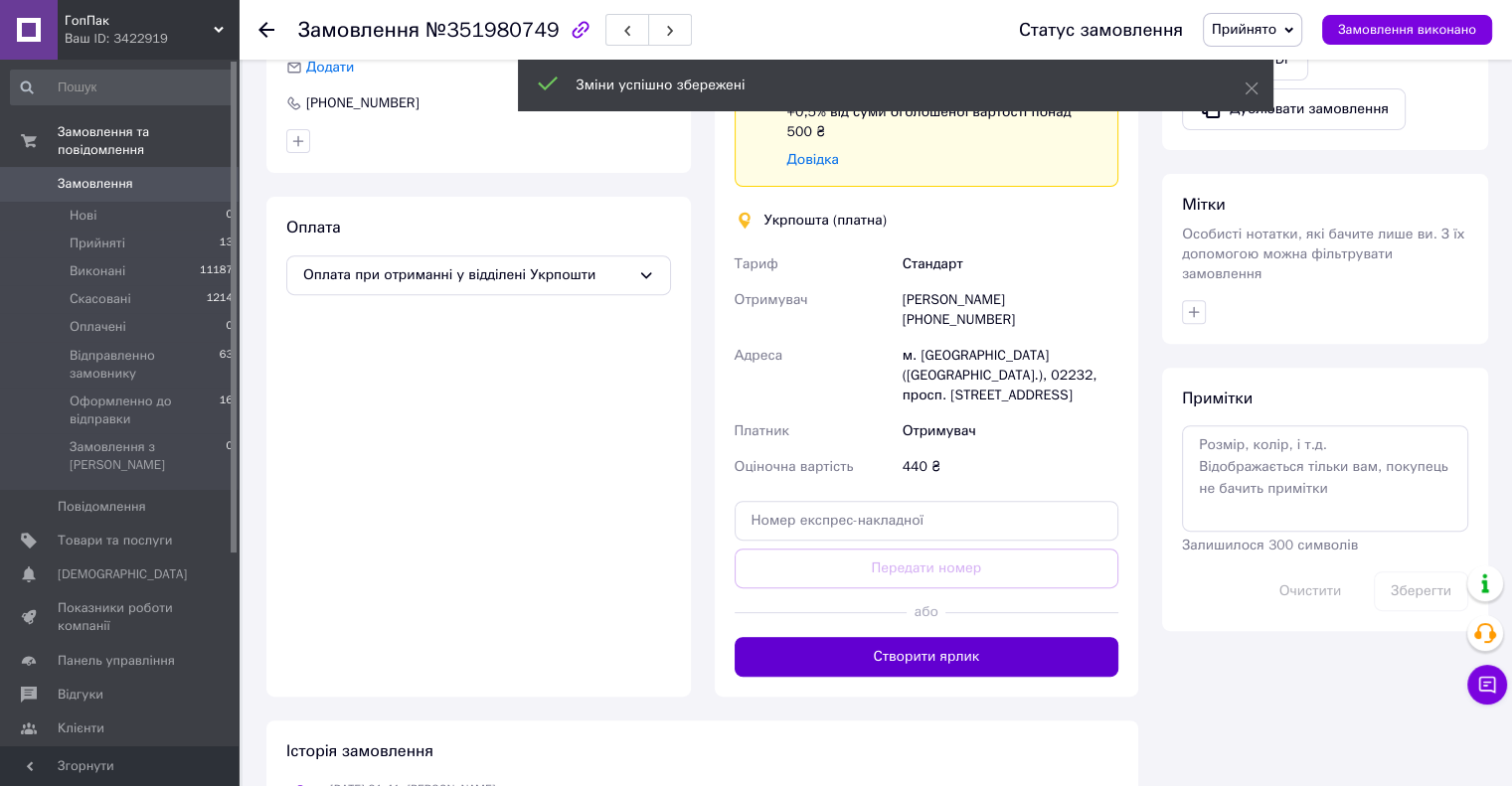 click on "Створити ярлик" at bounding box center [926, 657] 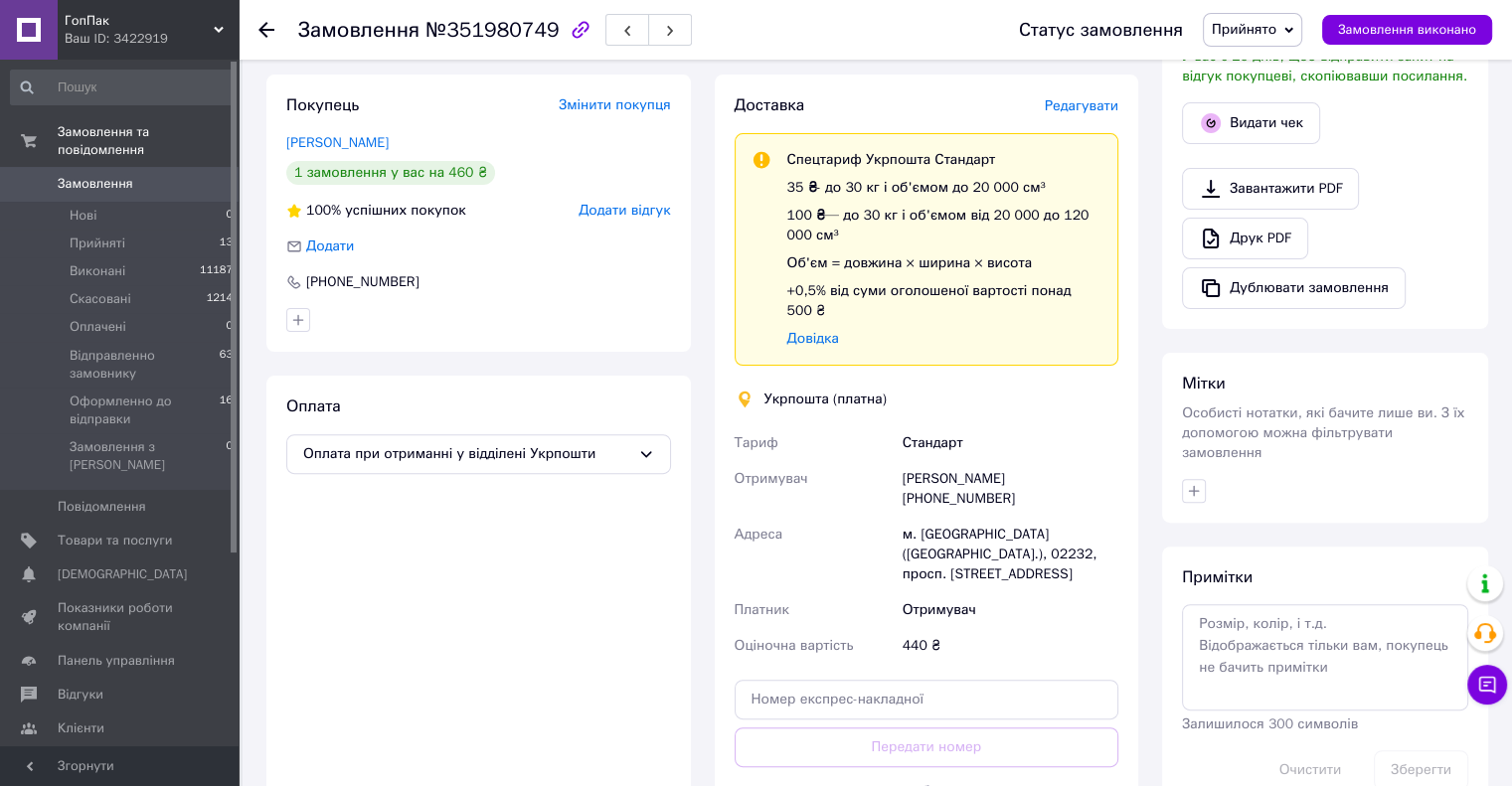 scroll, scrollTop: 497, scrollLeft: 0, axis: vertical 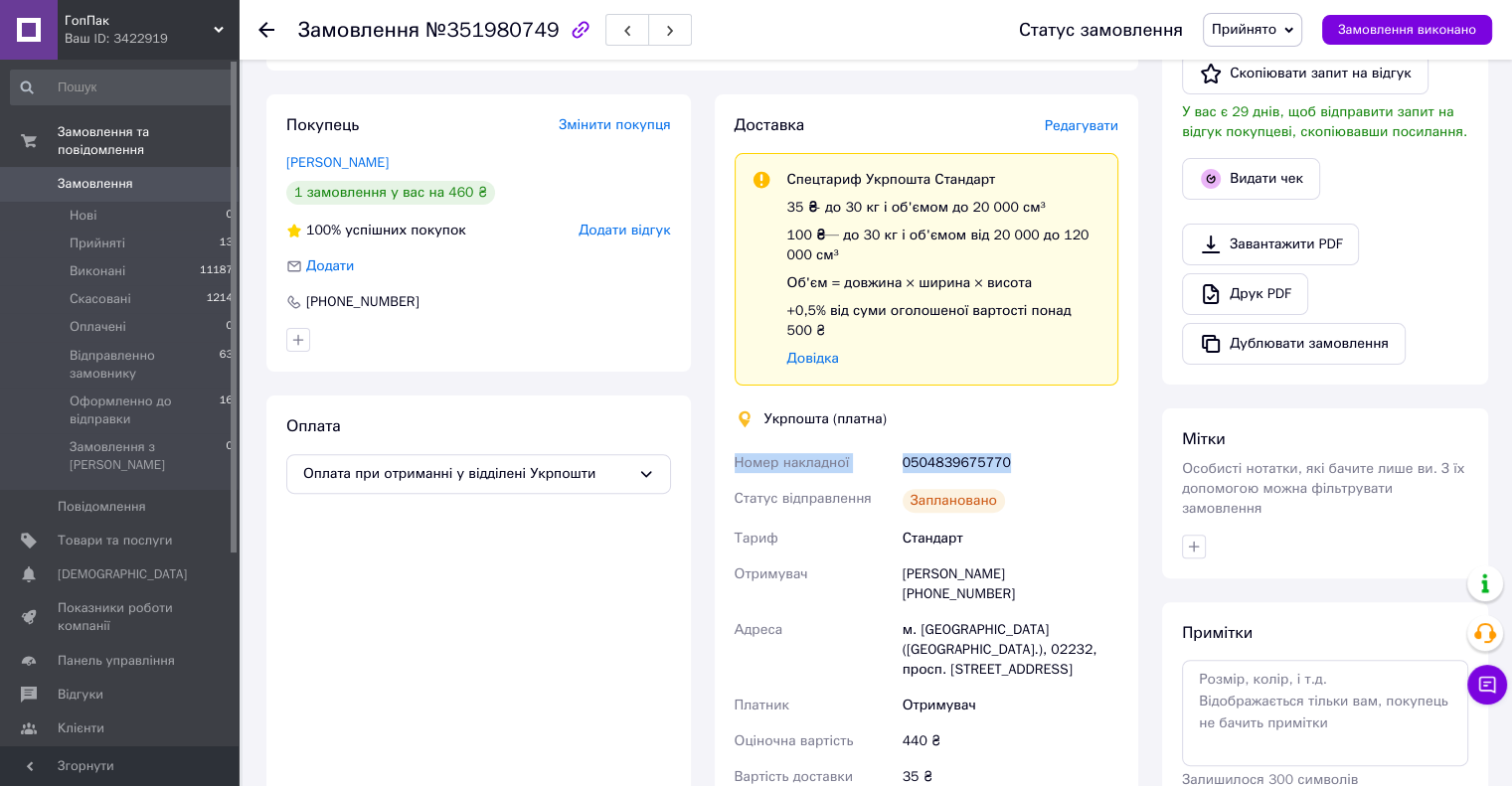 drag, startPoint x: 966, startPoint y: 400, endPoint x: 730, endPoint y: 401, distance: 236.0021 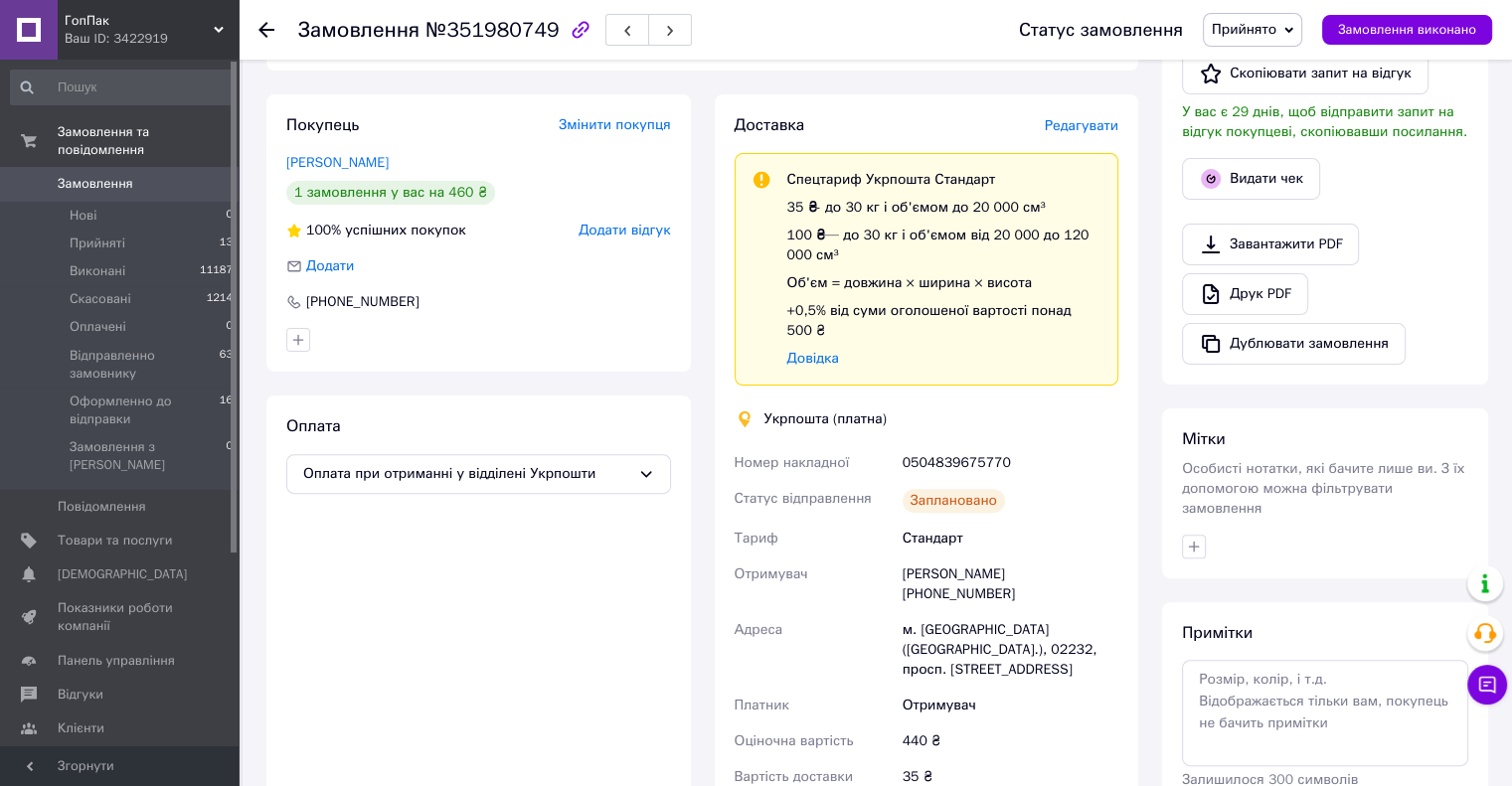 click on "Оплата Оплата при отриманні у відділені Укрпошти" at bounding box center [478, 633] 